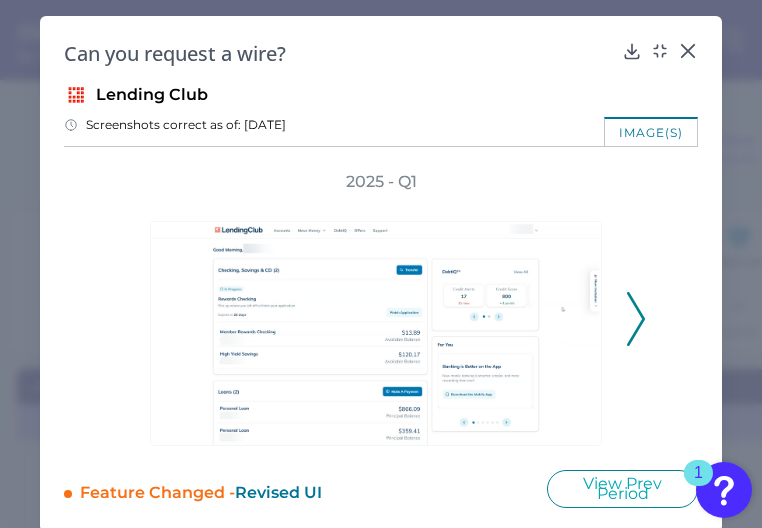 scroll, scrollTop: 0, scrollLeft: 0, axis: both 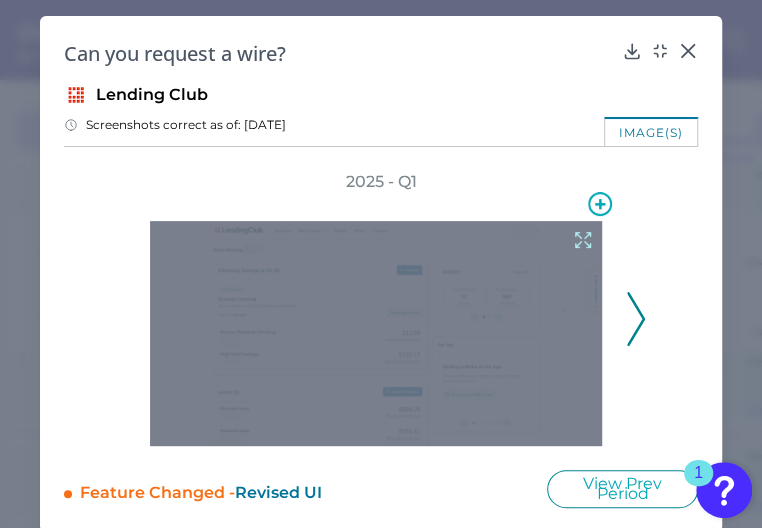 click 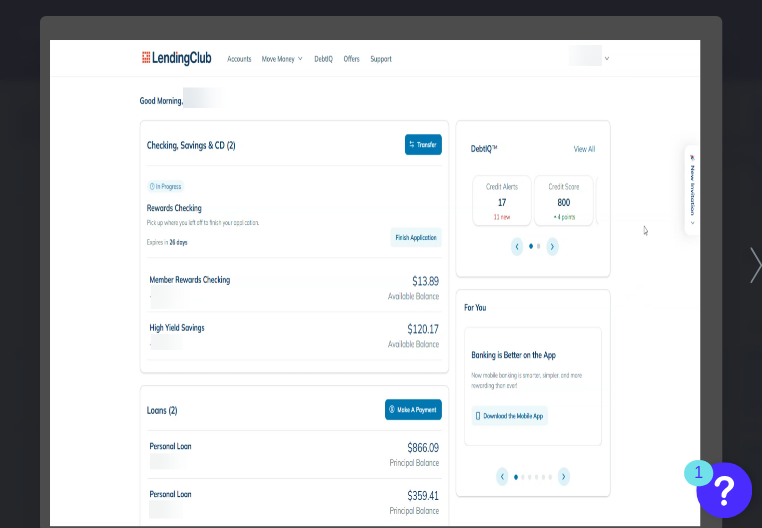 scroll, scrollTop: 14, scrollLeft: 0, axis: vertical 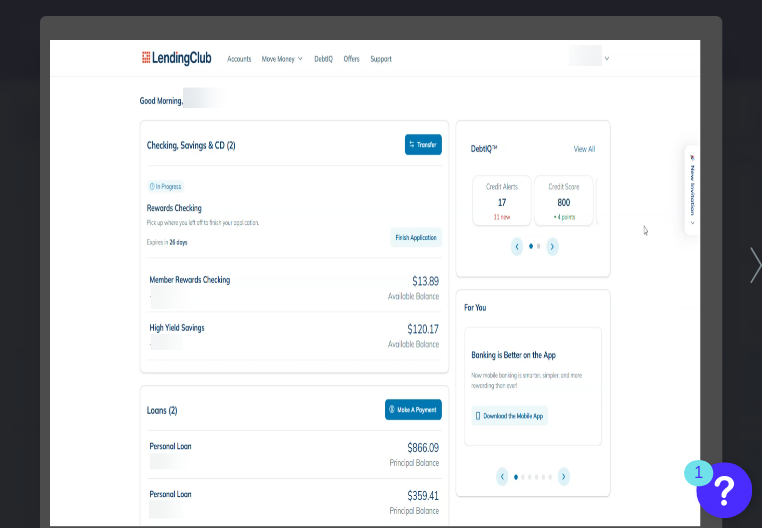 click at bounding box center [381, 264] 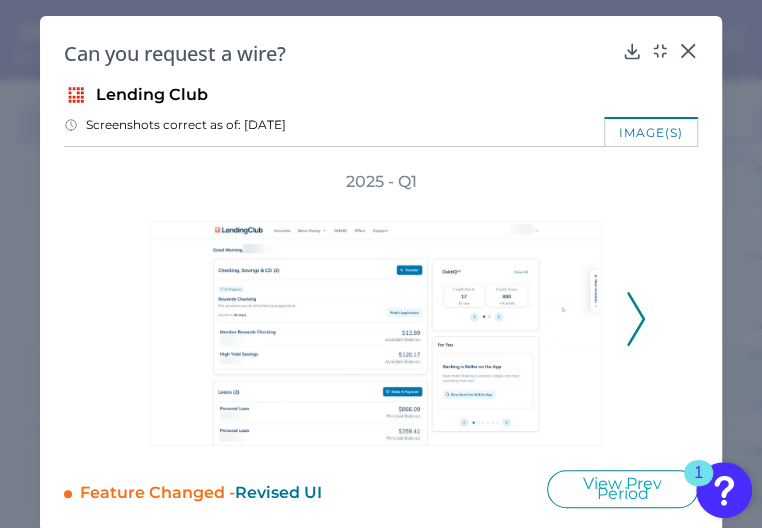 click on "2025 - Q1" at bounding box center (381, 308) 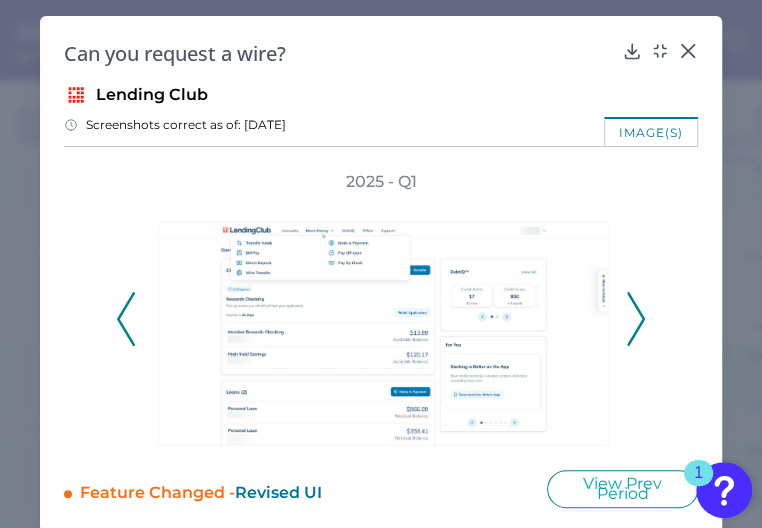 click 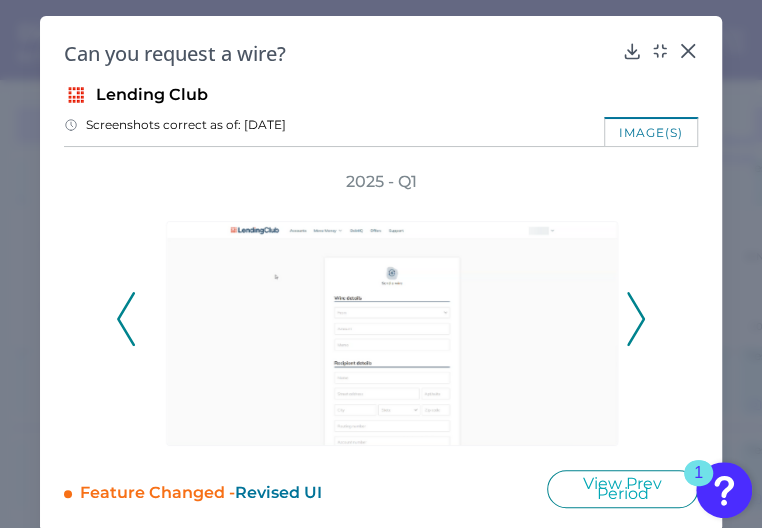 click 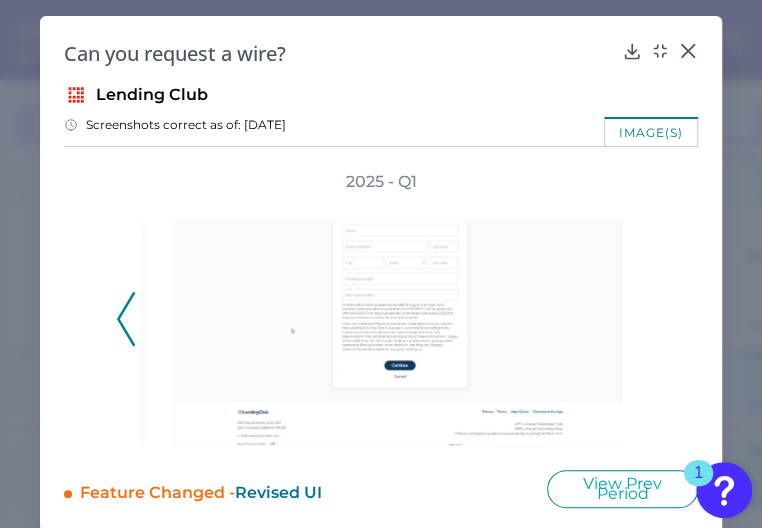 click on "2025 - Q1" at bounding box center [381, 308] 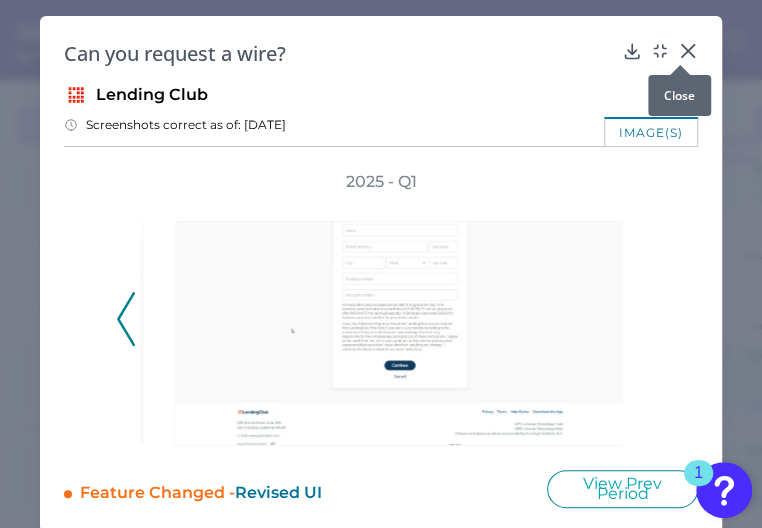 click 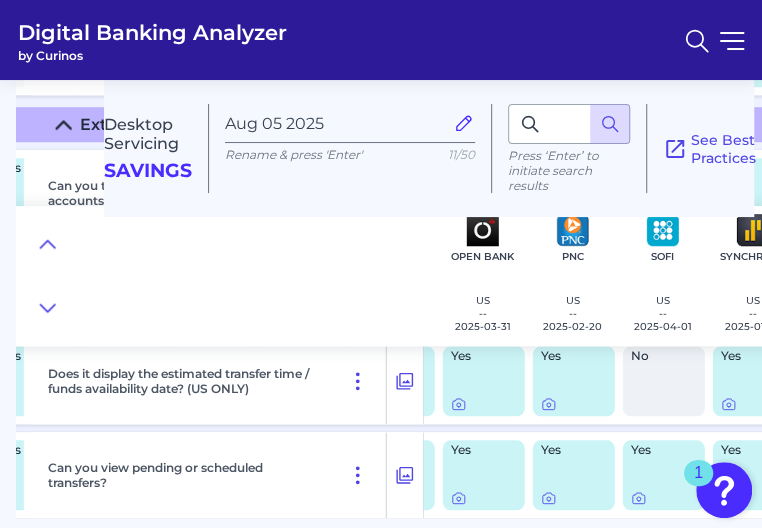 scroll, scrollTop: 526, scrollLeft: 1754, axis: both 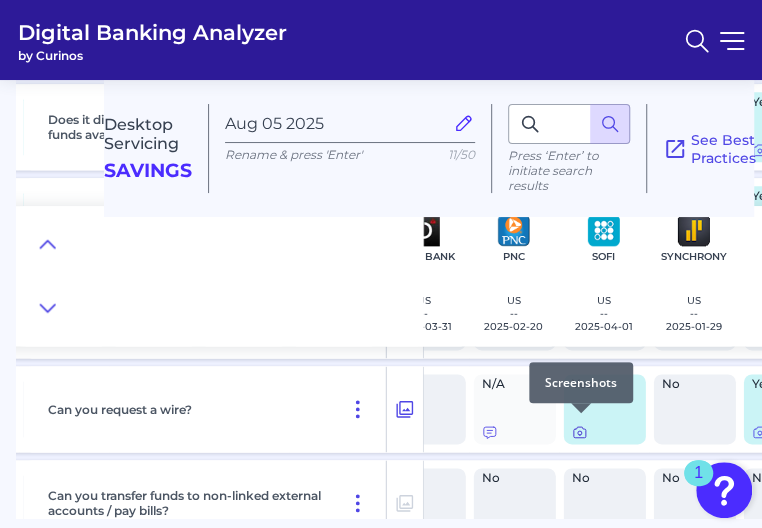 click 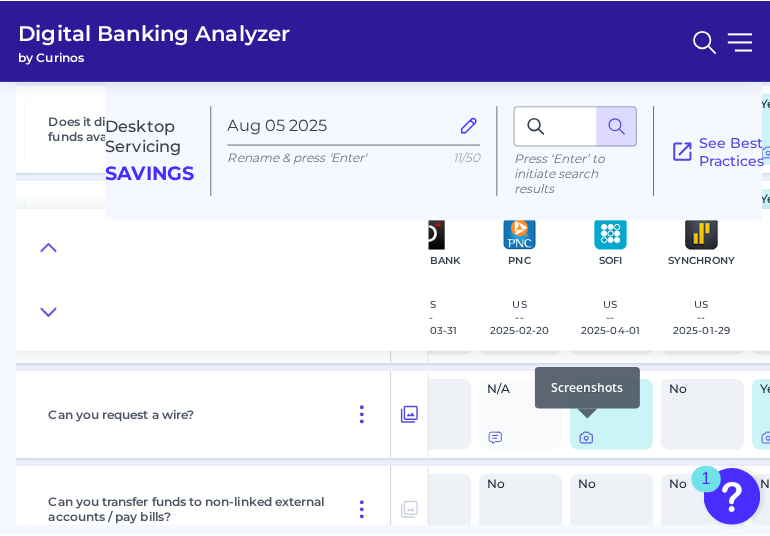 scroll, scrollTop: 6, scrollLeft: 0, axis: vertical 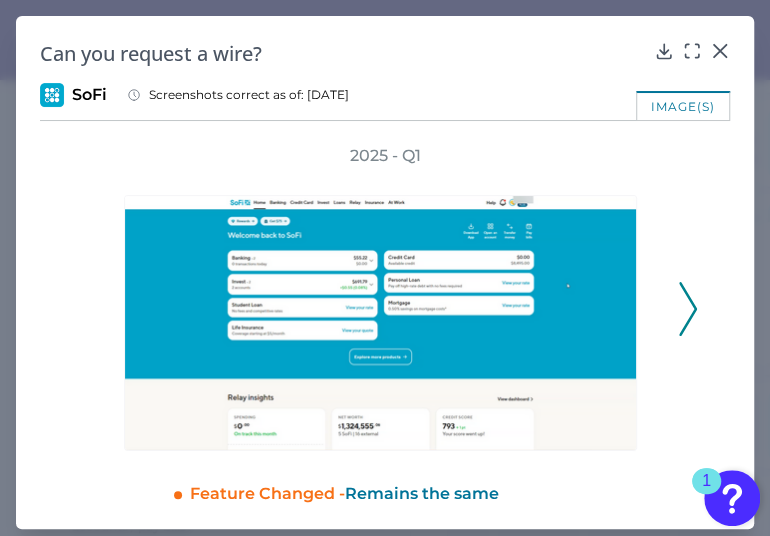 click 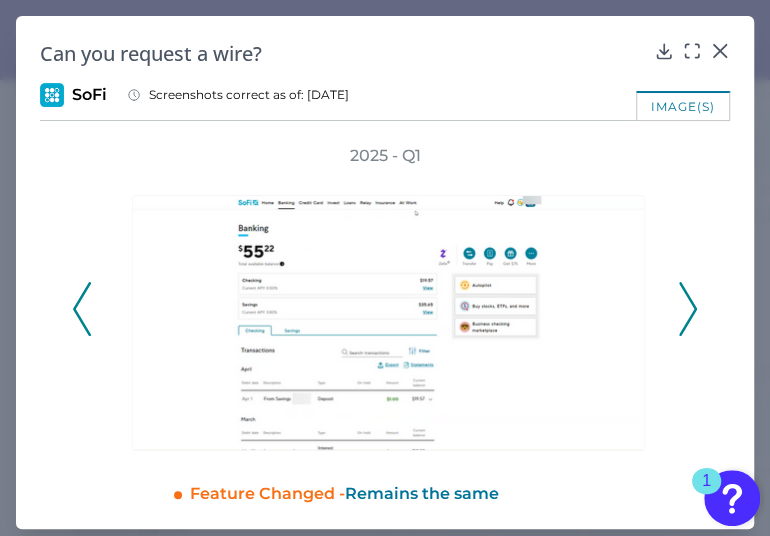 click 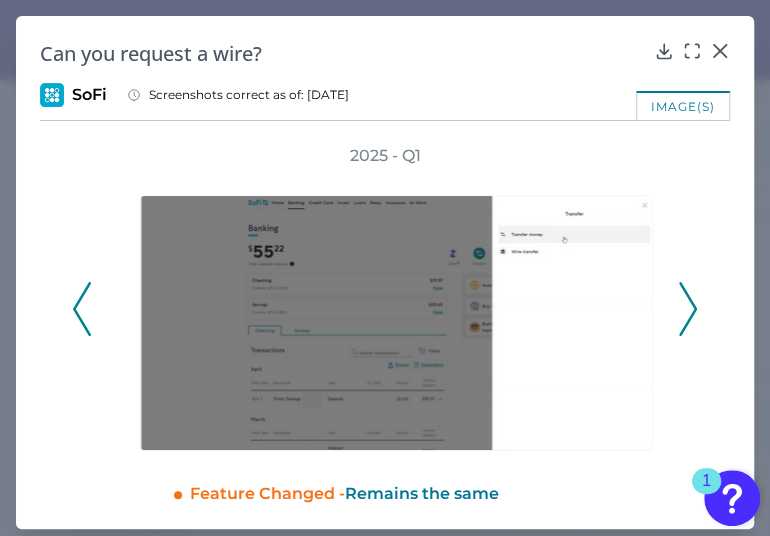 click 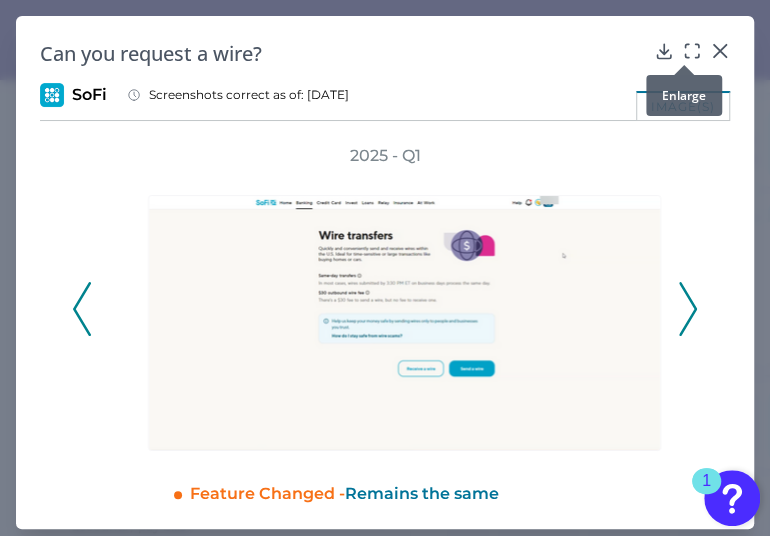 click at bounding box center (684, 65) 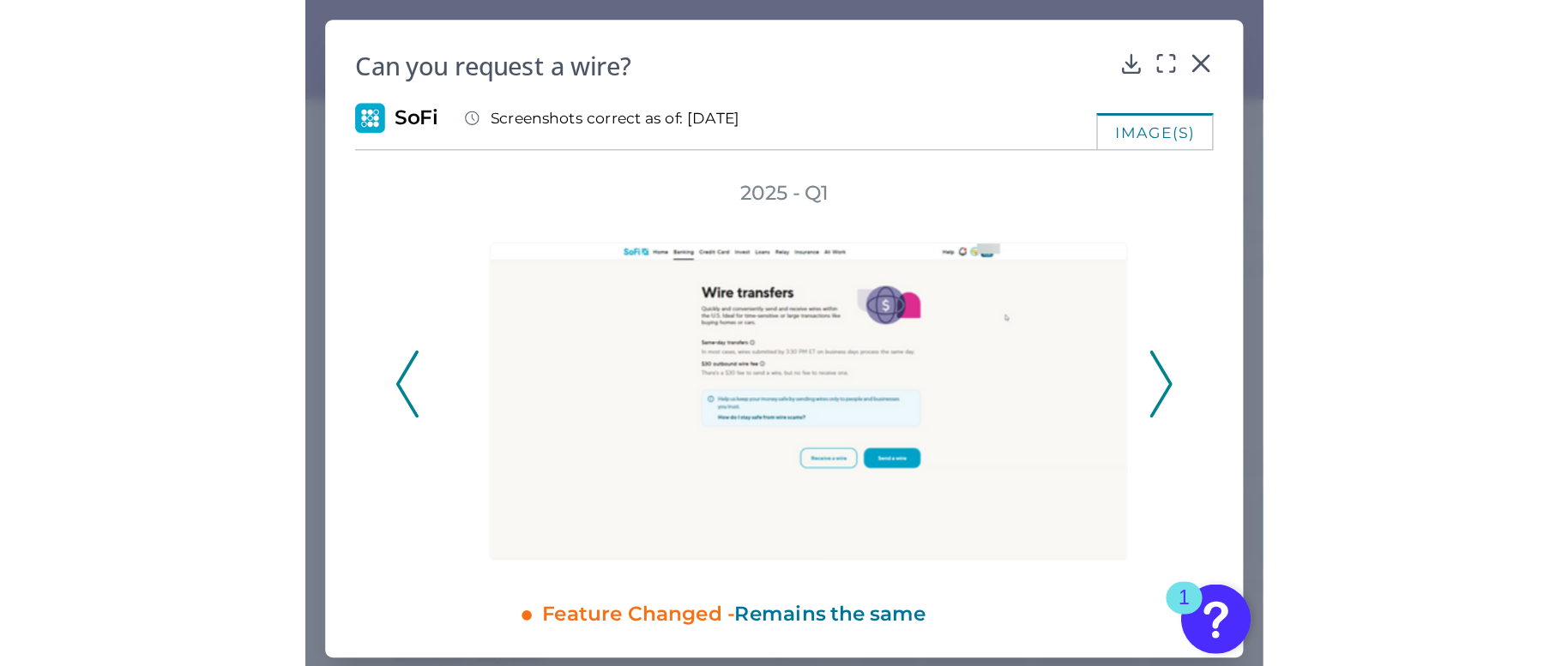 scroll, scrollTop: 0, scrollLeft: 0, axis: both 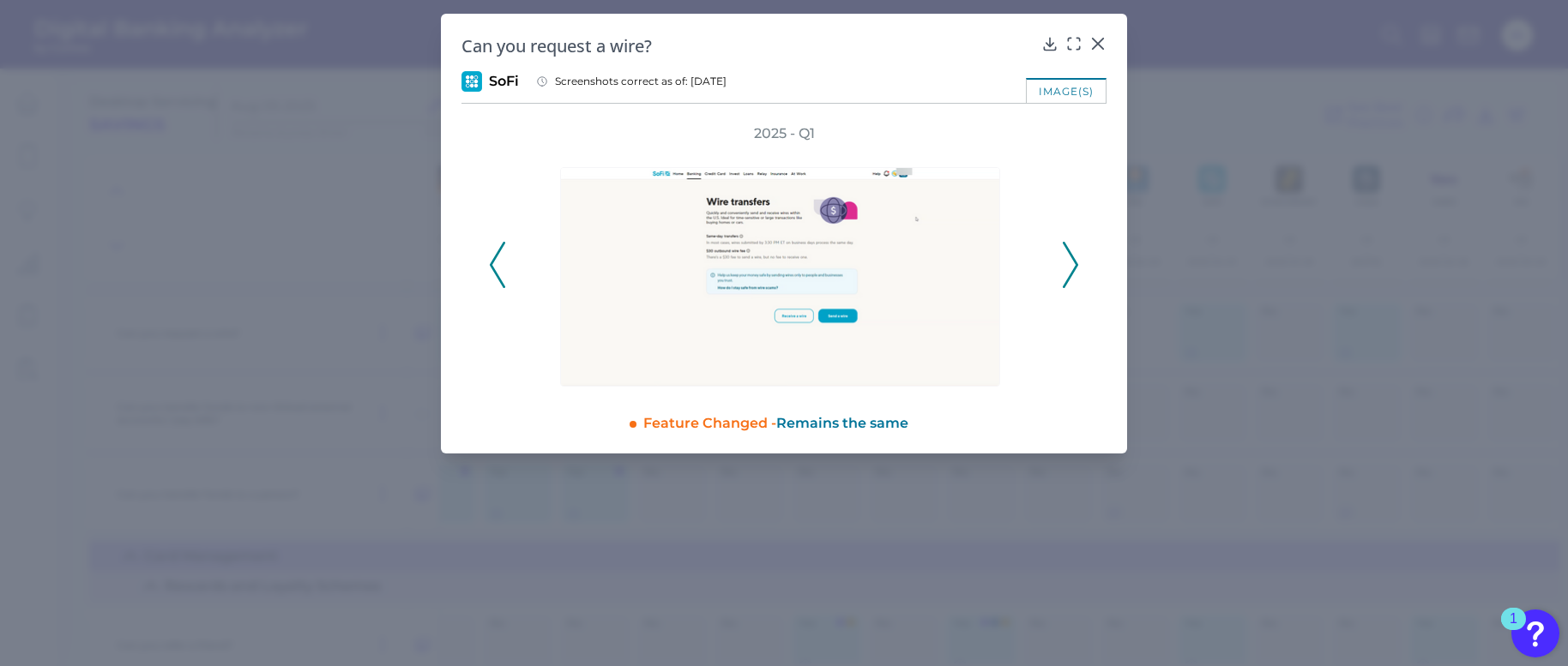 click on "Can you request a wire? SoFi Screenshots correct as of: [DATE] image(s) 2025 - Q1 Feature Changed - Remains the same" at bounding box center (784, 233) 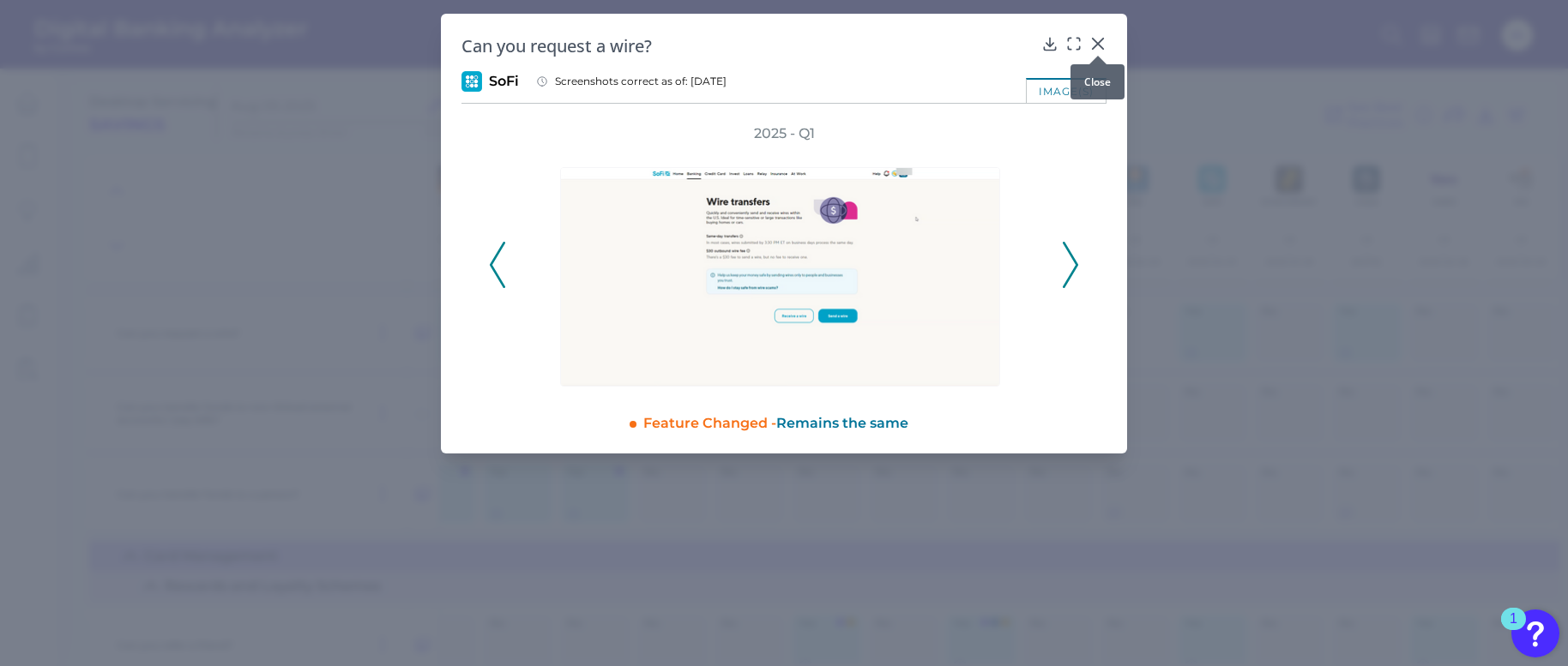 click 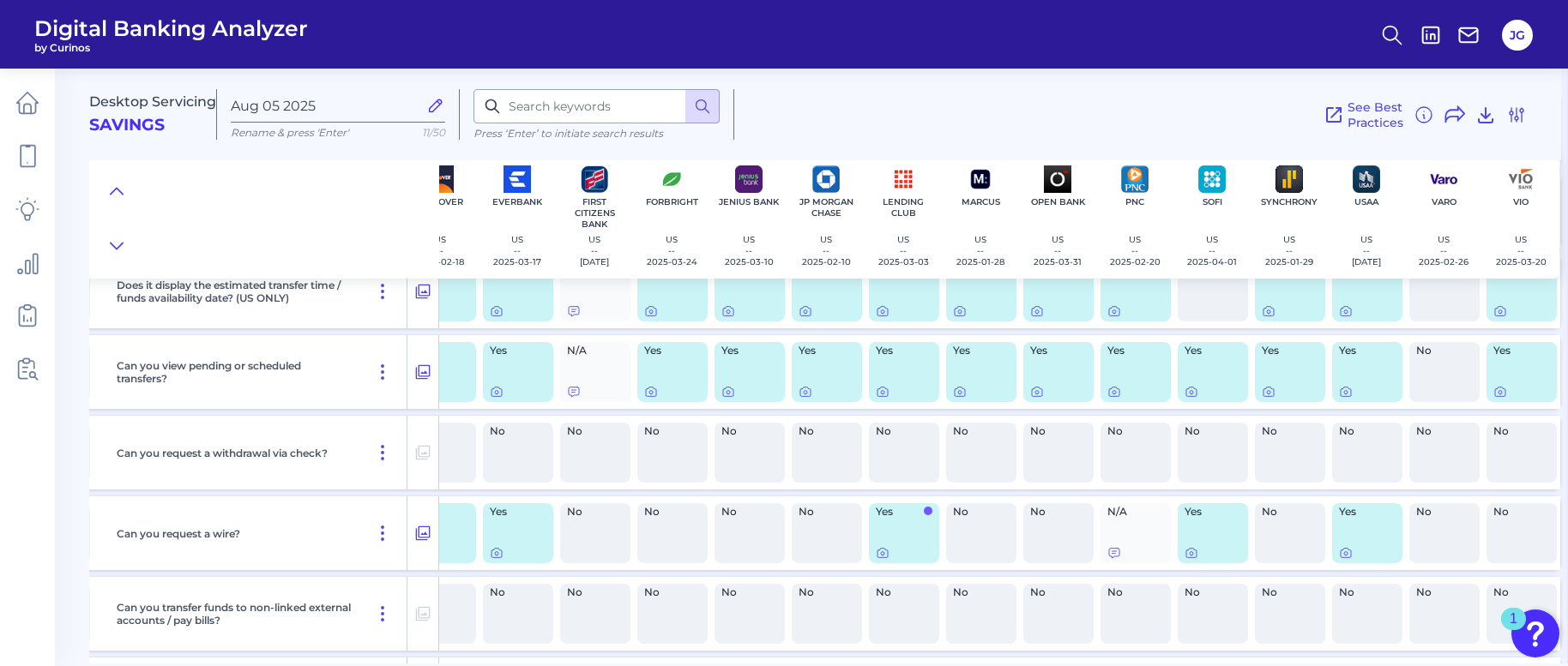 scroll, scrollTop: 466, scrollLeft: 893, axis: both 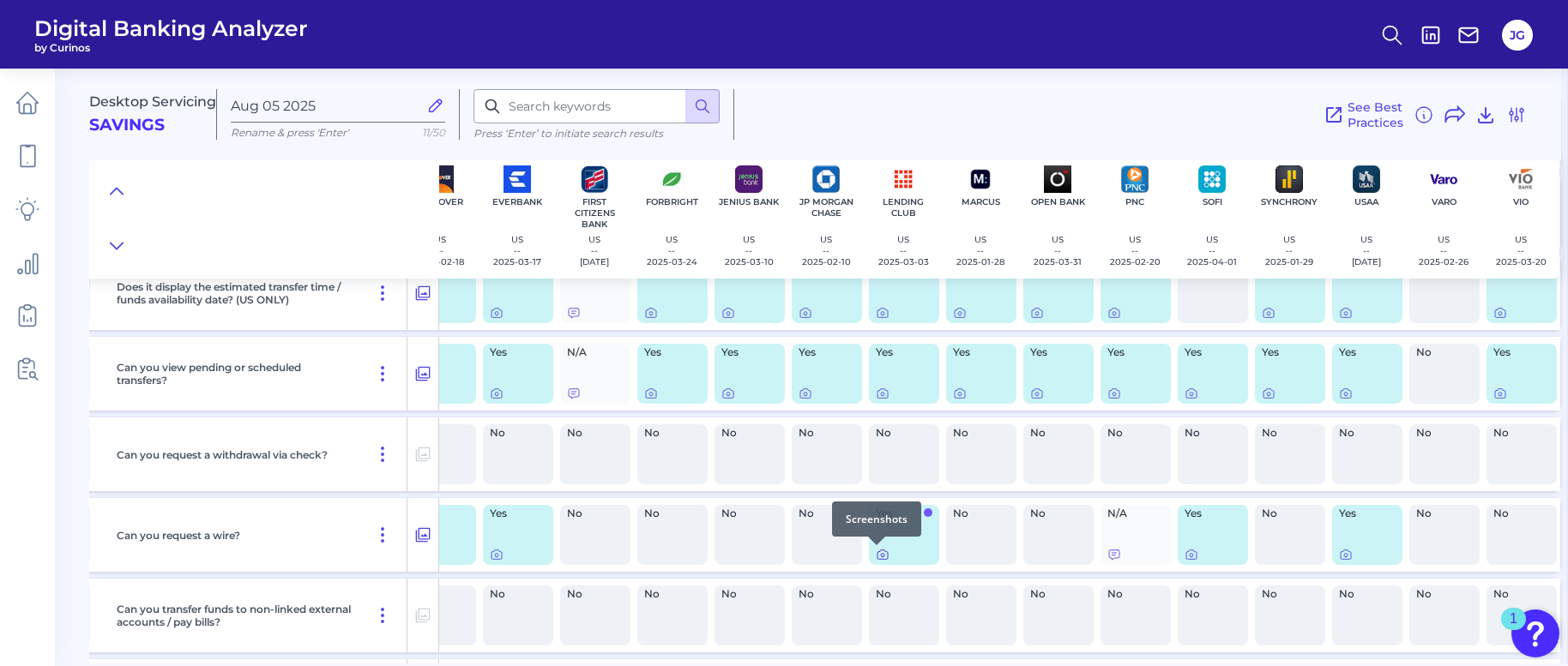 click 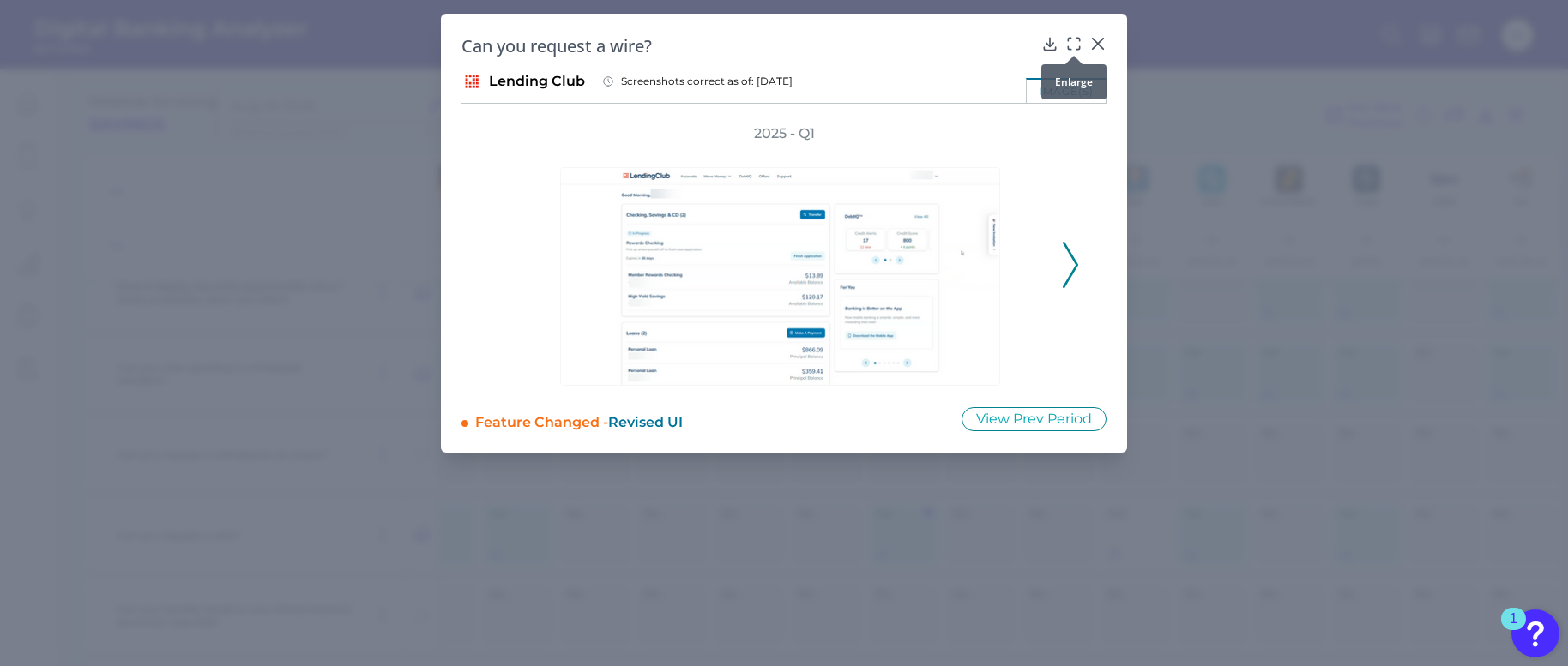 click at bounding box center (1074, 56) 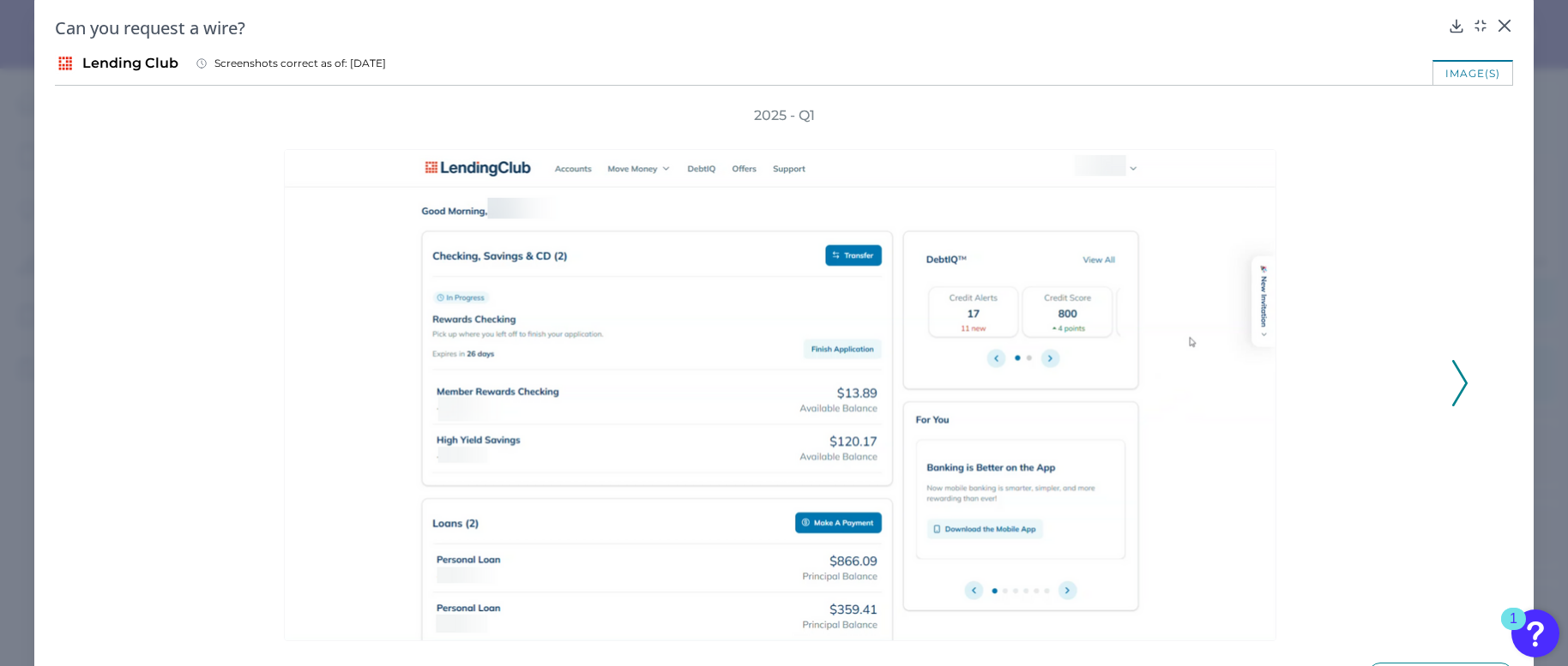 scroll, scrollTop: 69, scrollLeft: 0, axis: vertical 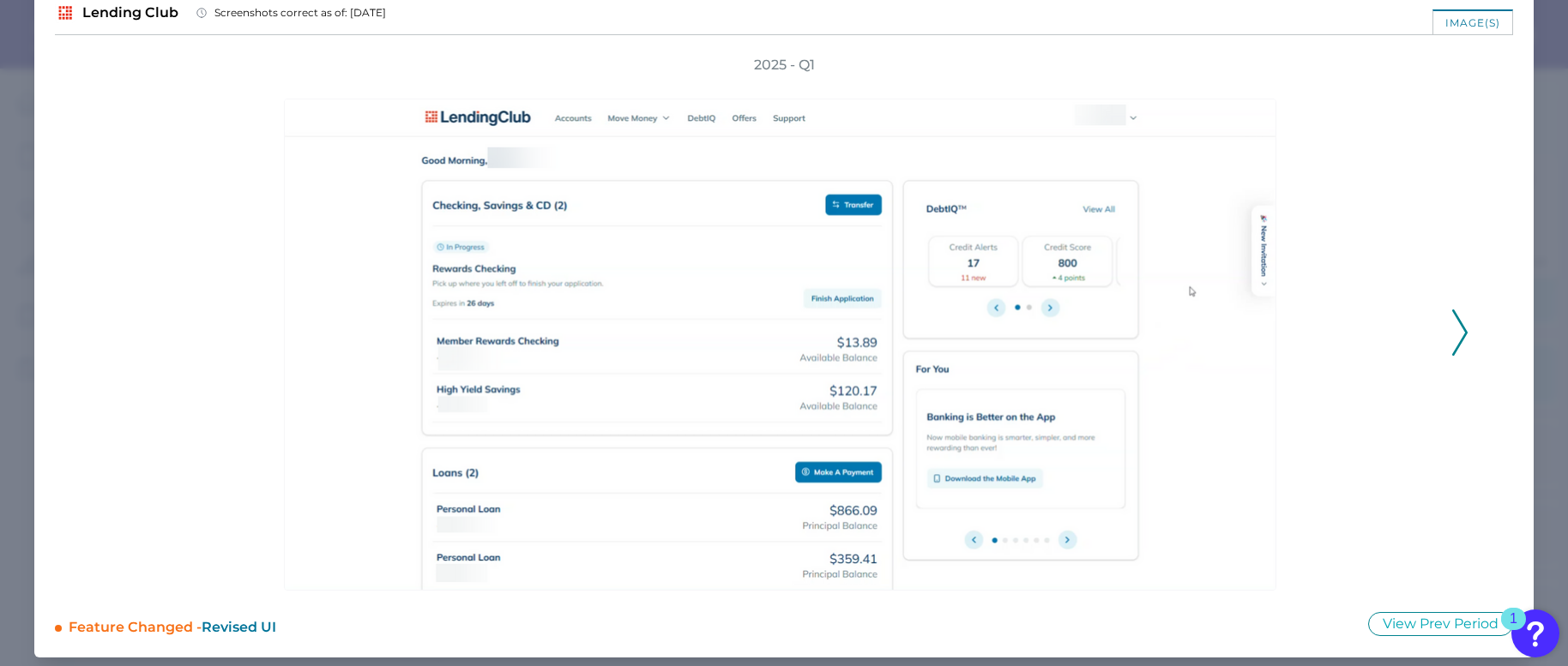 click 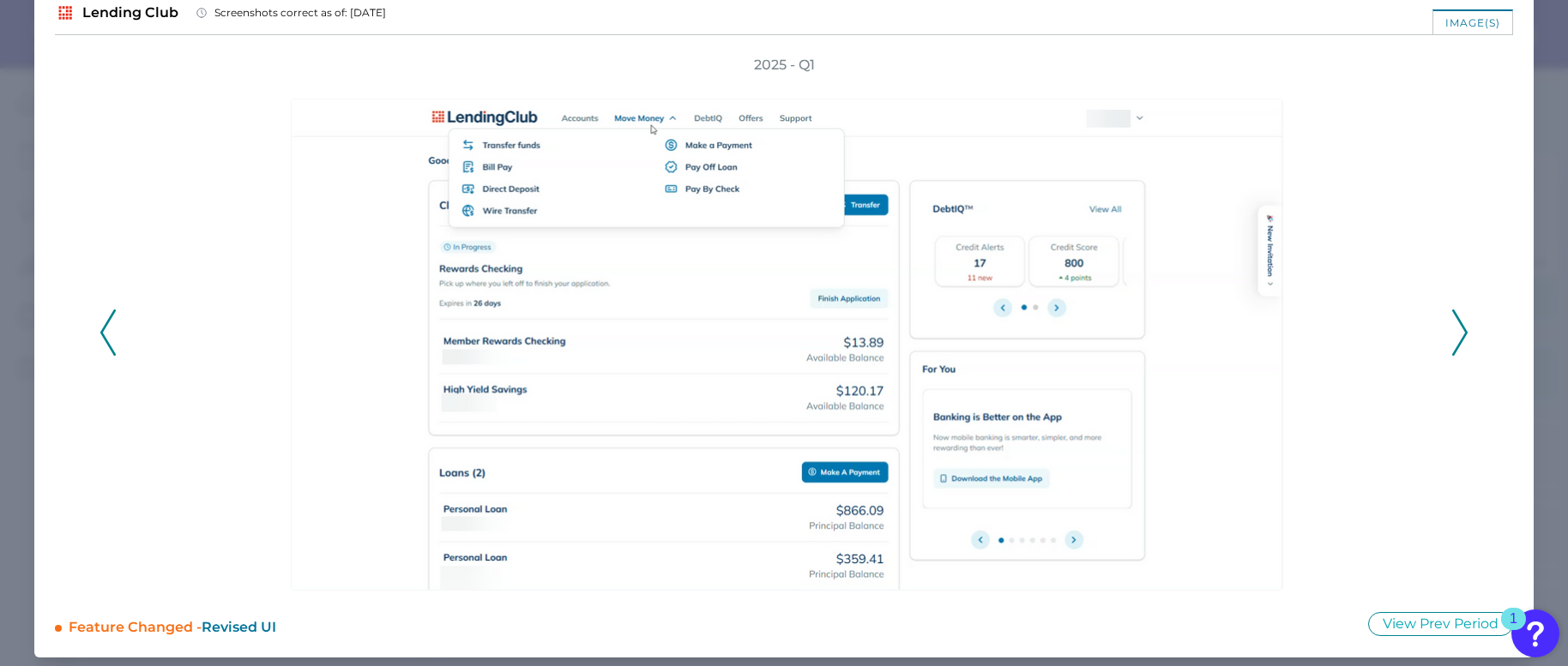 click 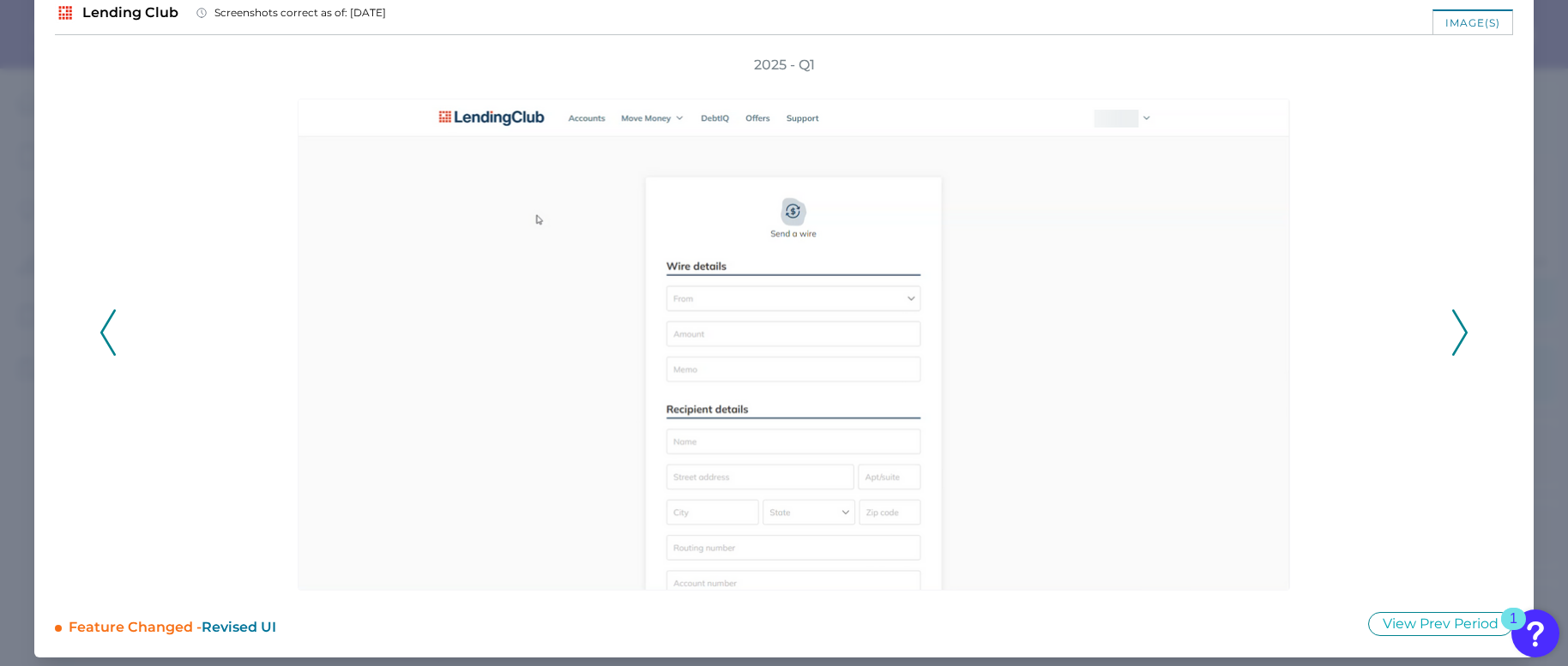 click 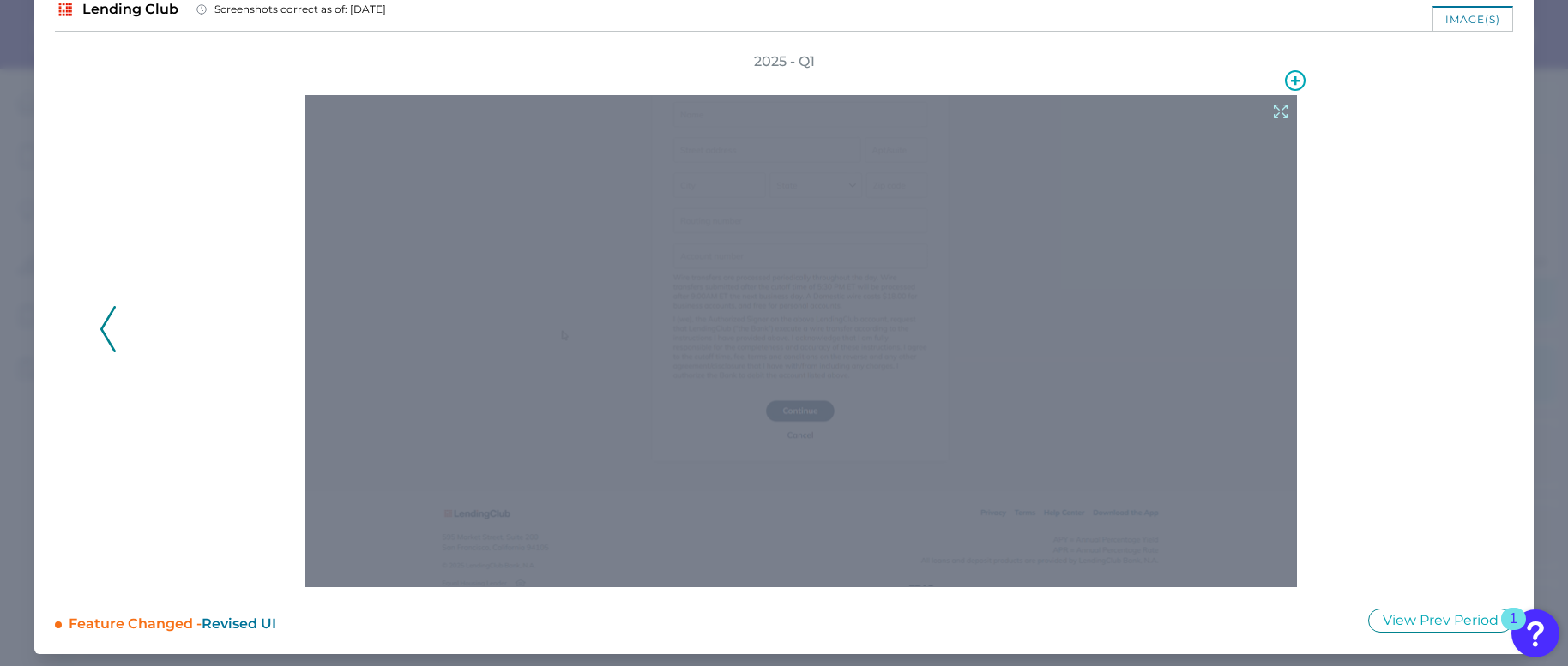 scroll, scrollTop: 0, scrollLeft: 0, axis: both 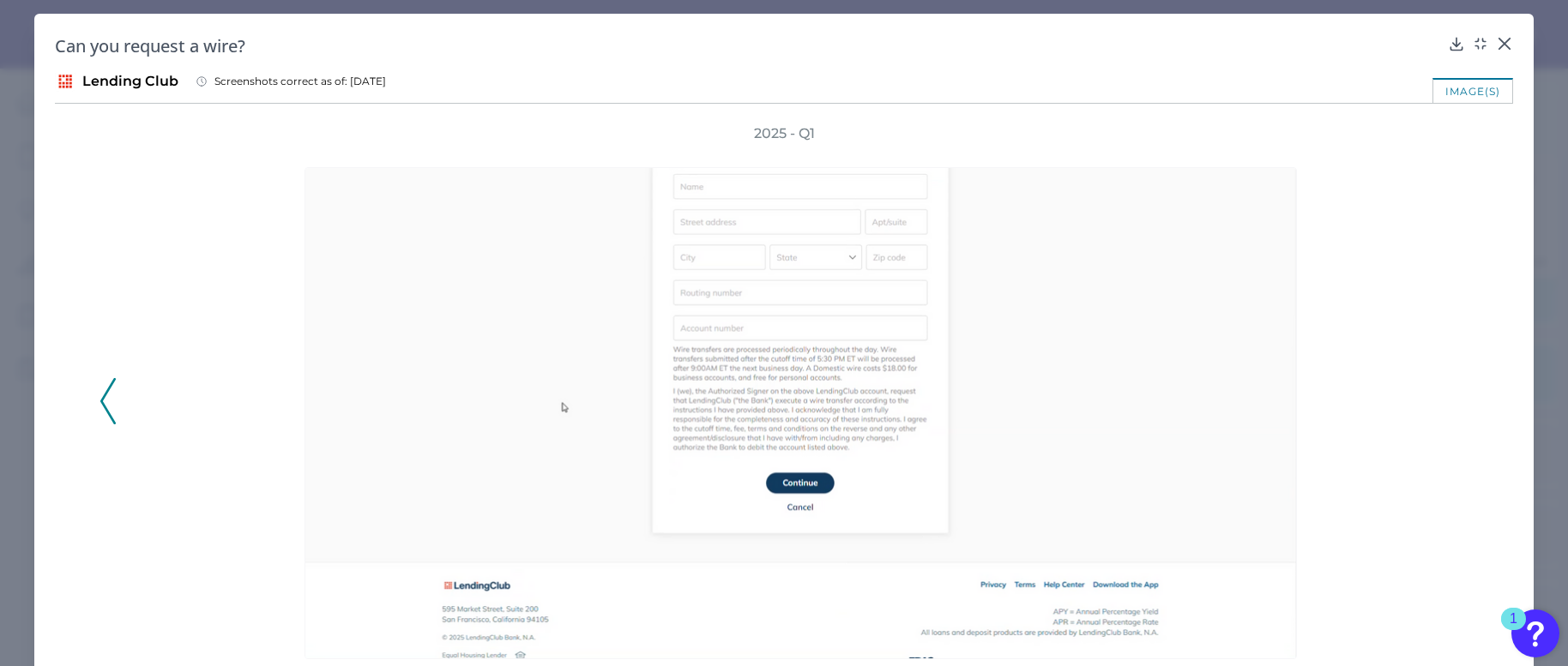 click on "Can you request a wire? Lending Club Screenshots correct as of: [DATE] image(s) 2025 - Q1 Feature Changed - Revised UI View Prev Period" at bounding box center (784, 369) 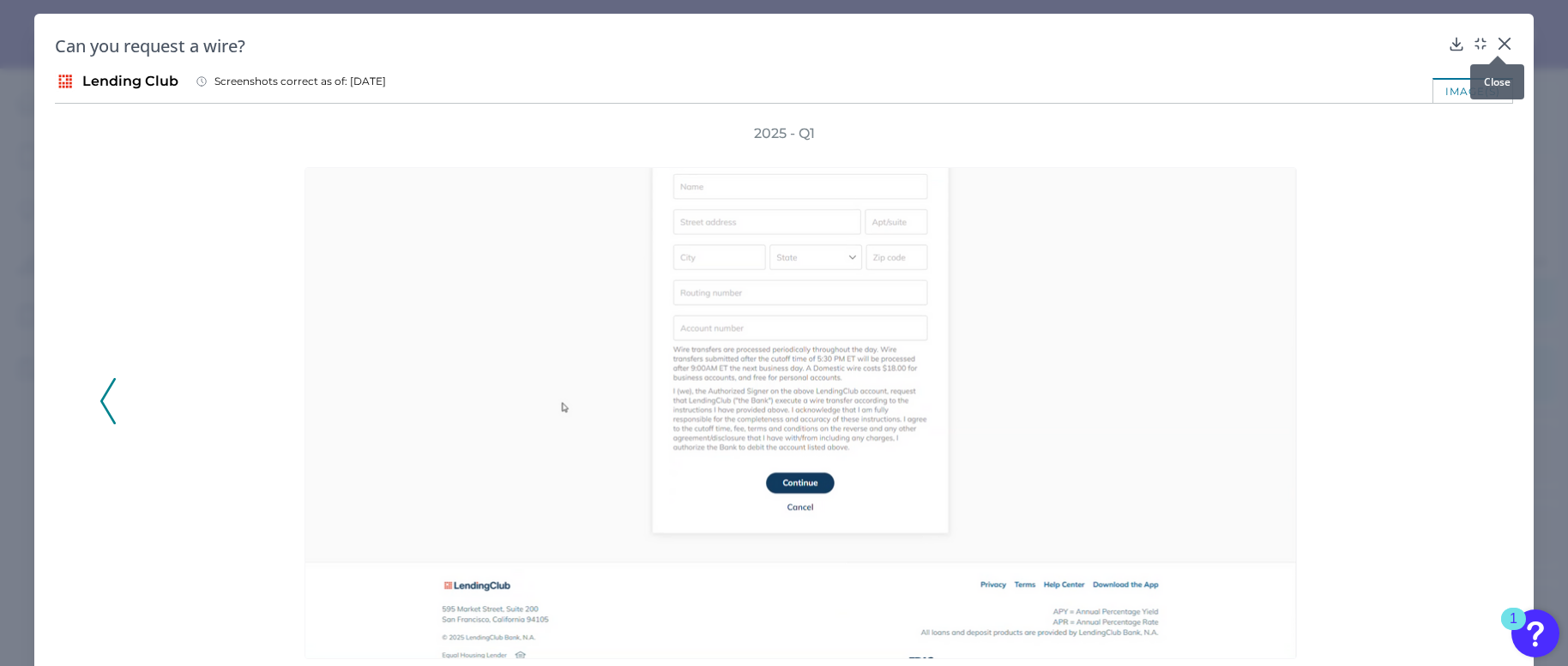 click 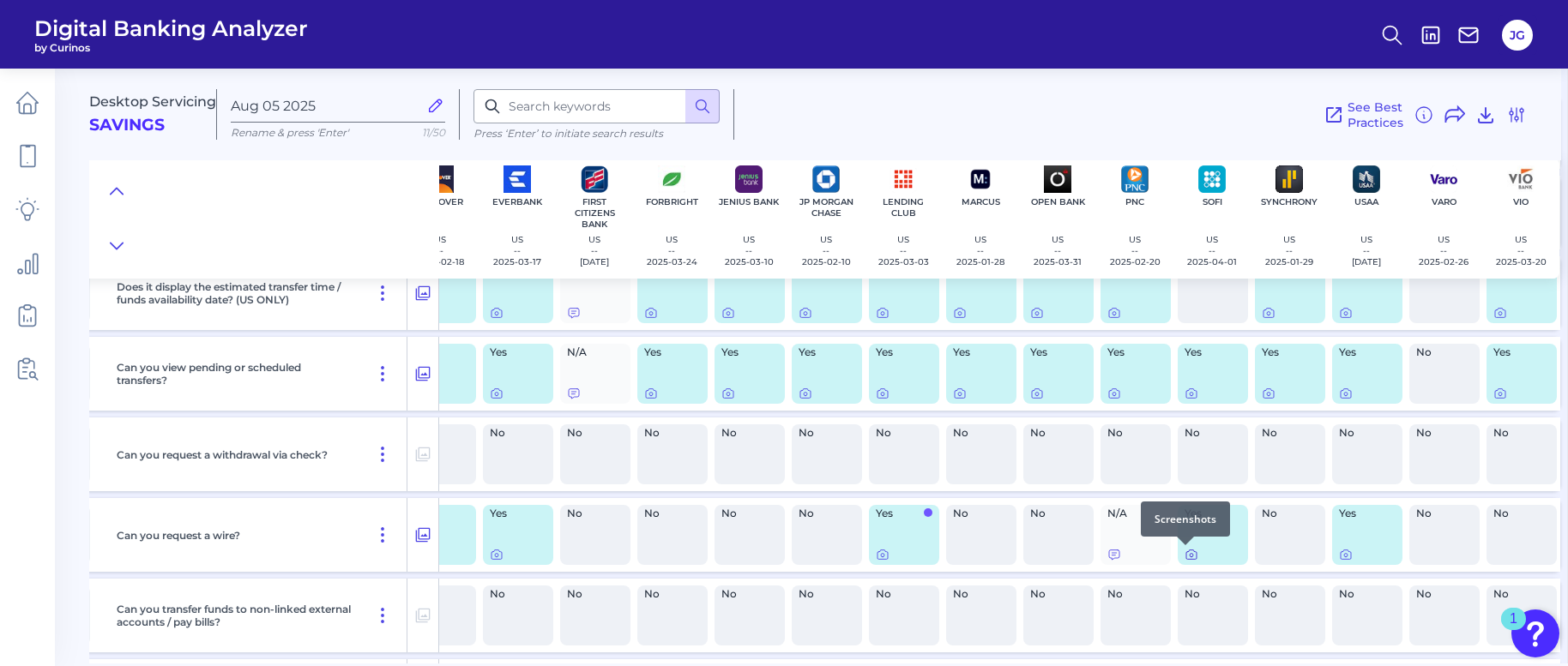 click 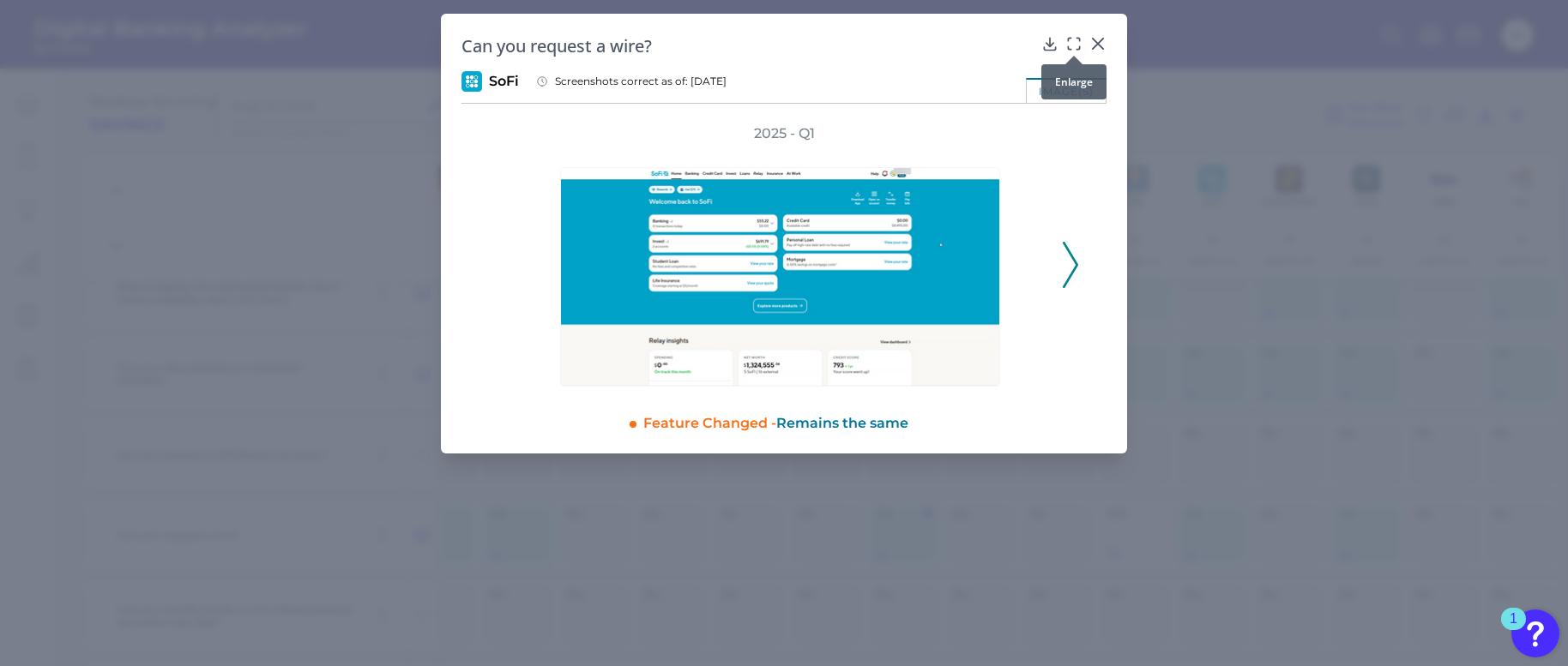 click 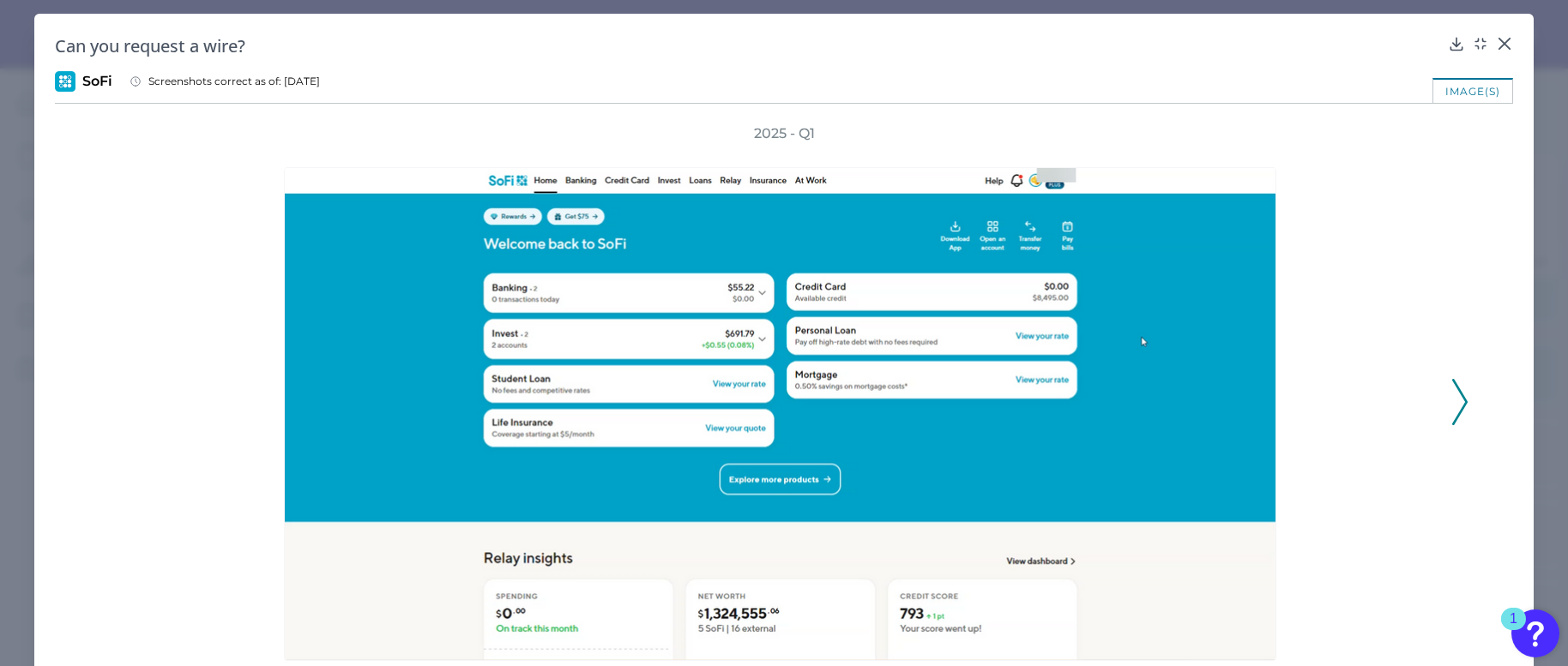 click 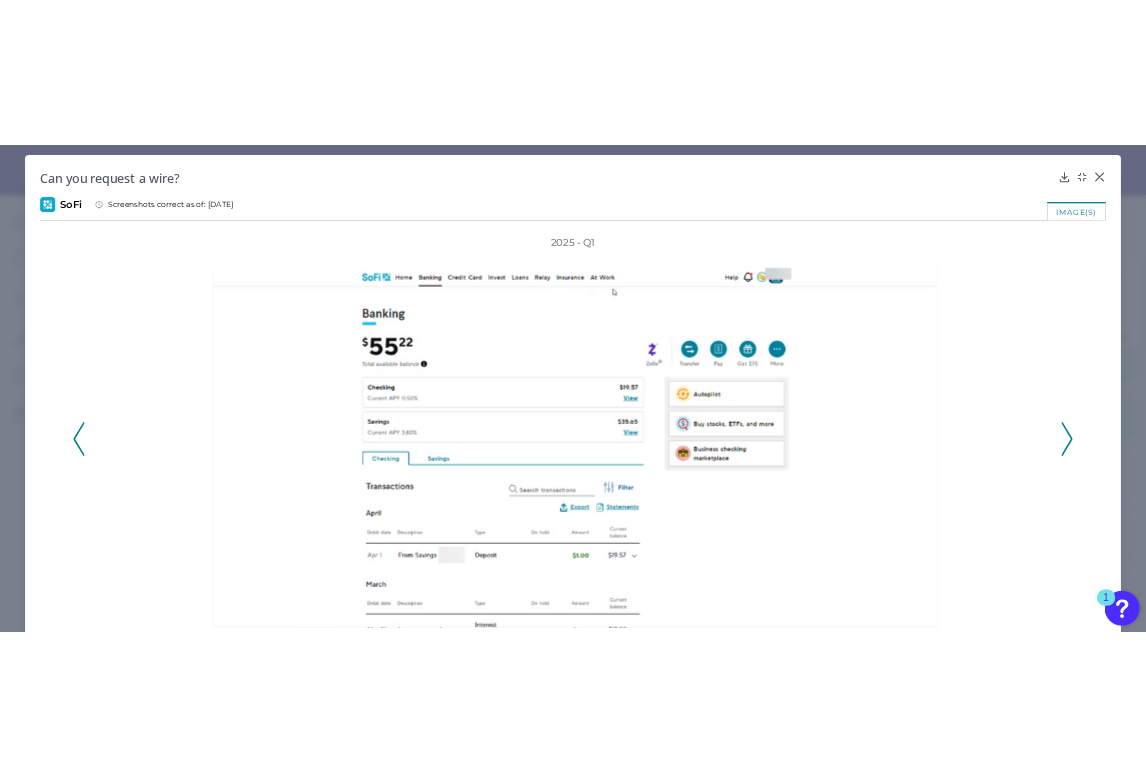 scroll, scrollTop: 85, scrollLeft: 0, axis: vertical 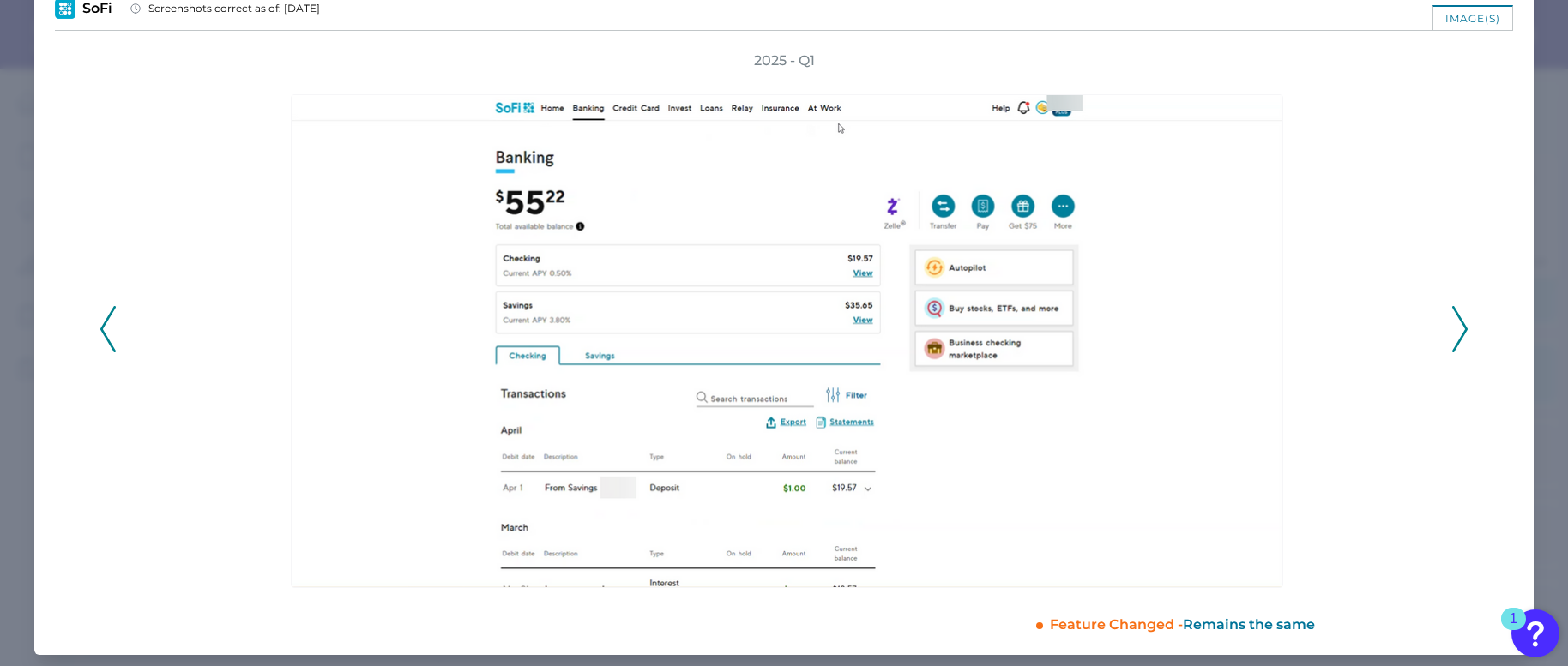 click at bounding box center [791, 329] 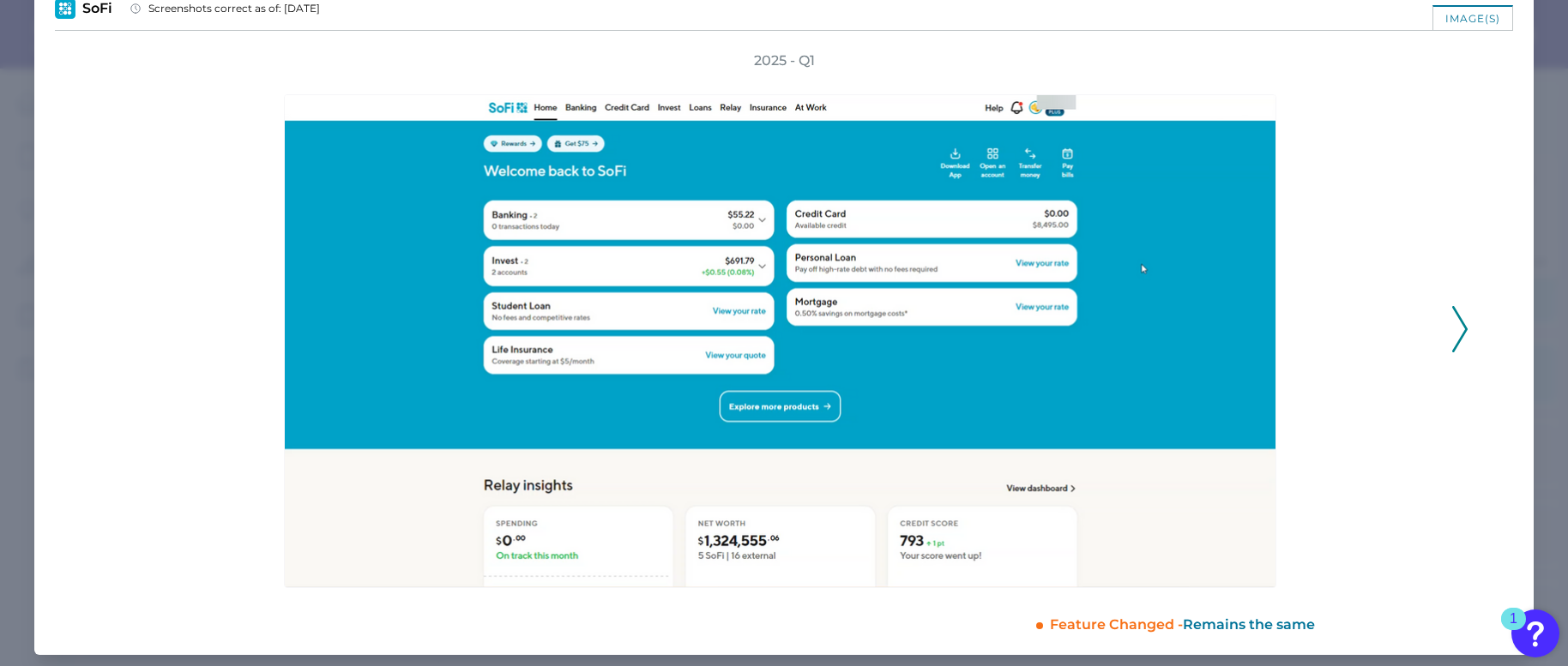click 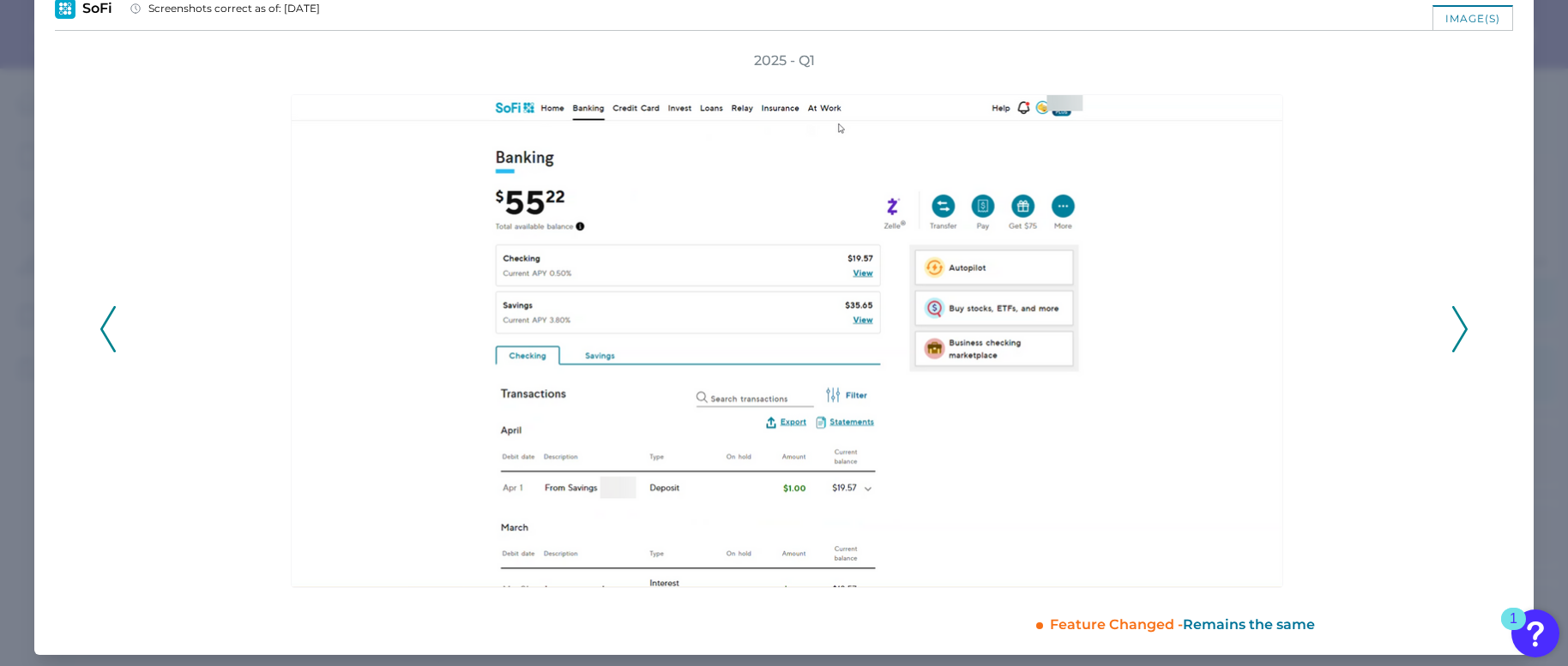 click 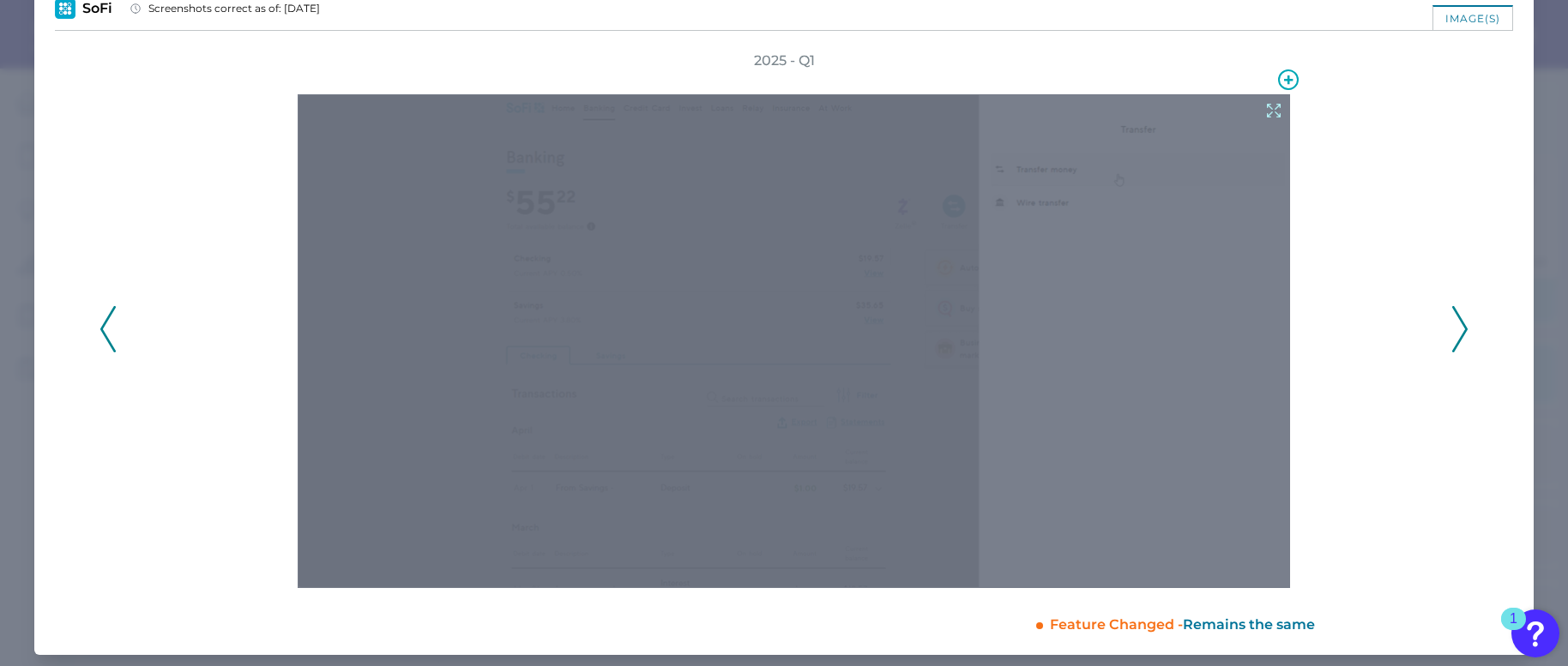 click at bounding box center [793, 341] 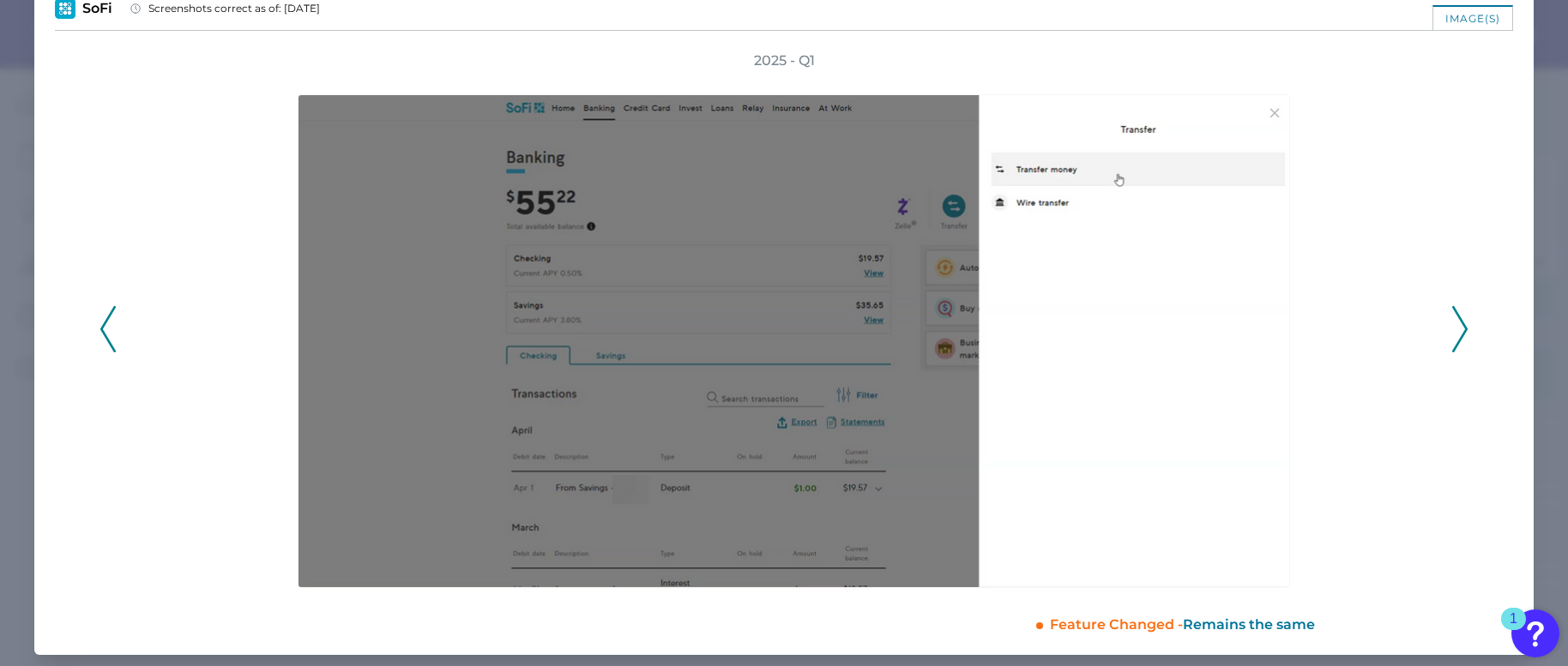 click at bounding box center (798, 329) 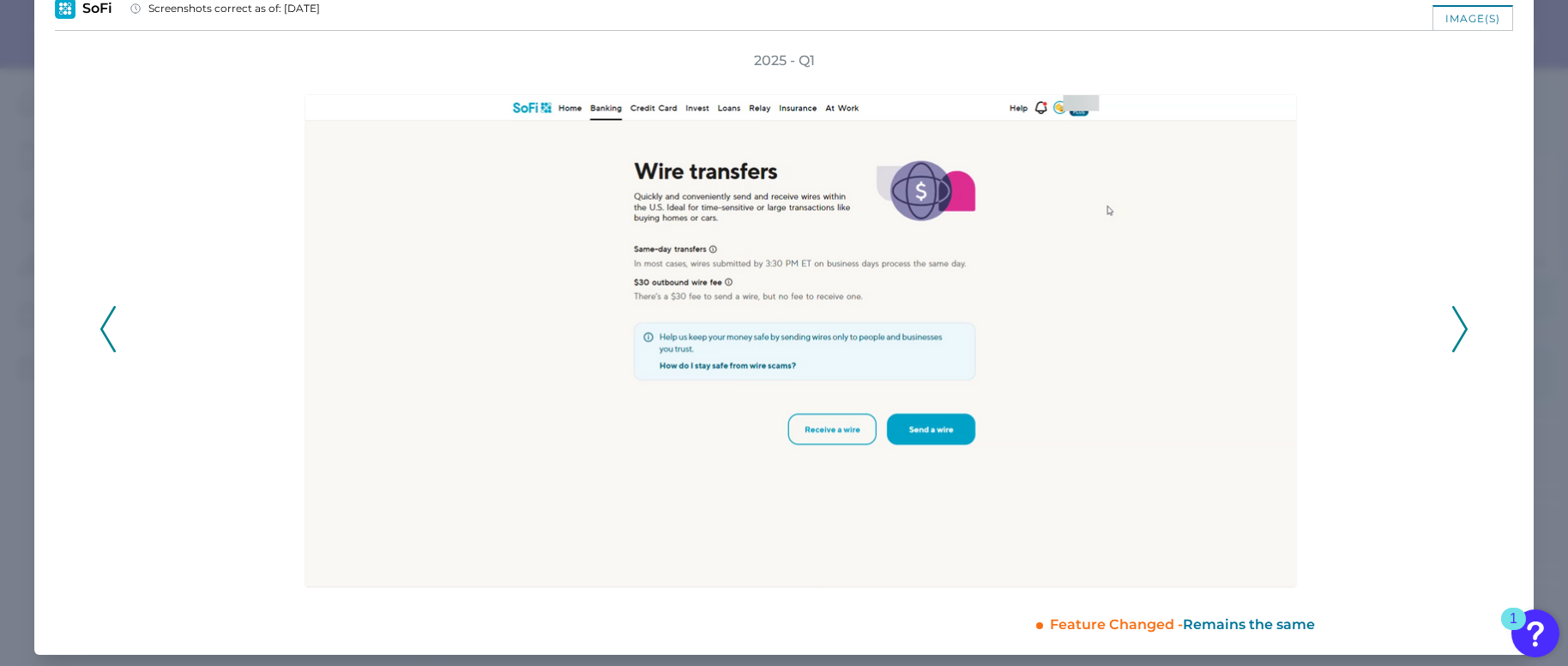 click 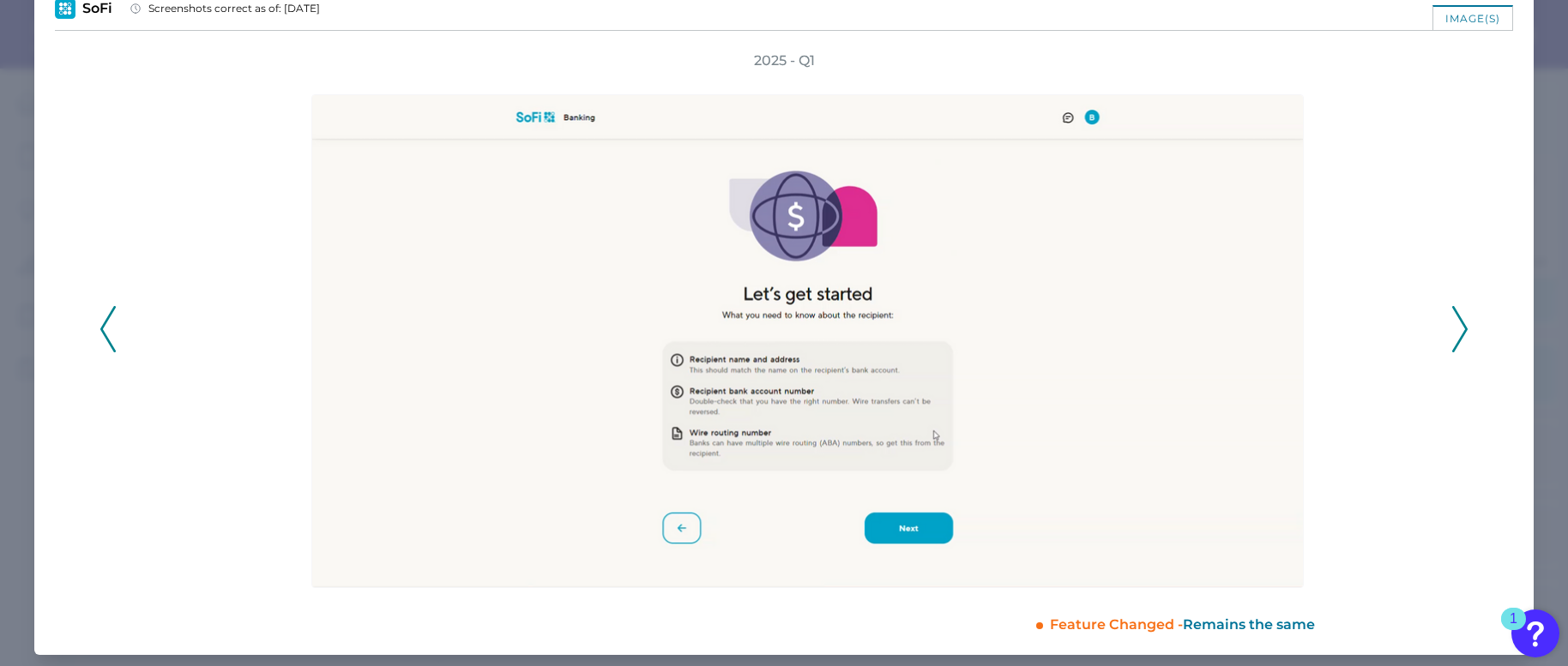 click 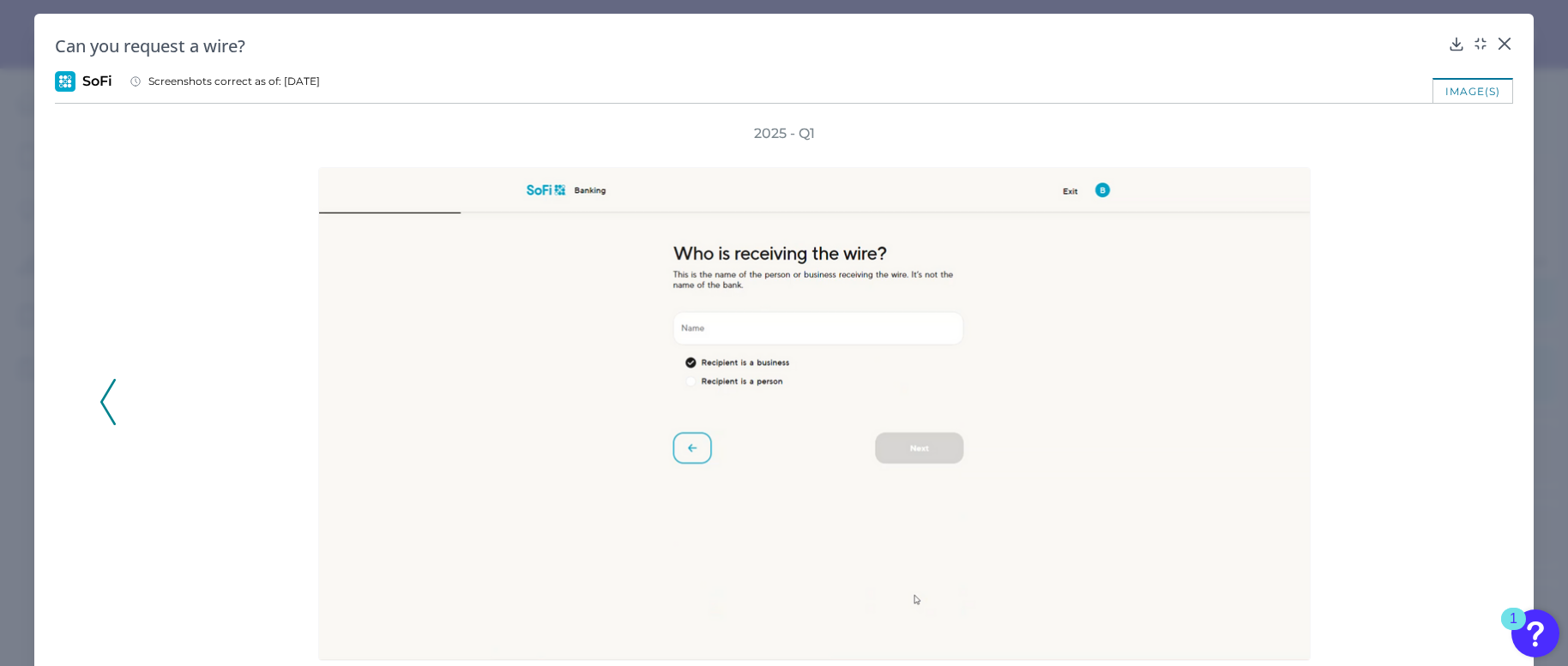 scroll, scrollTop: 73, scrollLeft: 0, axis: vertical 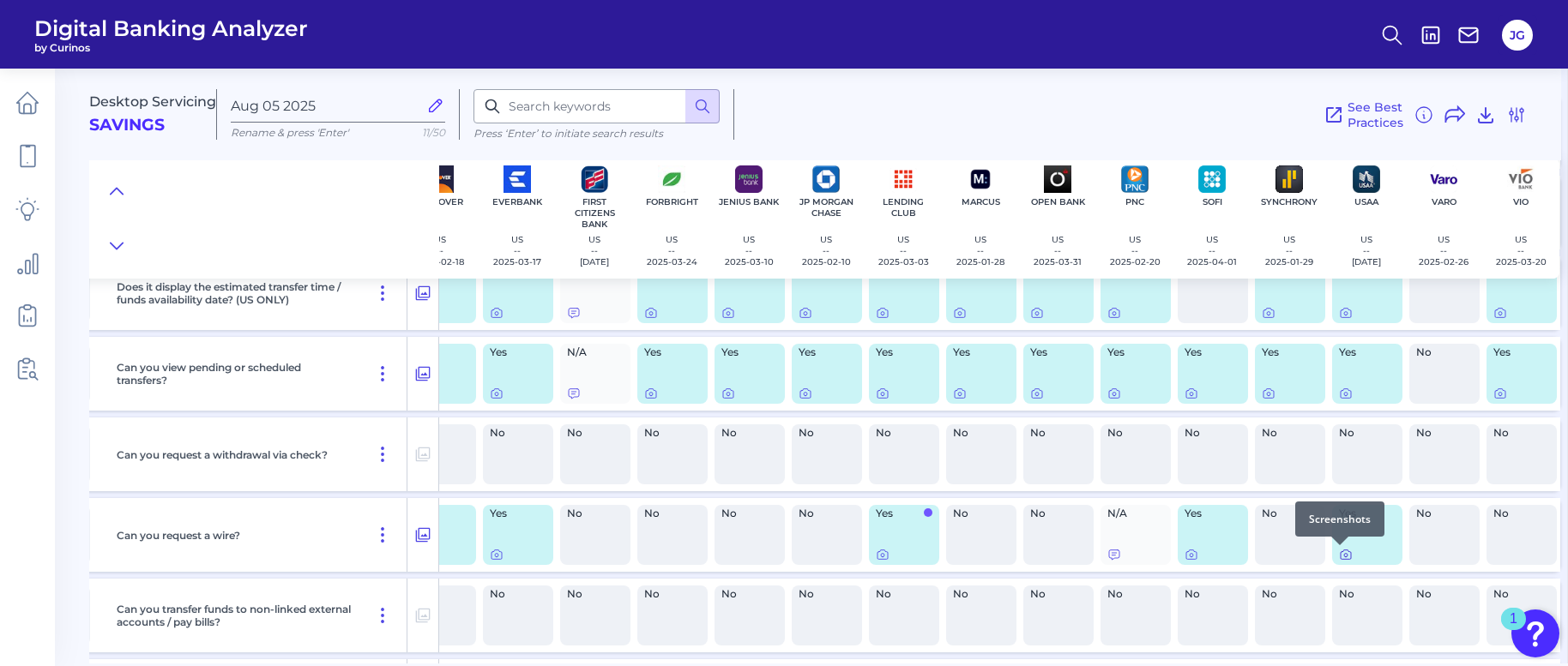 click 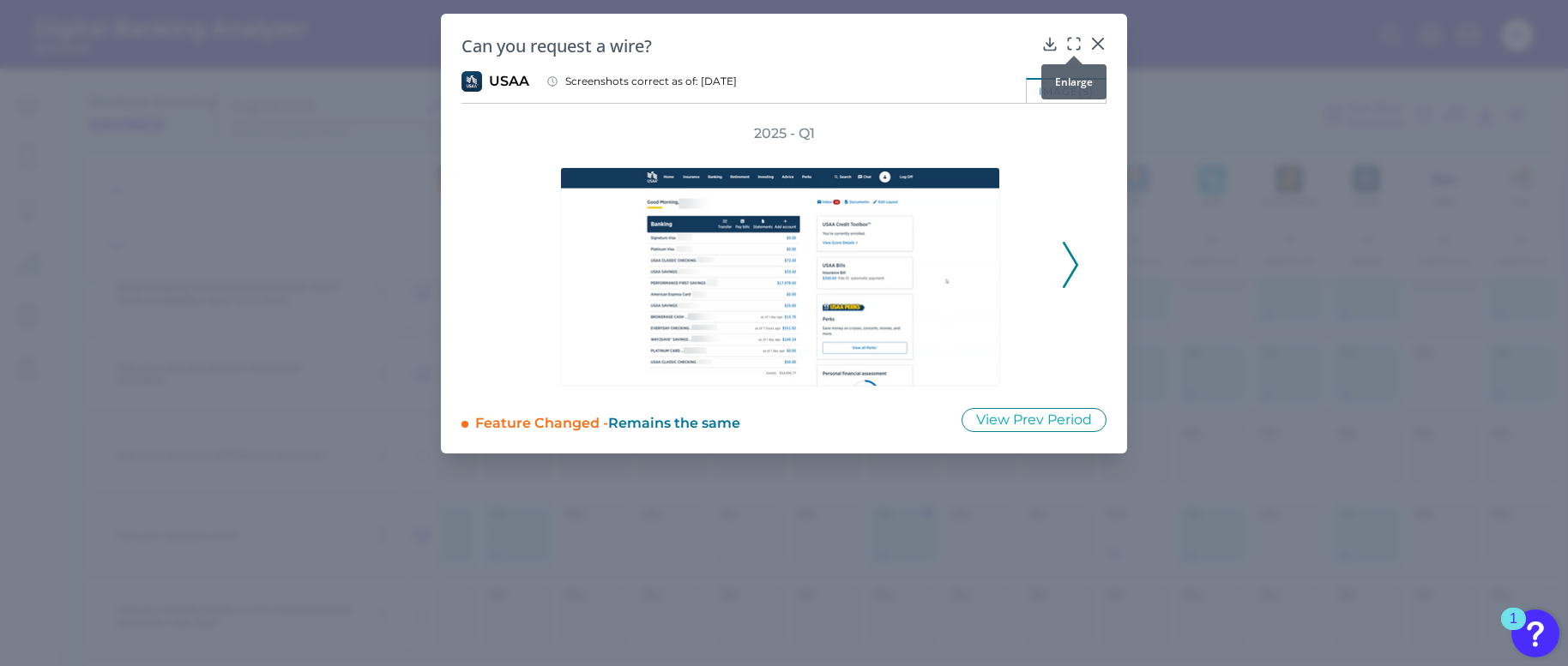 click 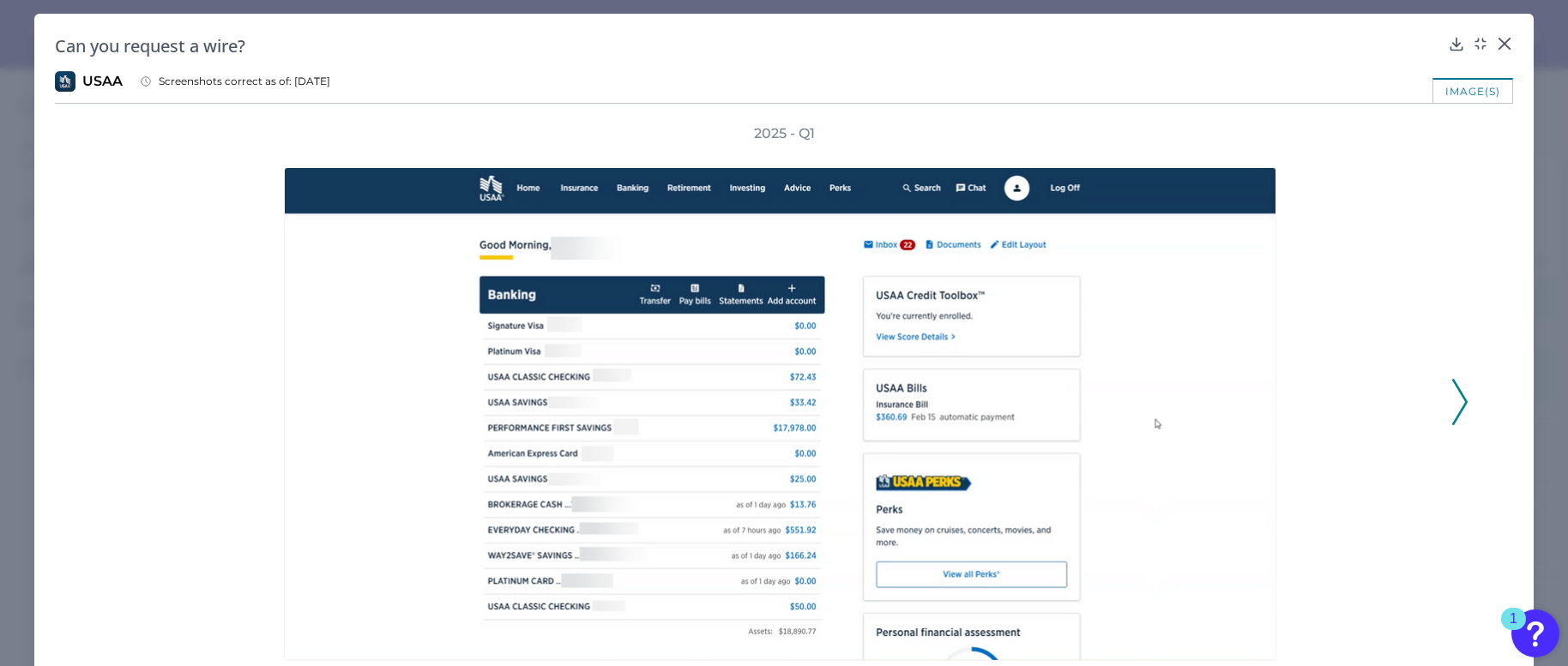 click on "2025 - Q1" at bounding box center (784, 393) 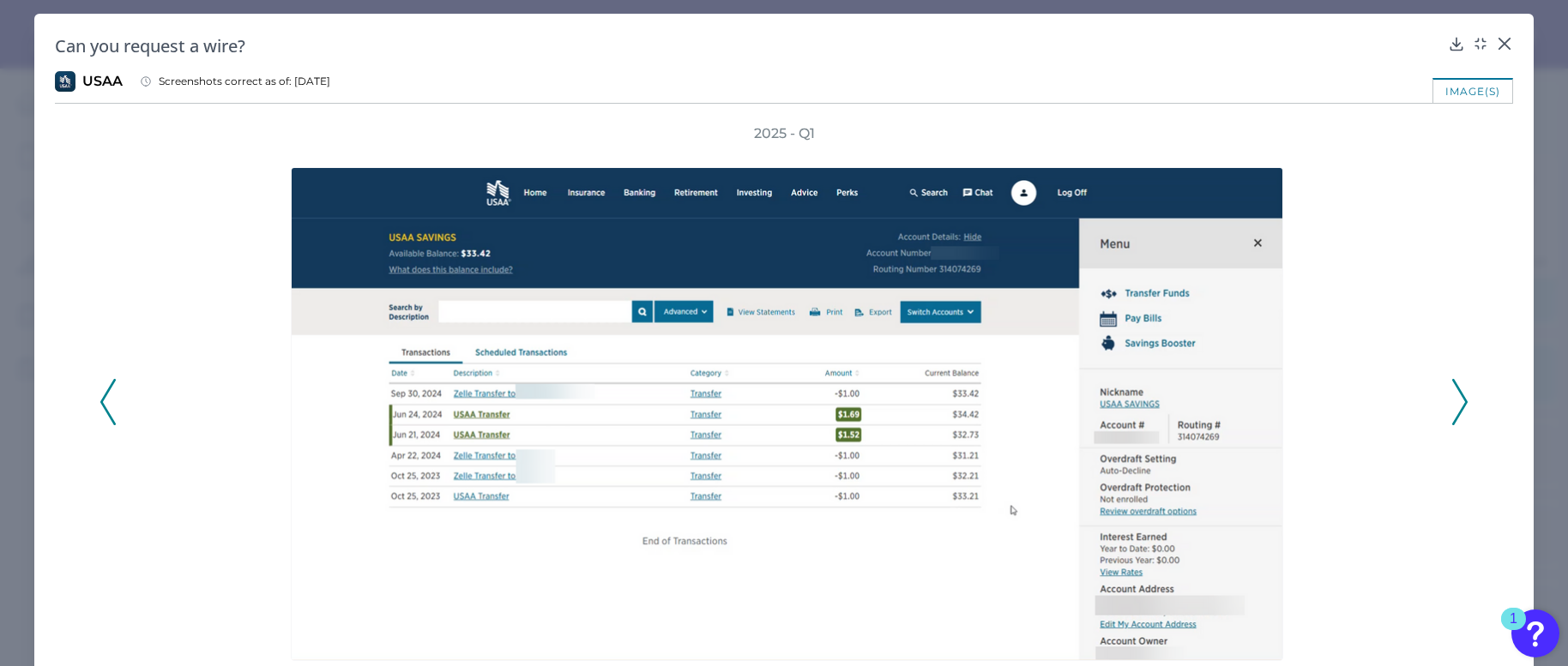 click on "2025 - Q1" at bounding box center [784, 393] 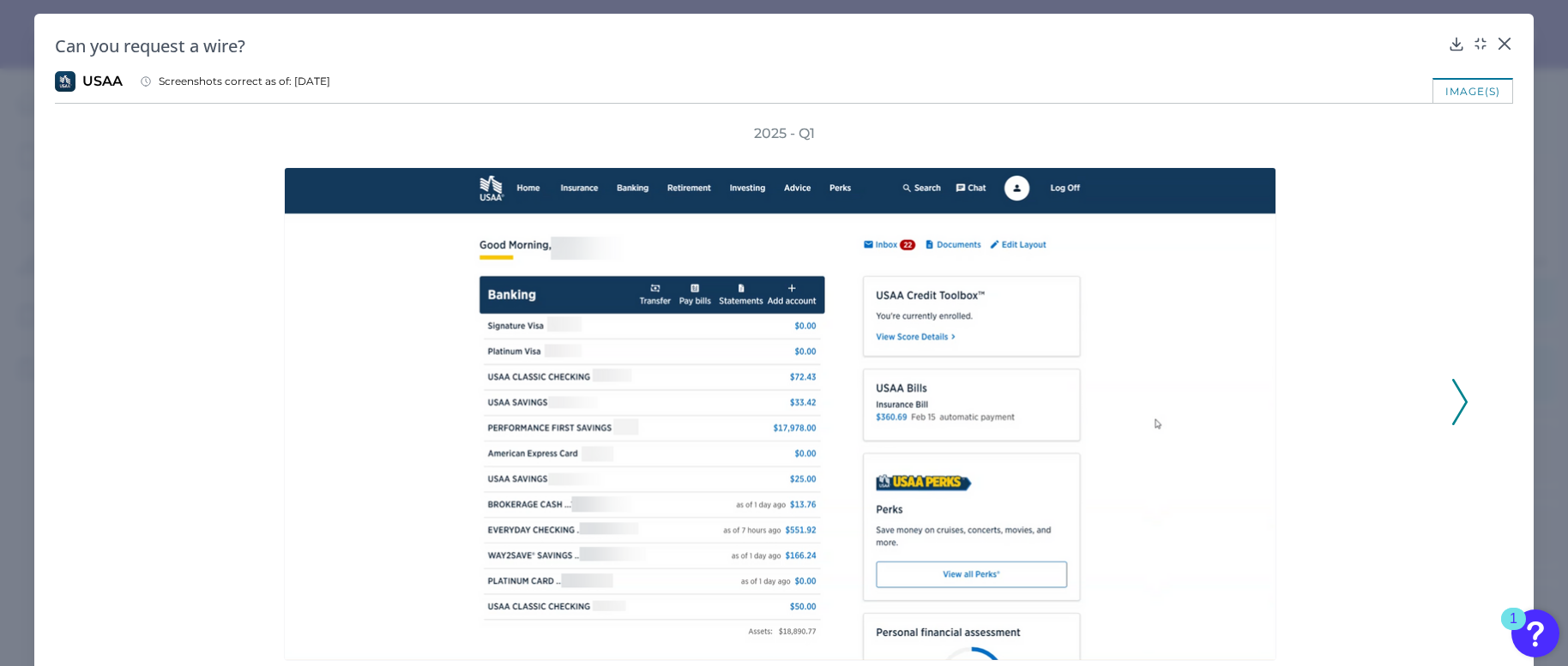 scroll, scrollTop: 73, scrollLeft: 0, axis: vertical 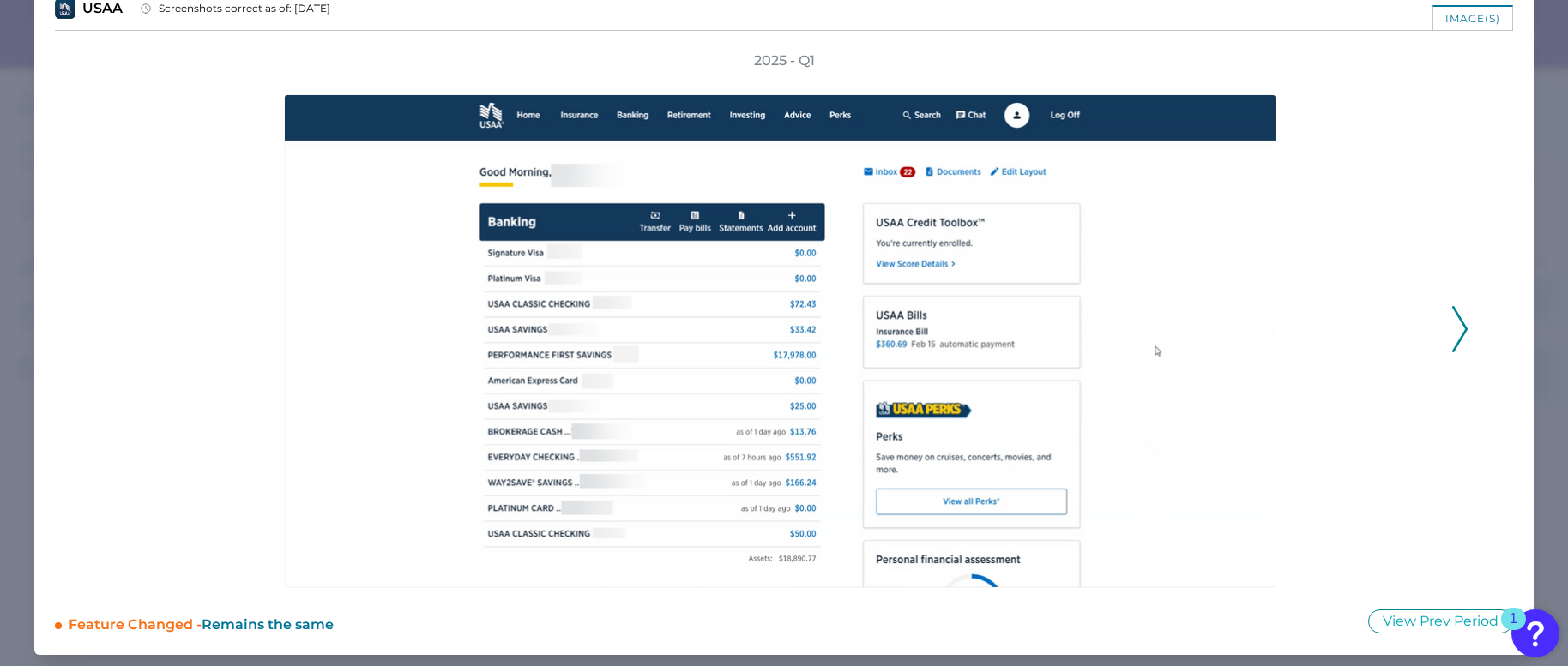 click on "2025 - Q1" at bounding box center (784, 320) 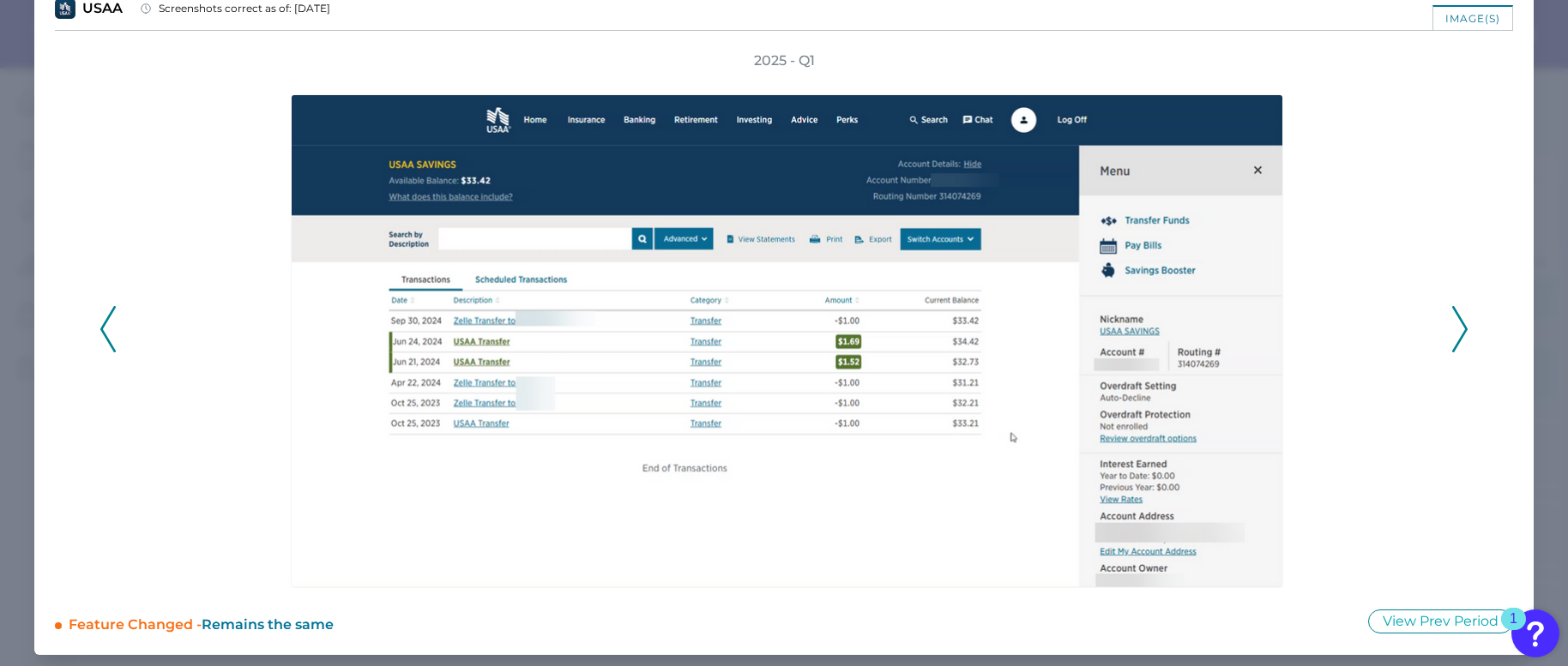 click 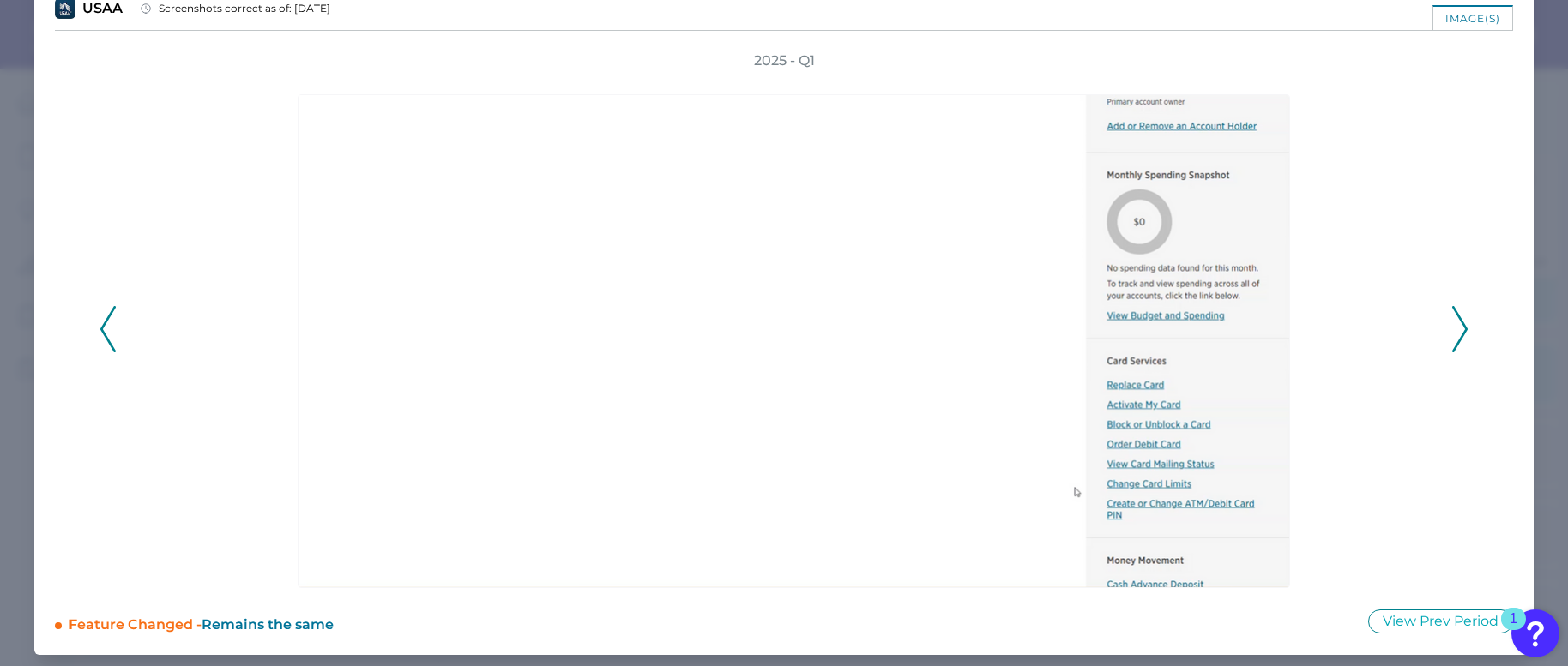click 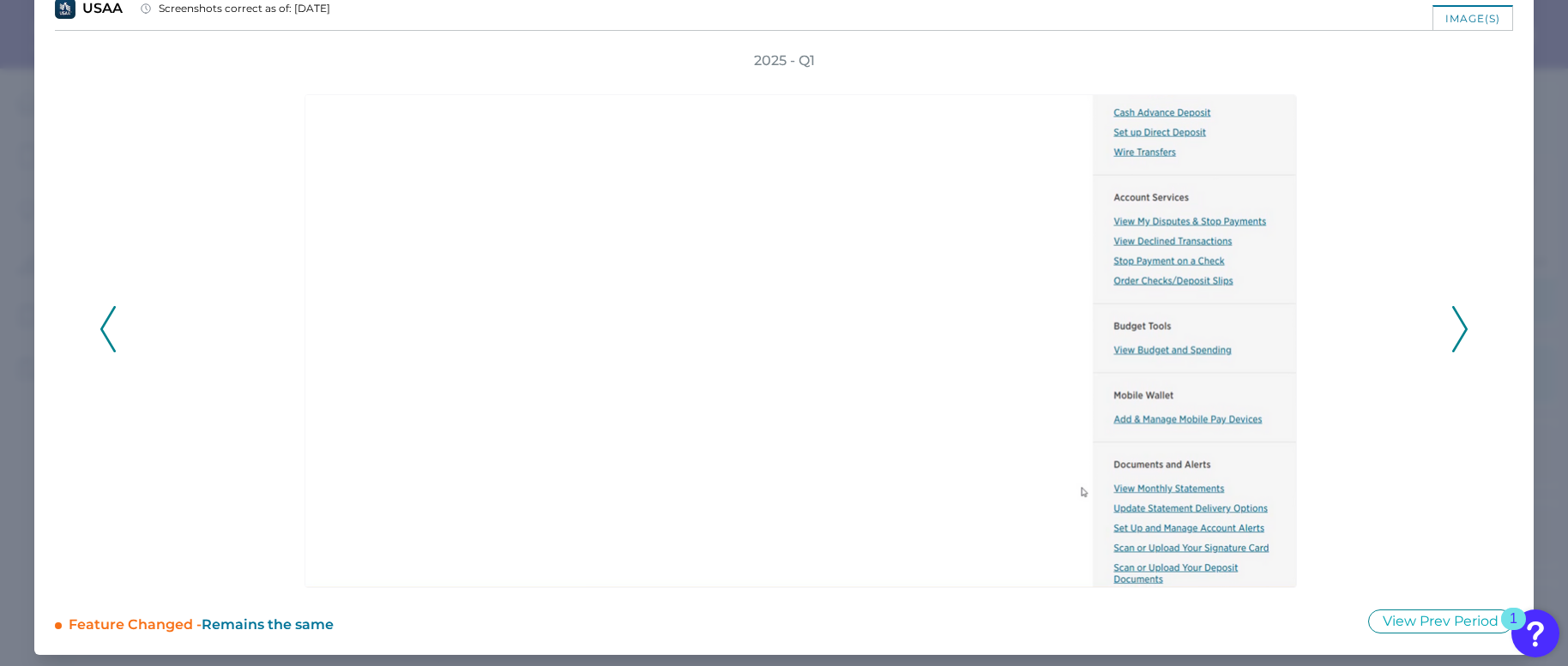click 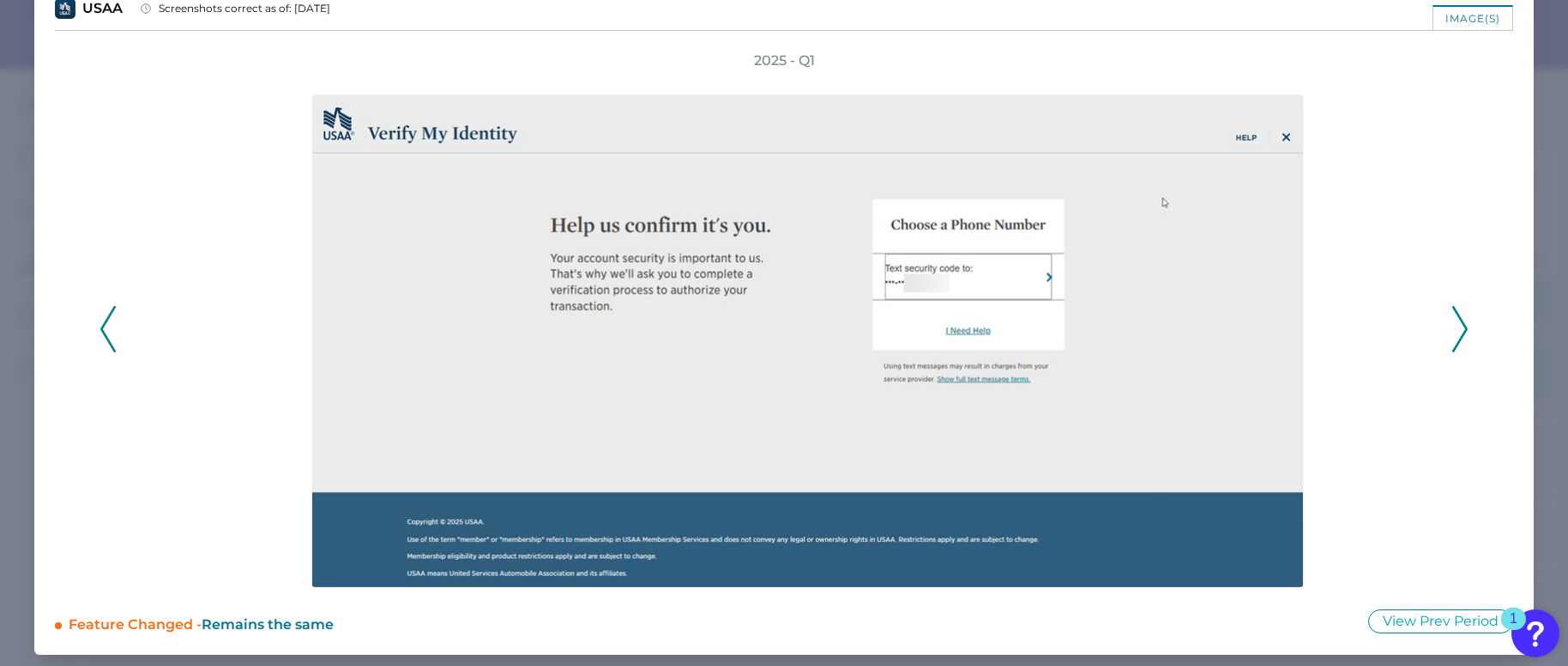 click 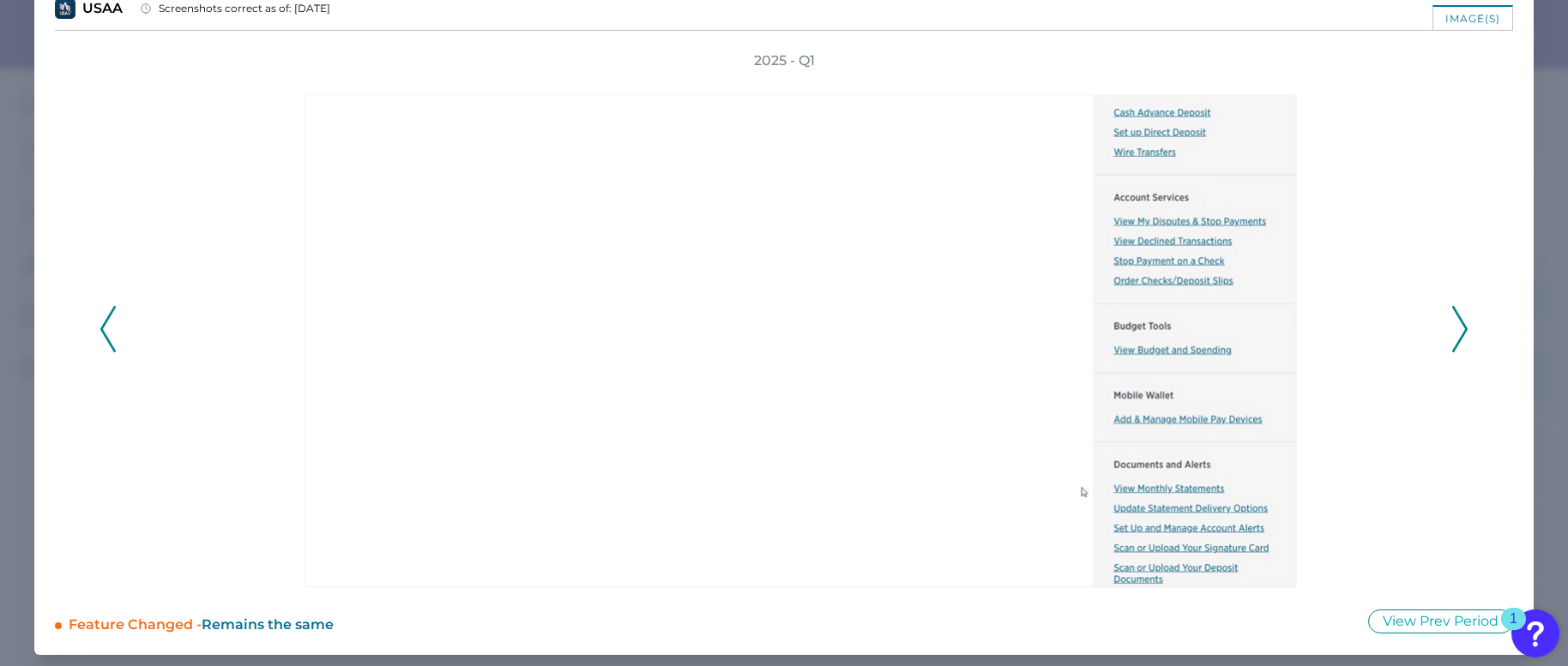 click 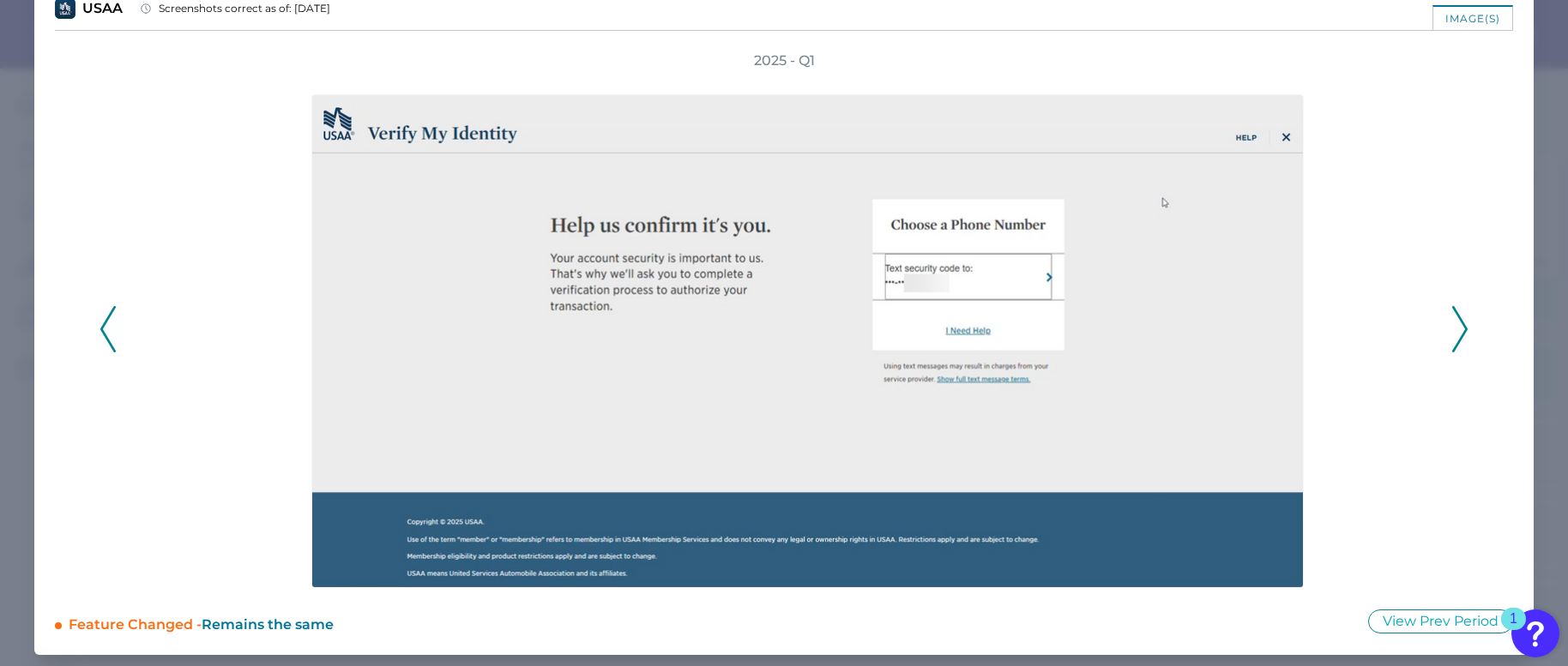 click on "2025 - Q1" at bounding box center (784, 320) 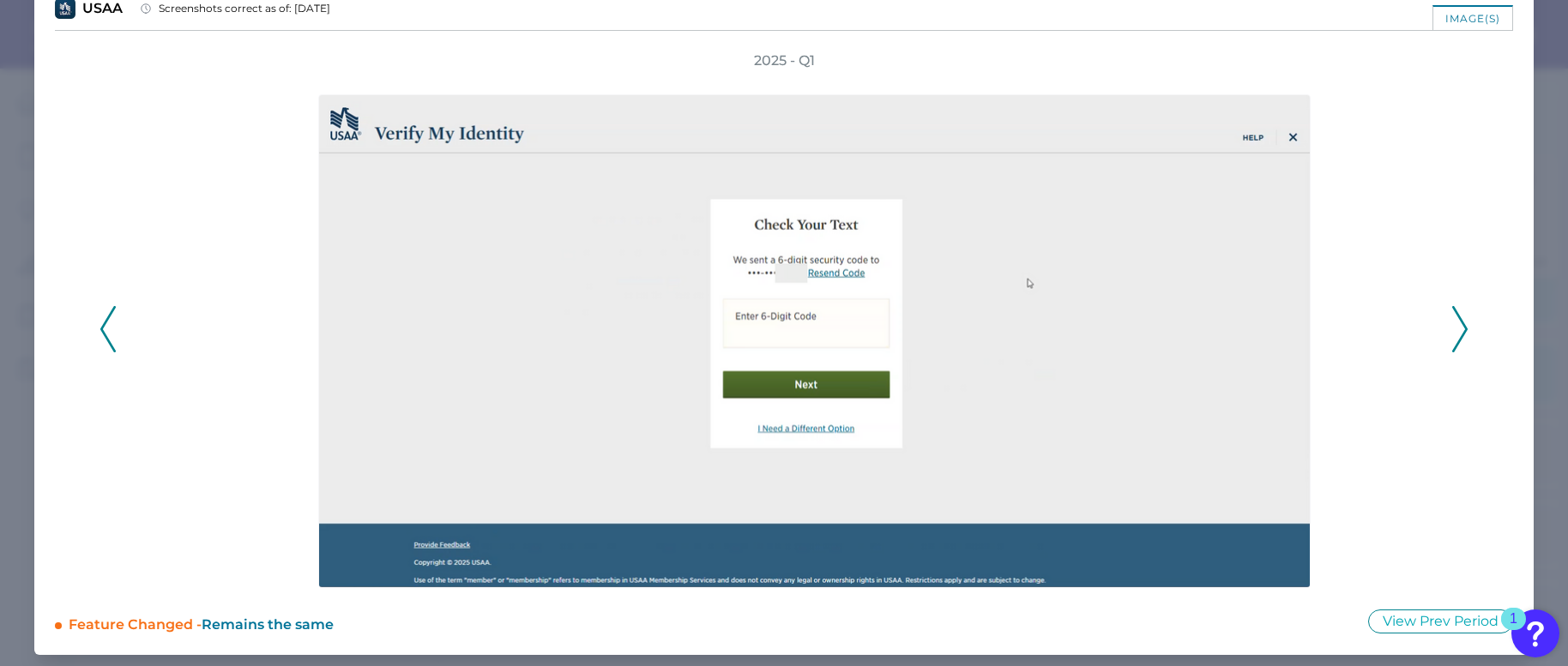 click 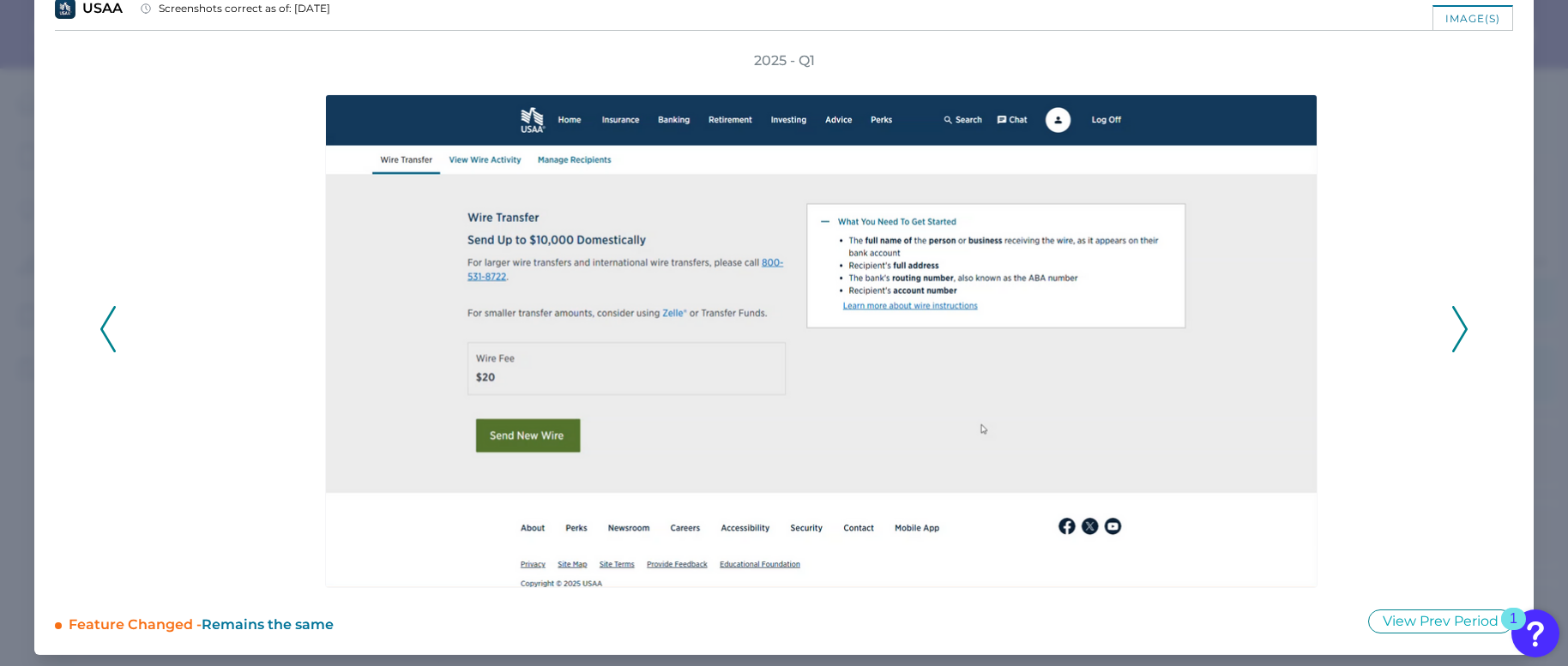 click 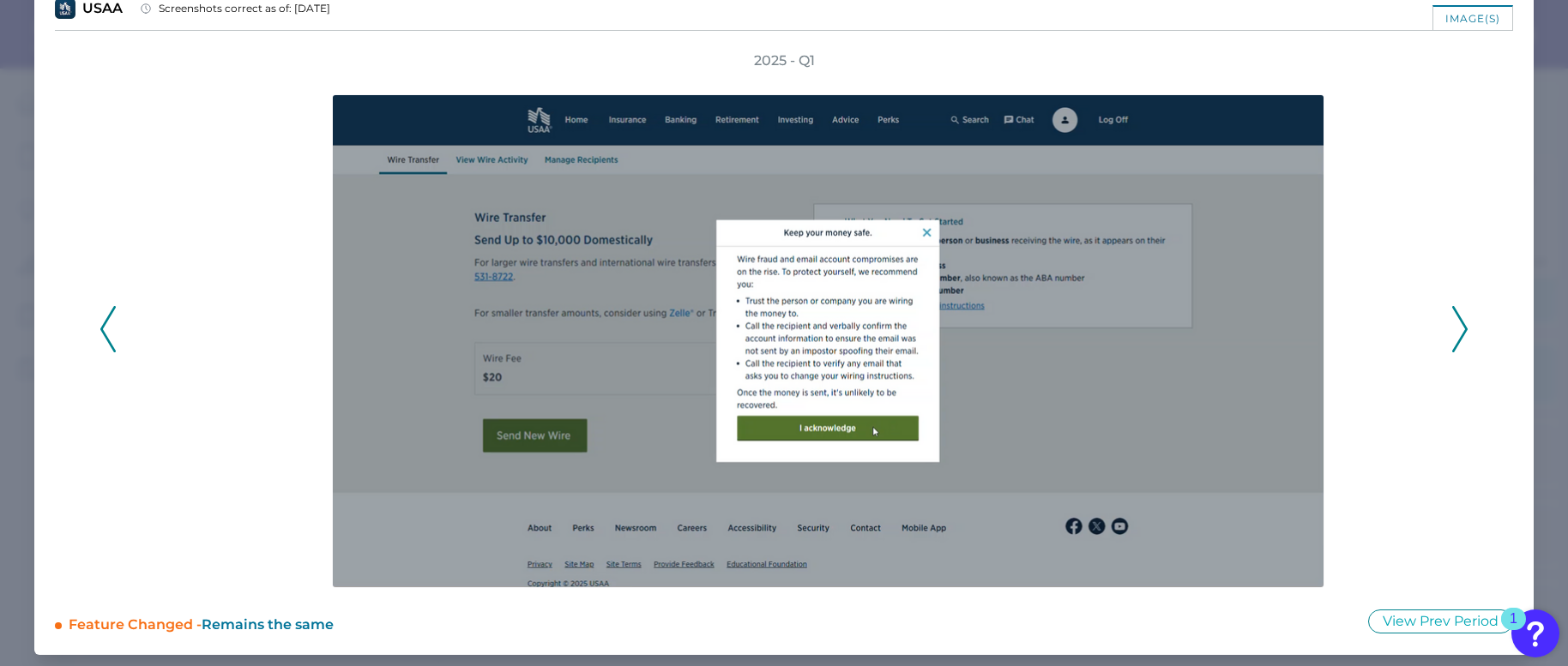 click on "2025 - Q1" at bounding box center (784, 320) 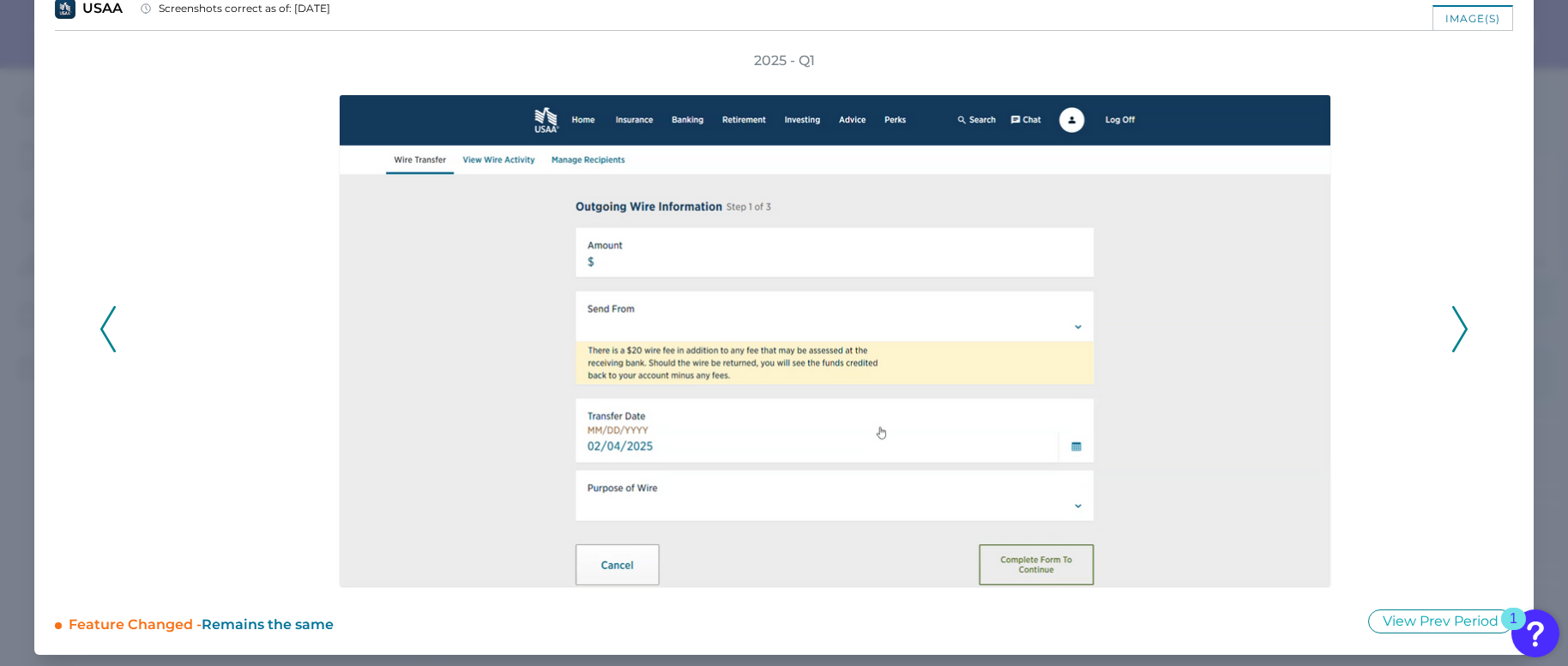 click 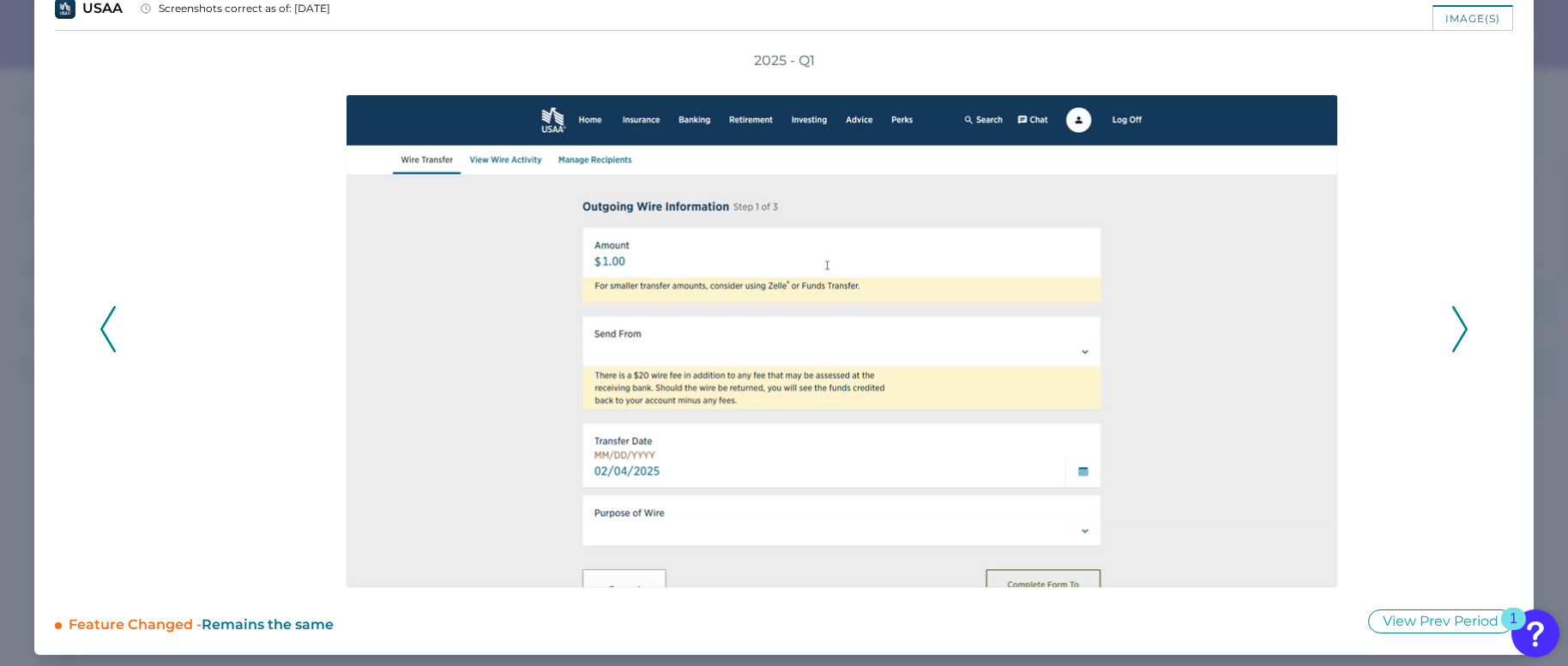 click 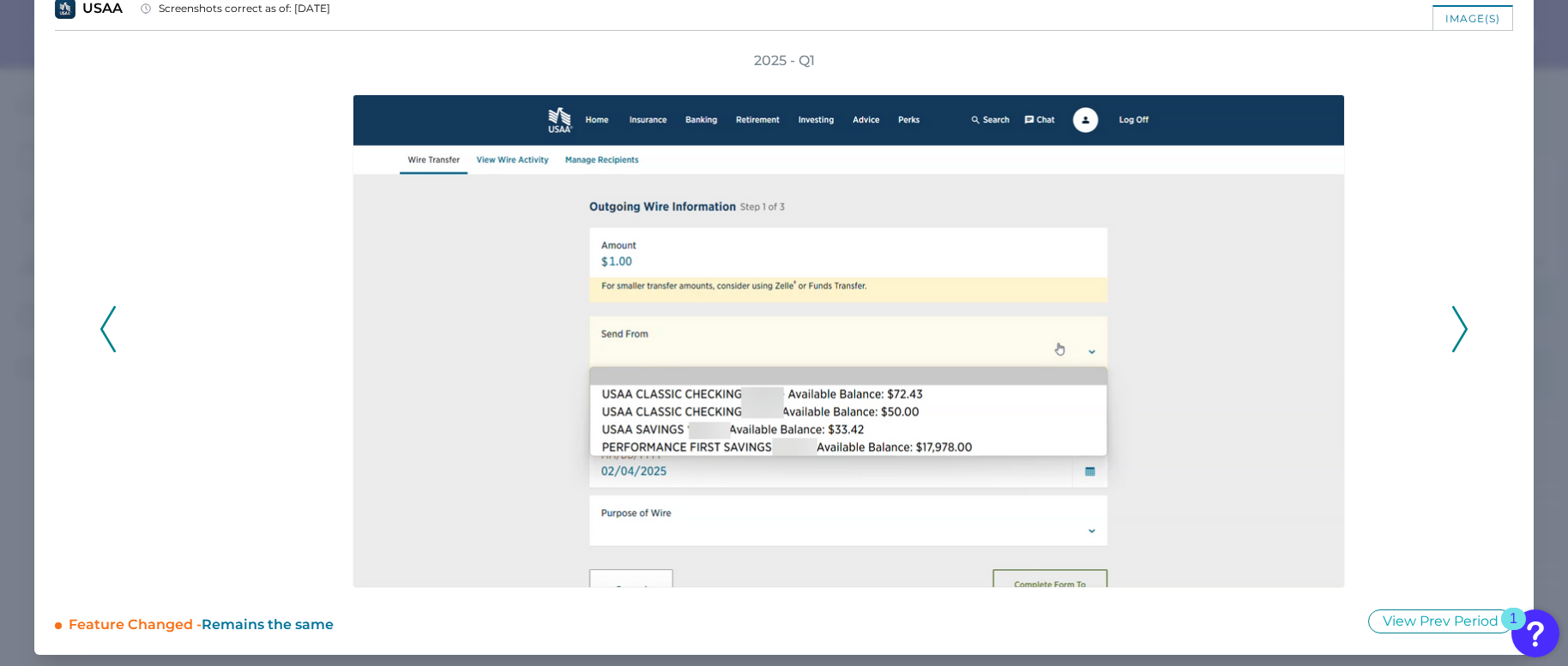 click 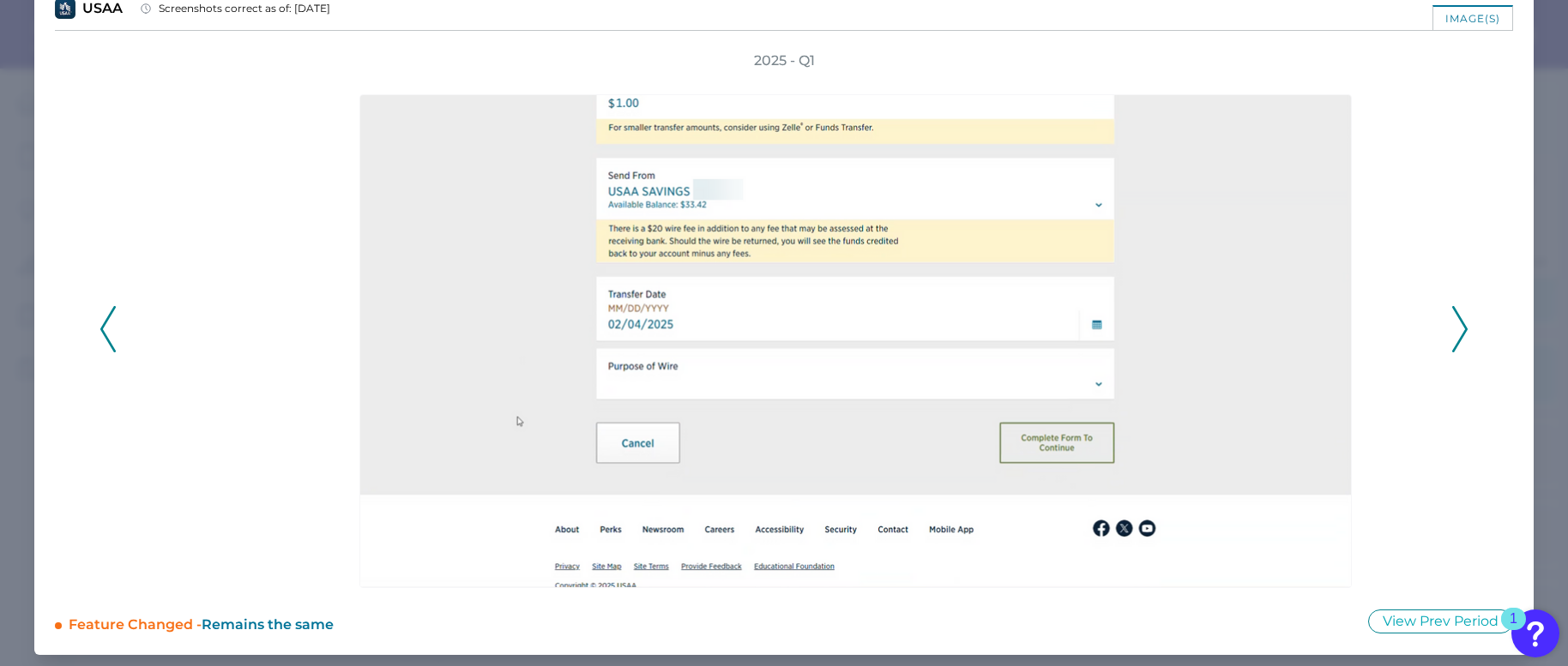 click 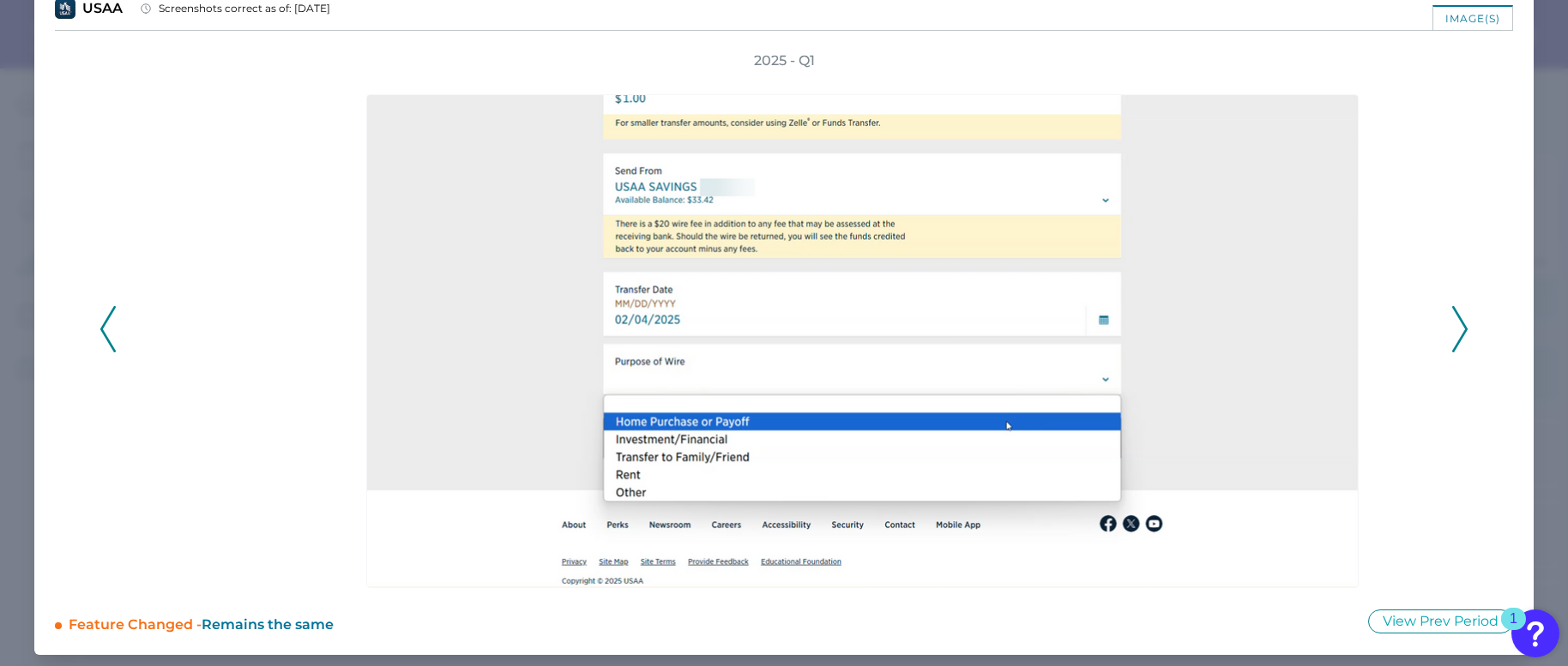 click on "2025 - Q1" at bounding box center [784, 320] 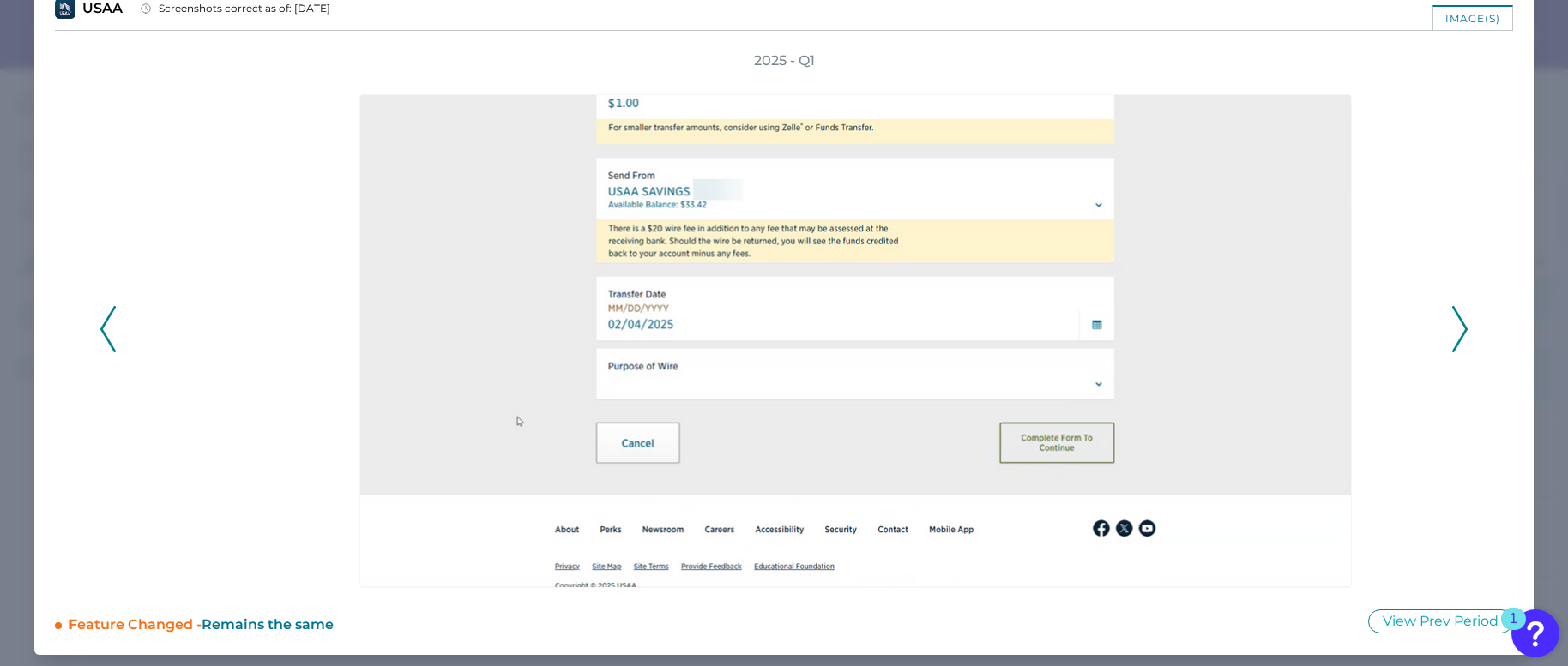 click at bounding box center [859, 329] 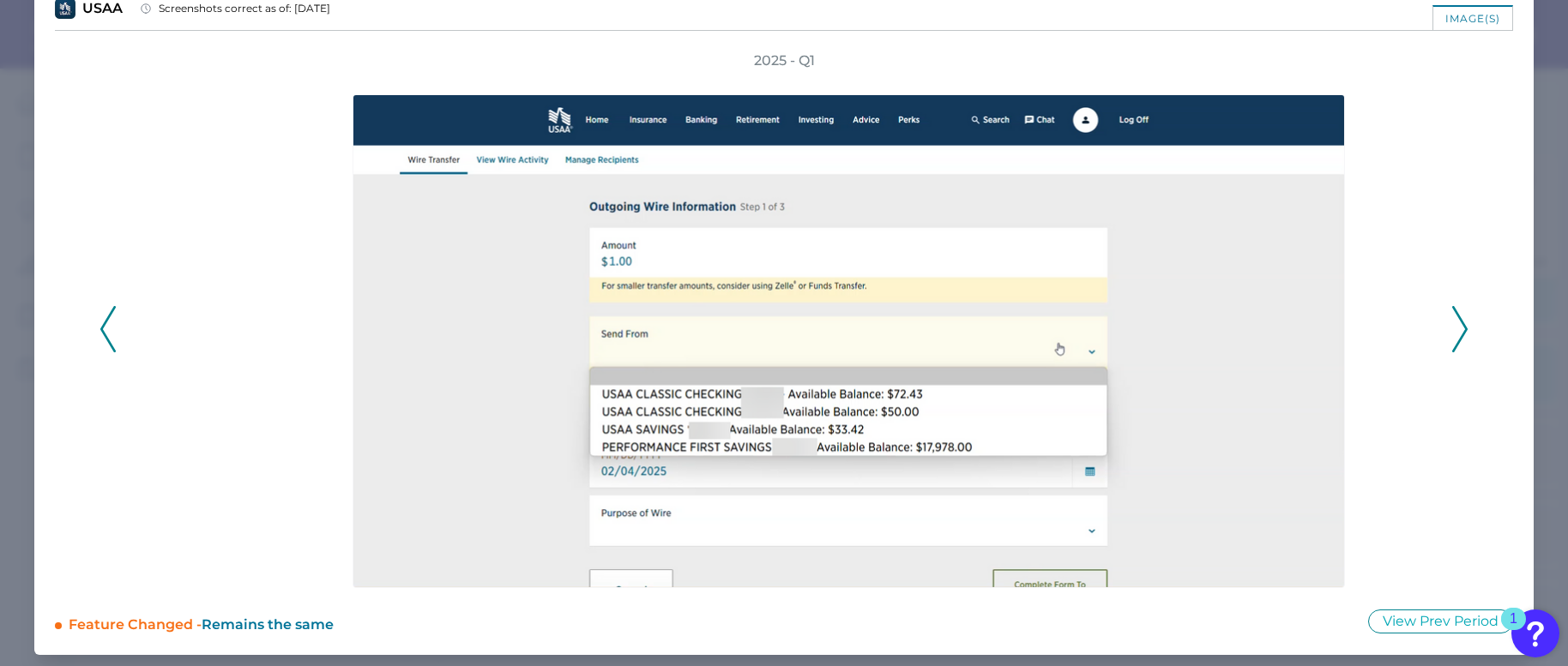 click 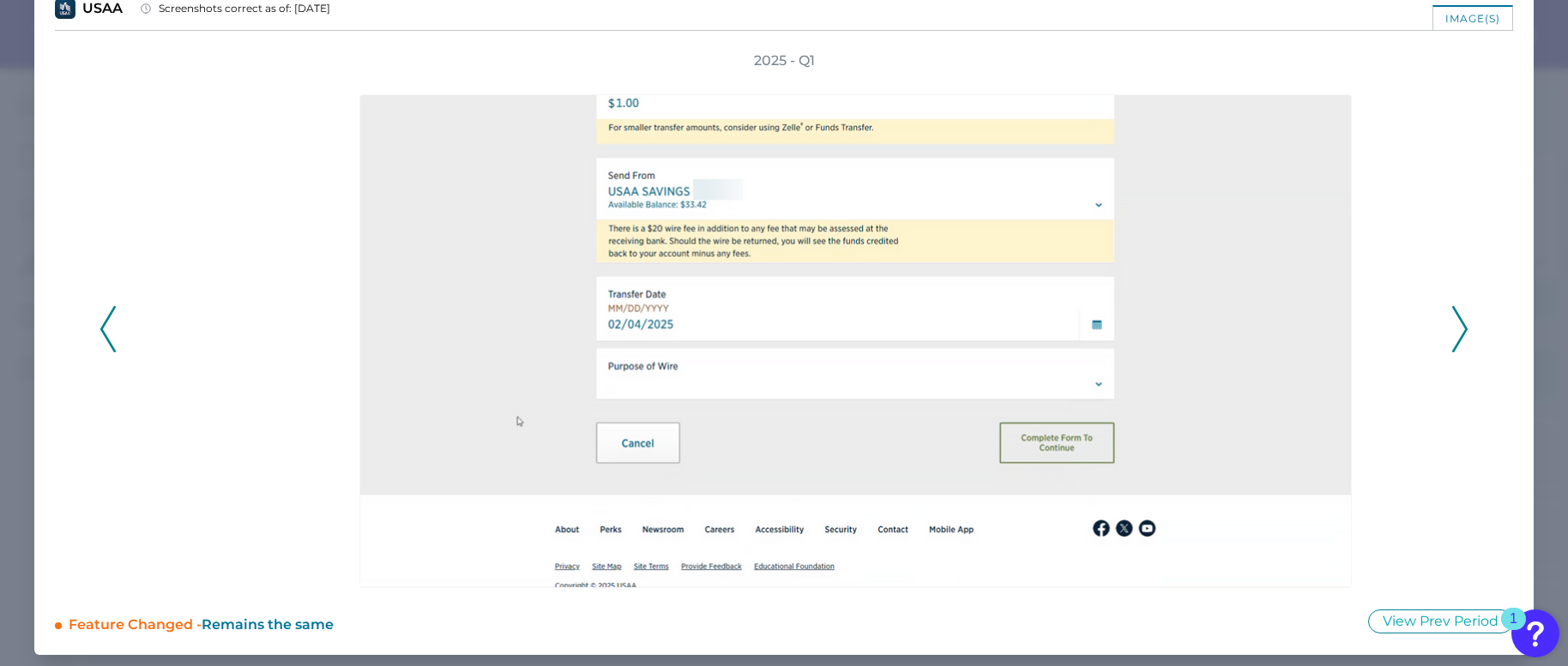 click 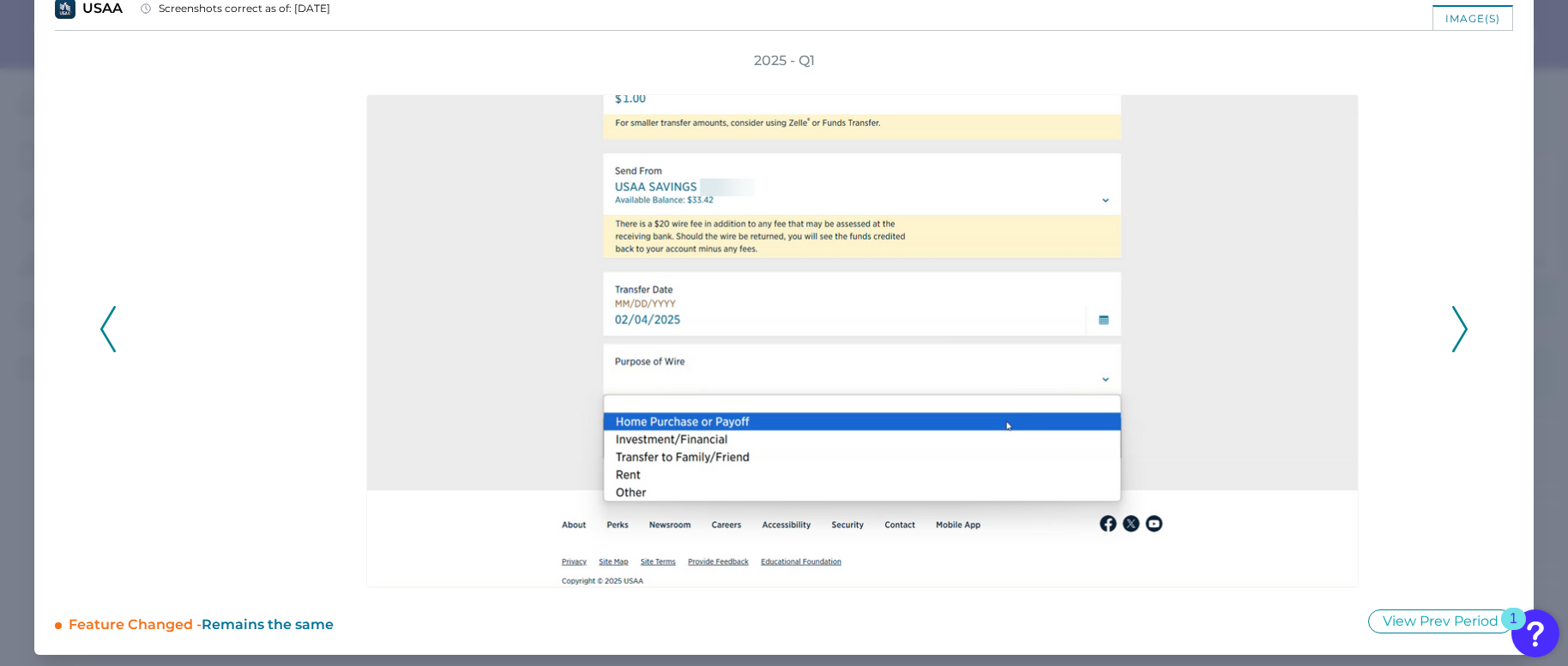 click 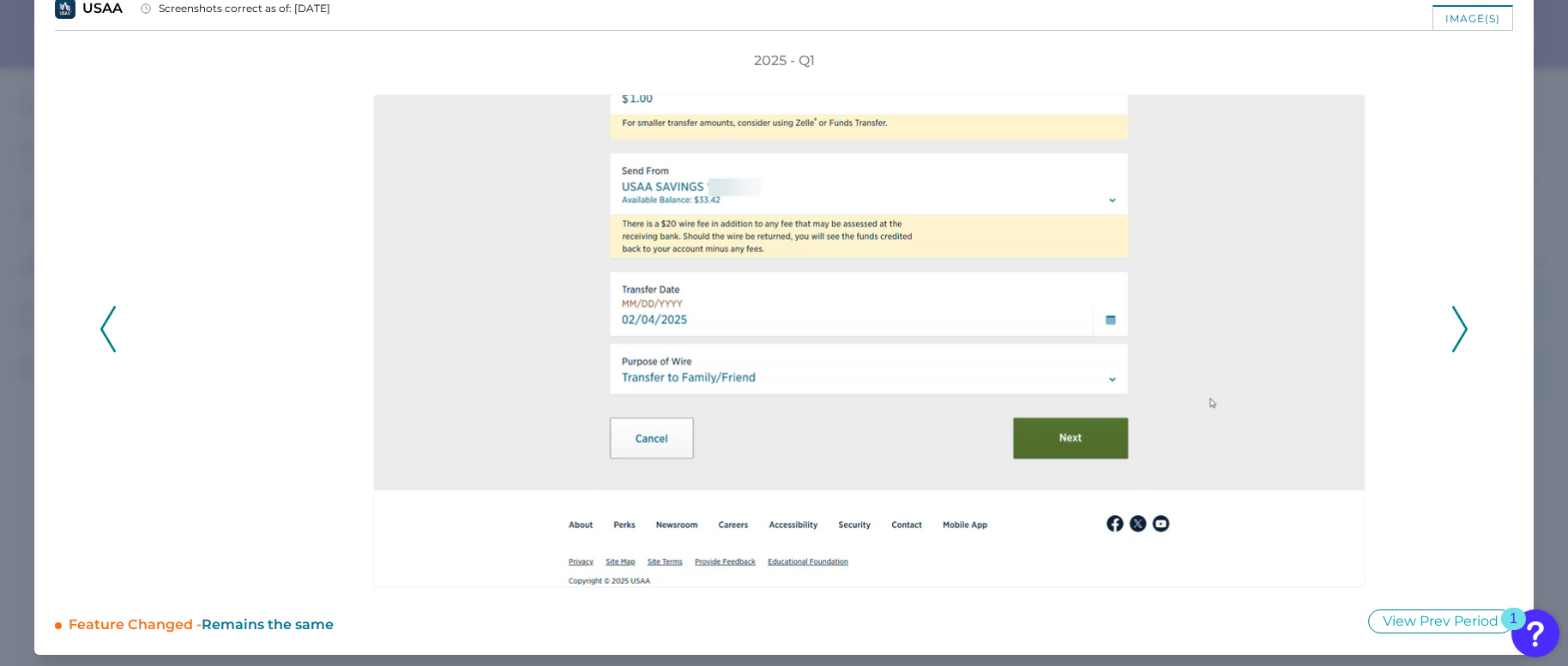 click 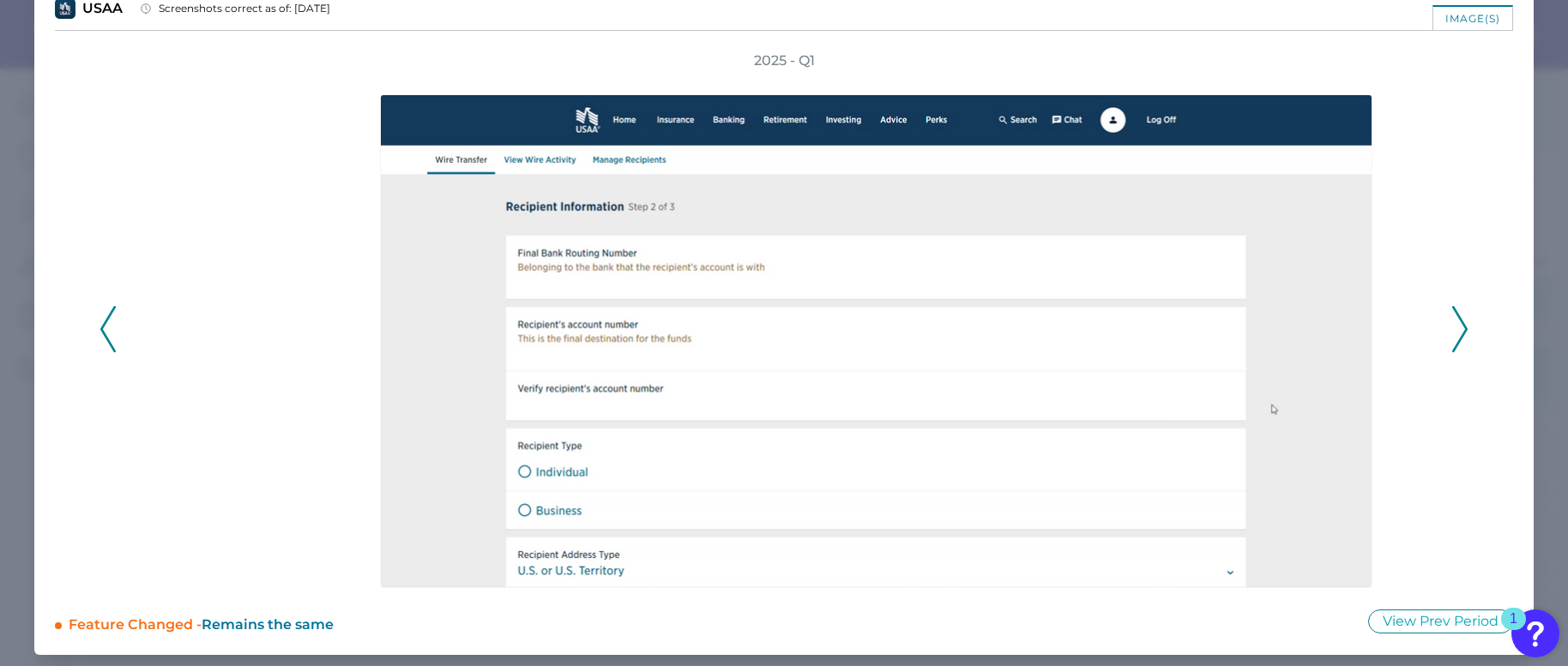 click 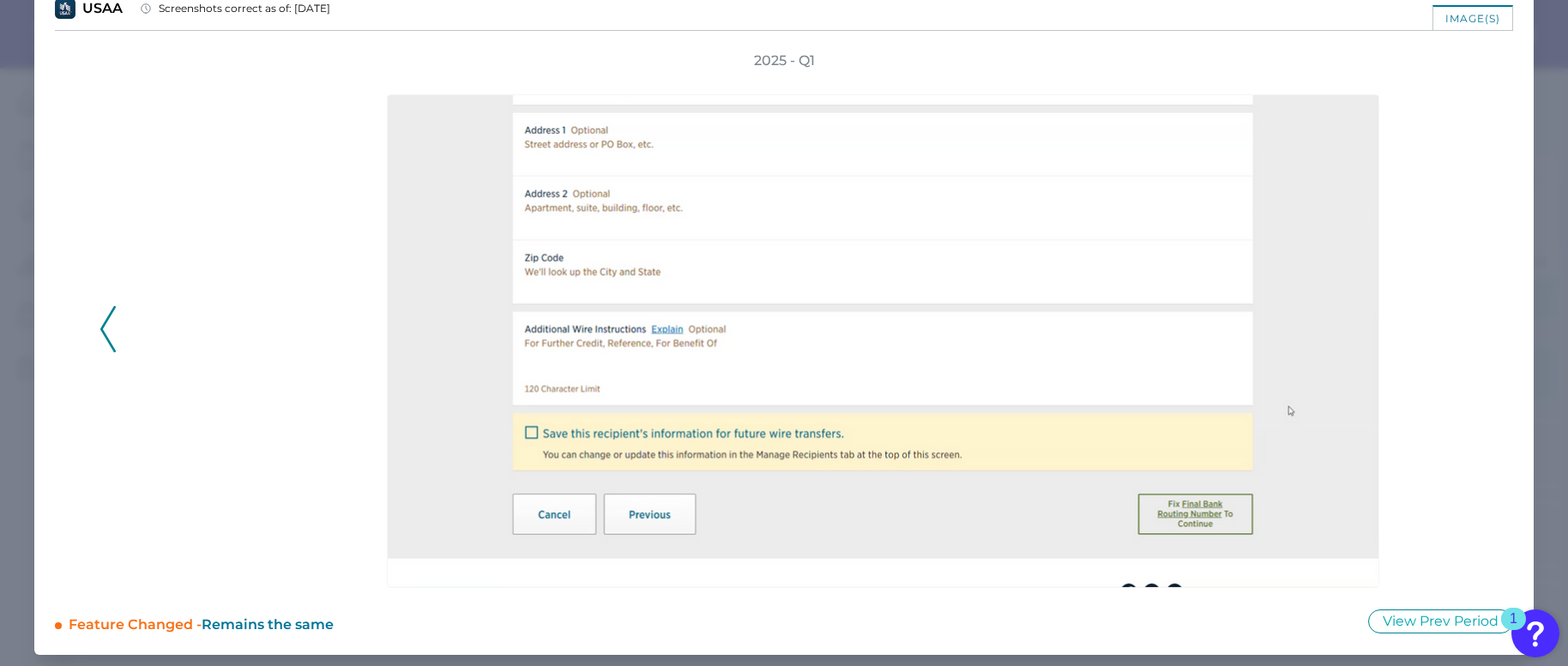 click on "Can you request a wire? USAA Screenshots correct as of: [DATE] image(s) 2025 - Q1 Feature Changed - Remains the same View Prev Period" at bounding box center (784, 297) 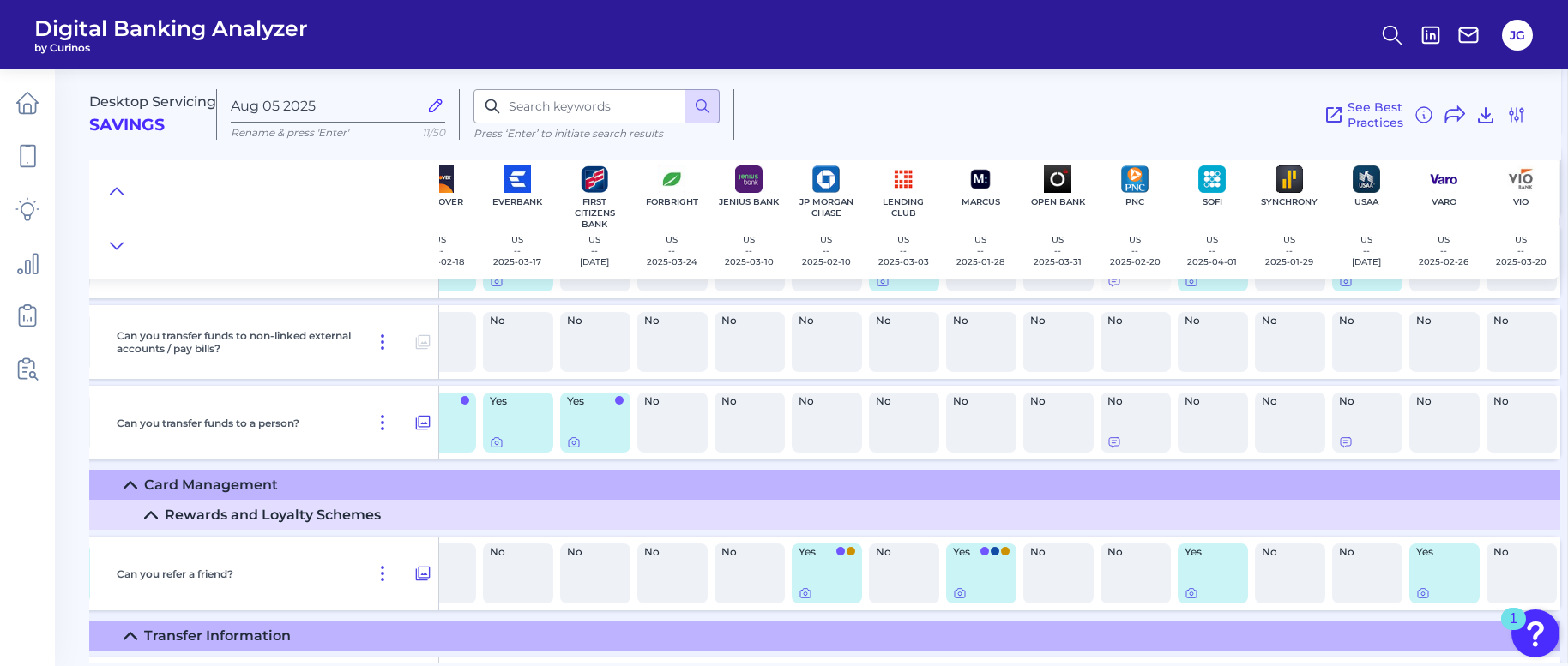 scroll, scrollTop: 549, scrollLeft: 893, axis: both 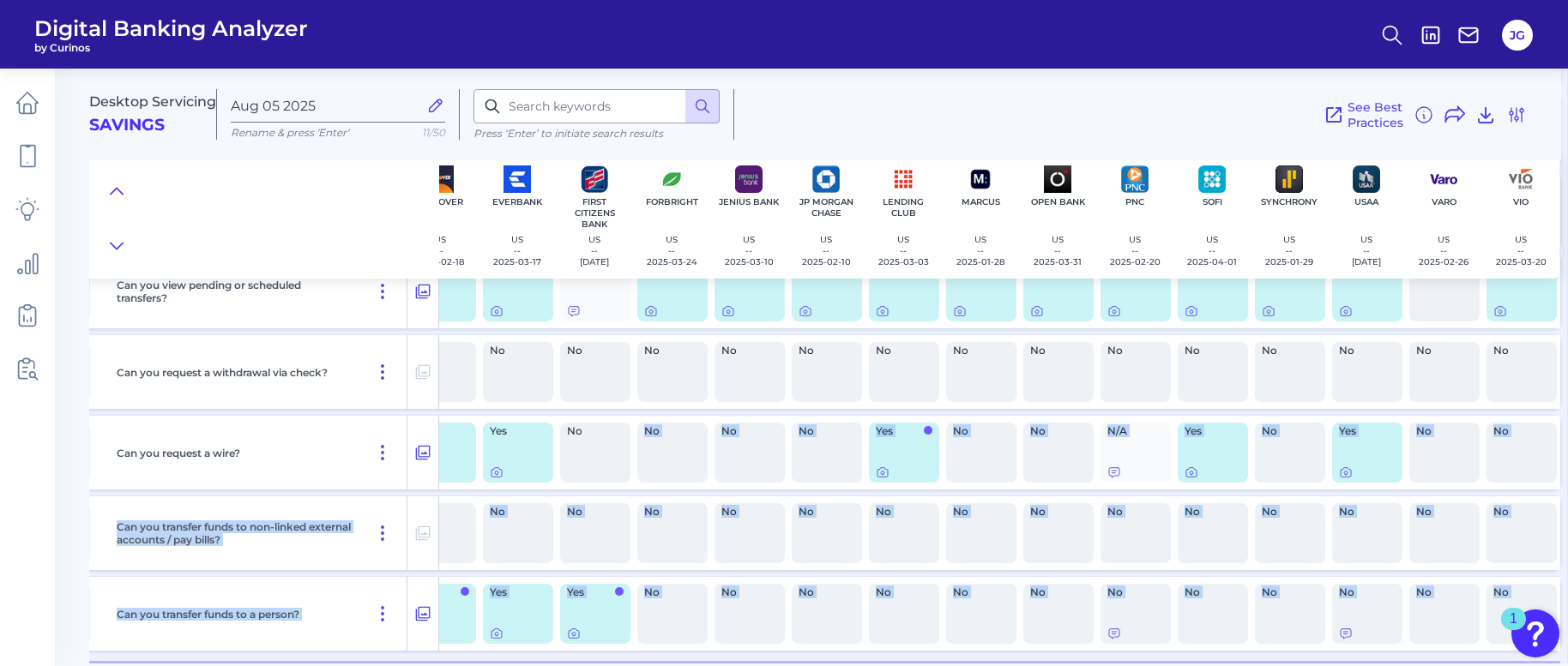 drag, startPoint x: 527, startPoint y: 469, endPoint x: 641, endPoint y: 470, distance: 114.00439 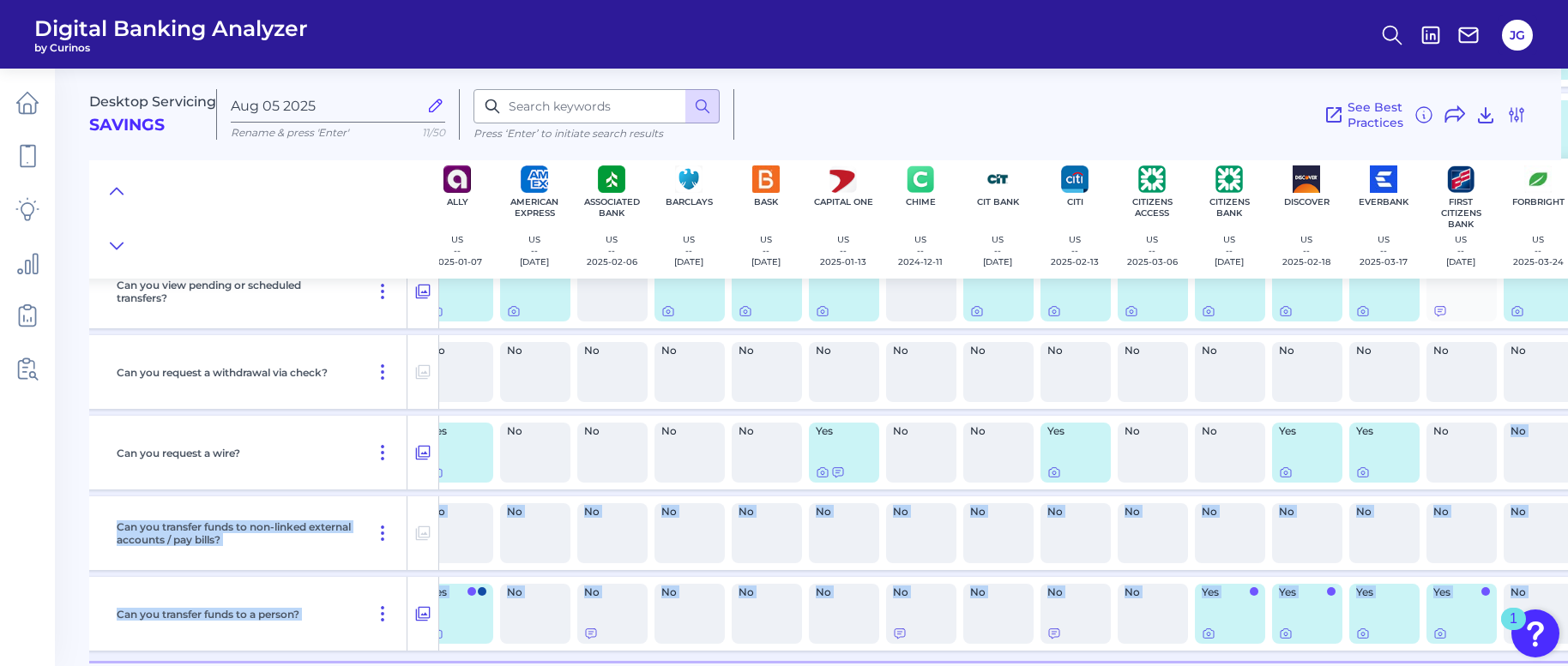 scroll, scrollTop: 549, scrollLeft: 0, axis: vertical 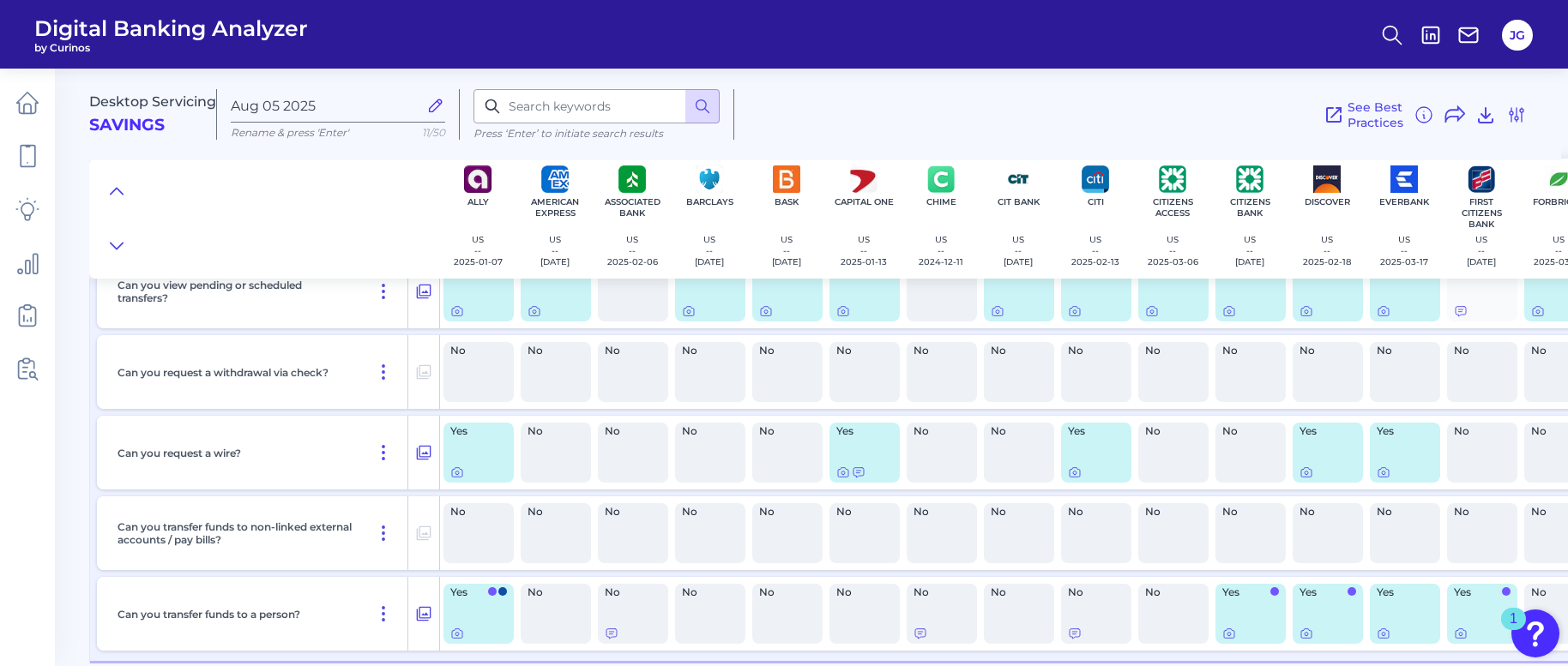 click on "Yes" at bounding box center (479, 453) 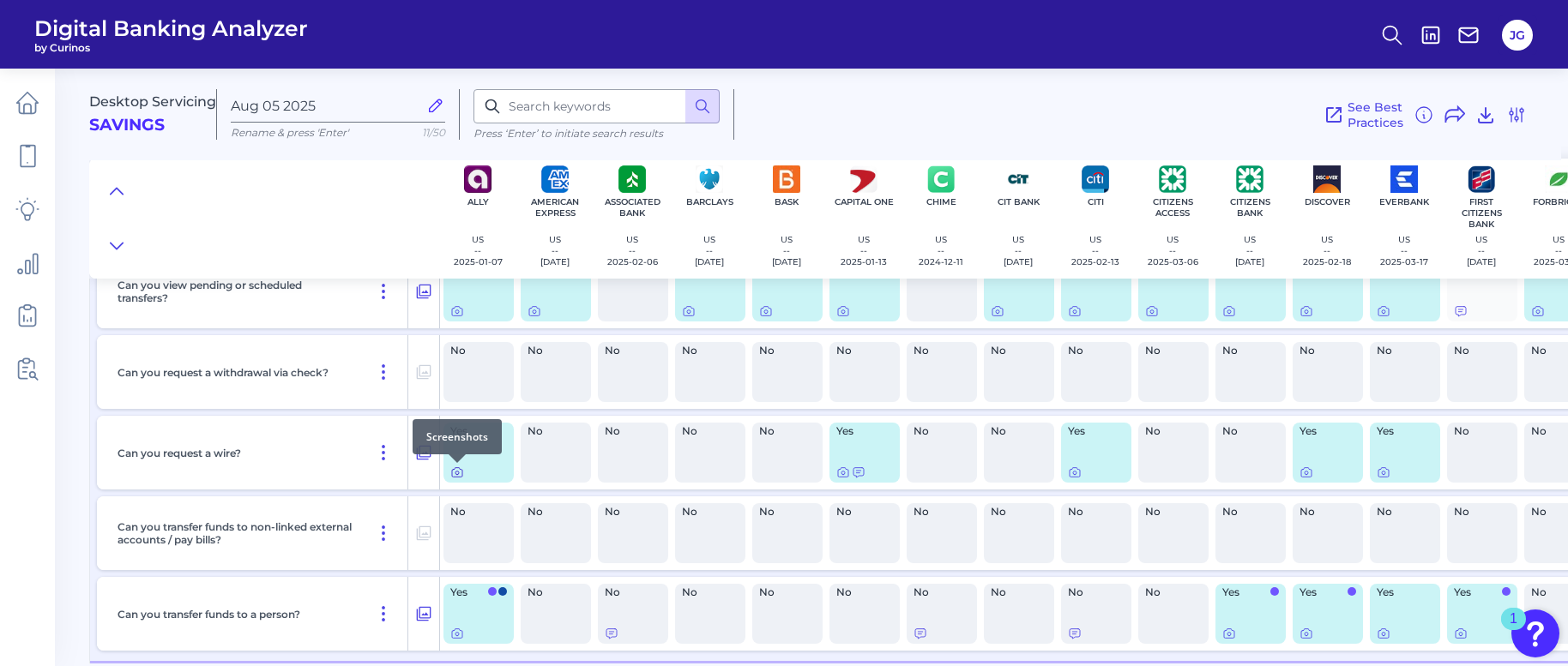 click 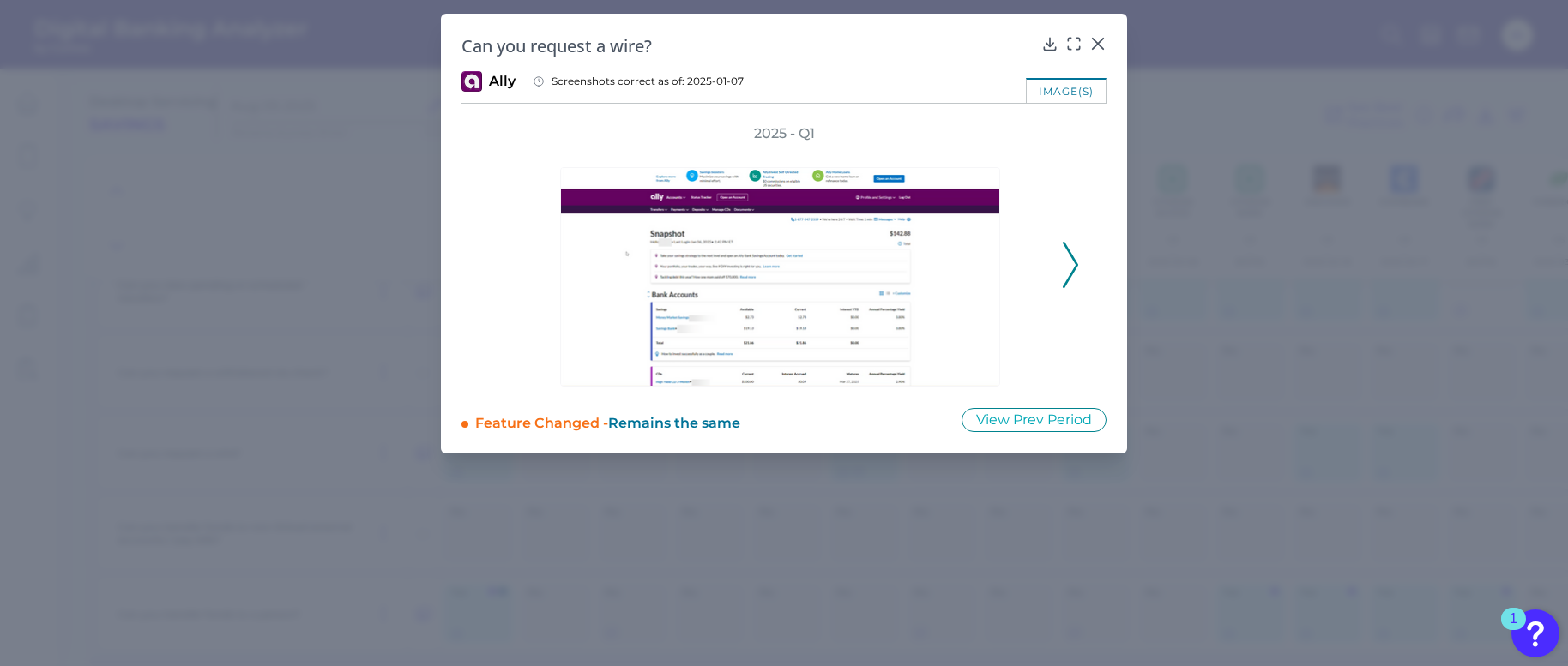 click at bounding box center (784, 265) 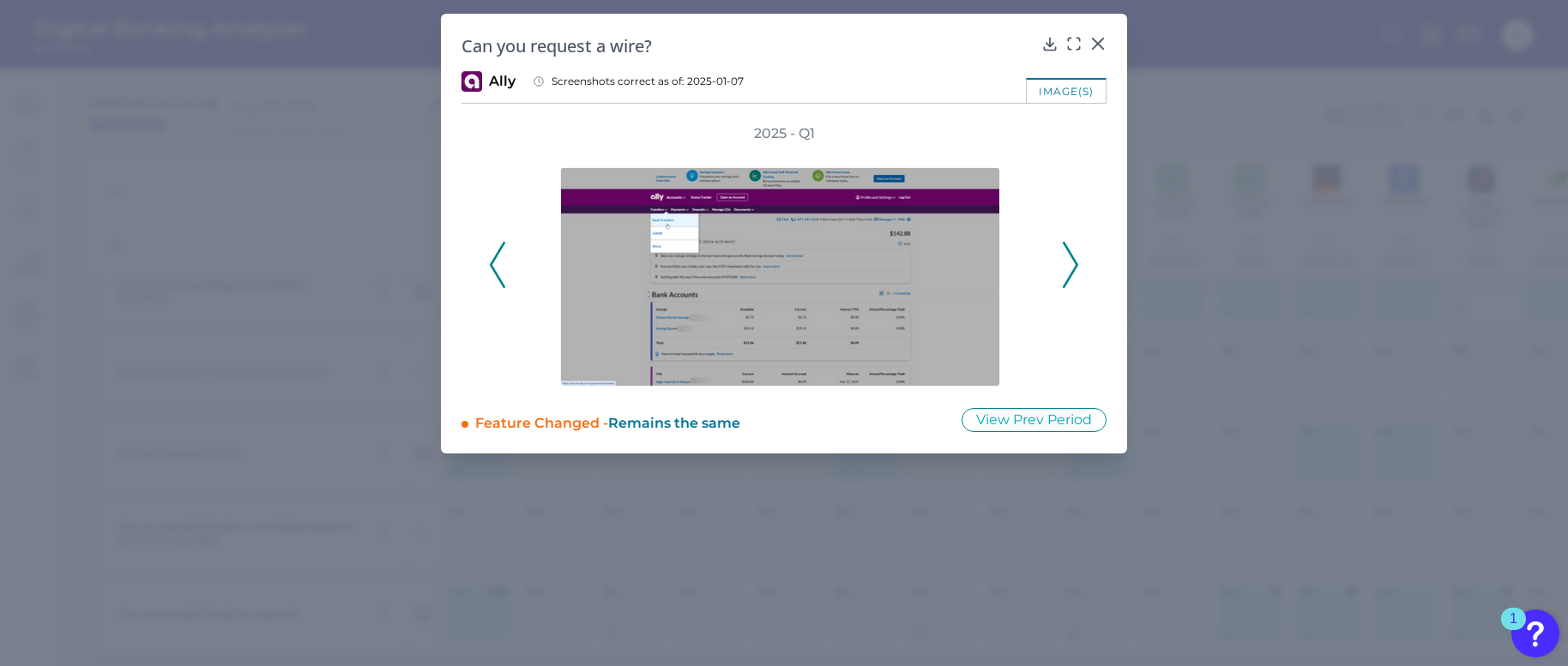click 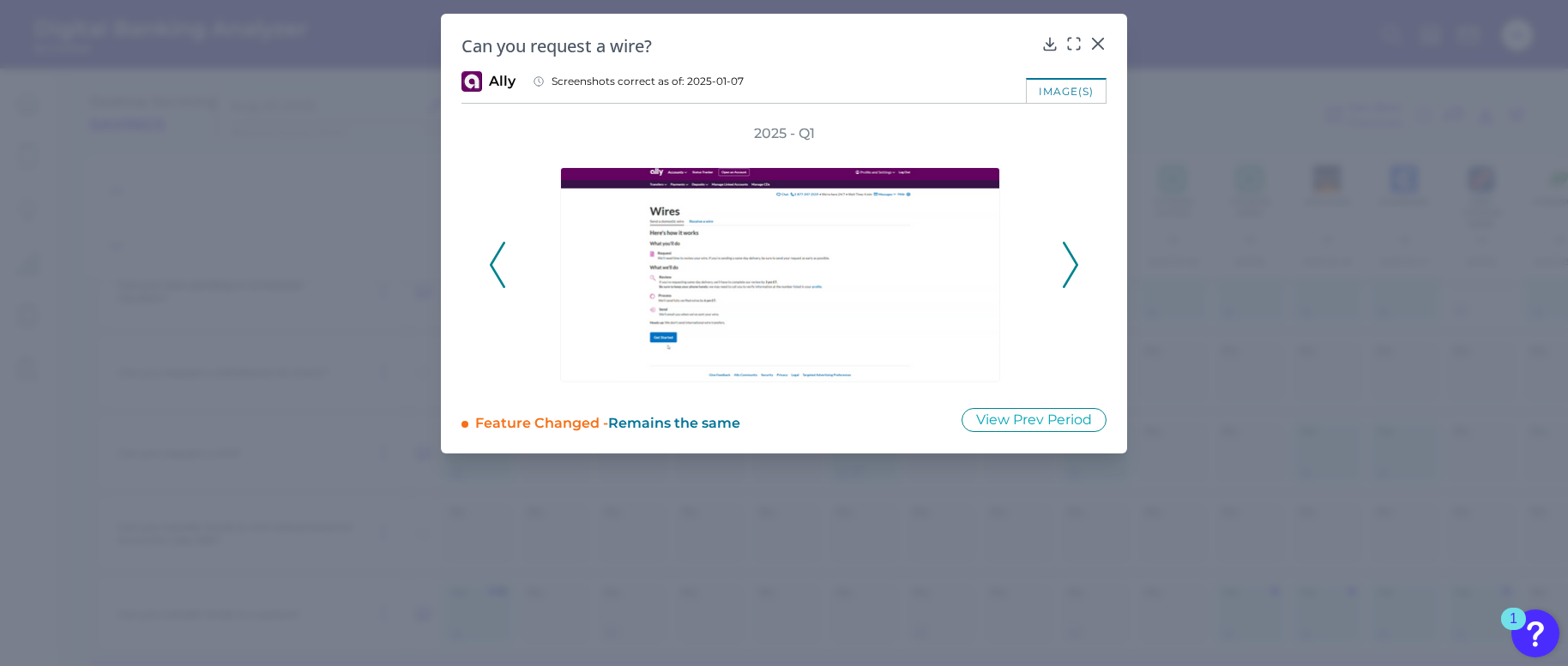 click 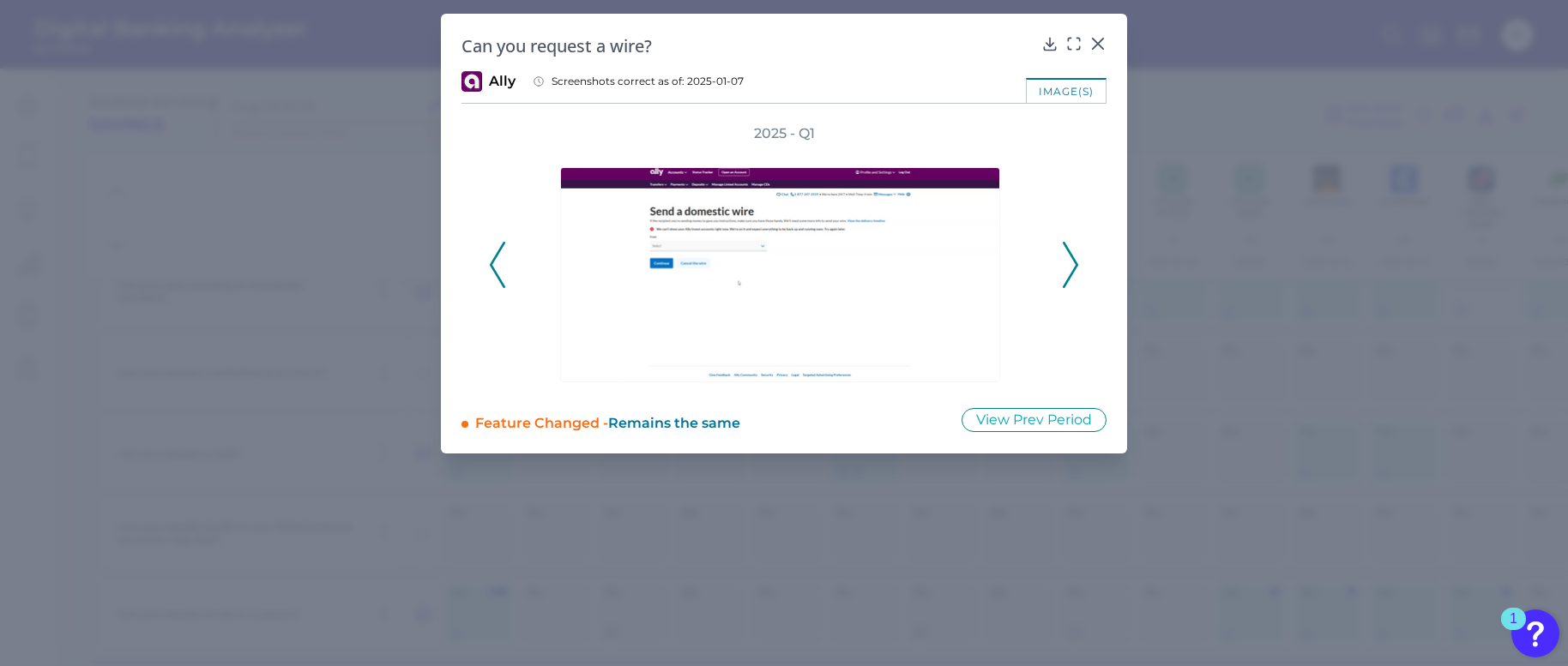 click 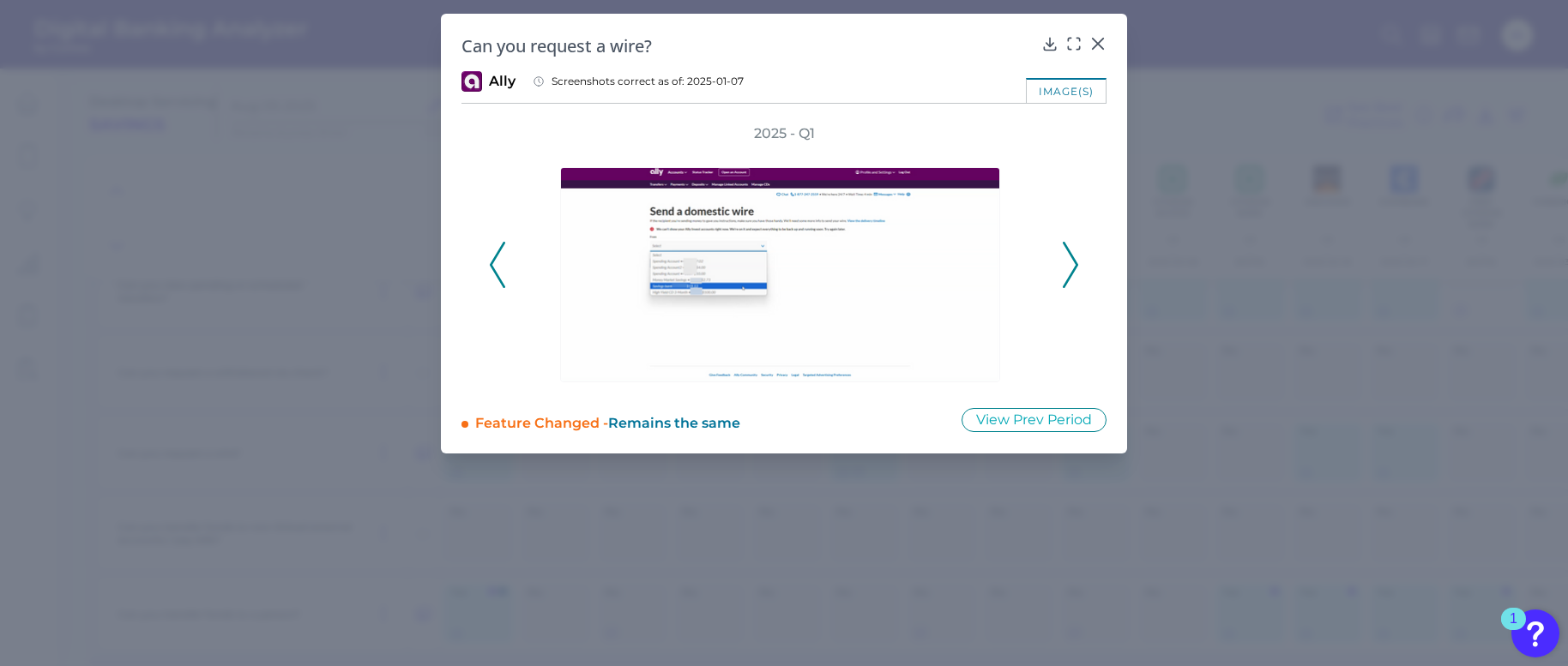 click 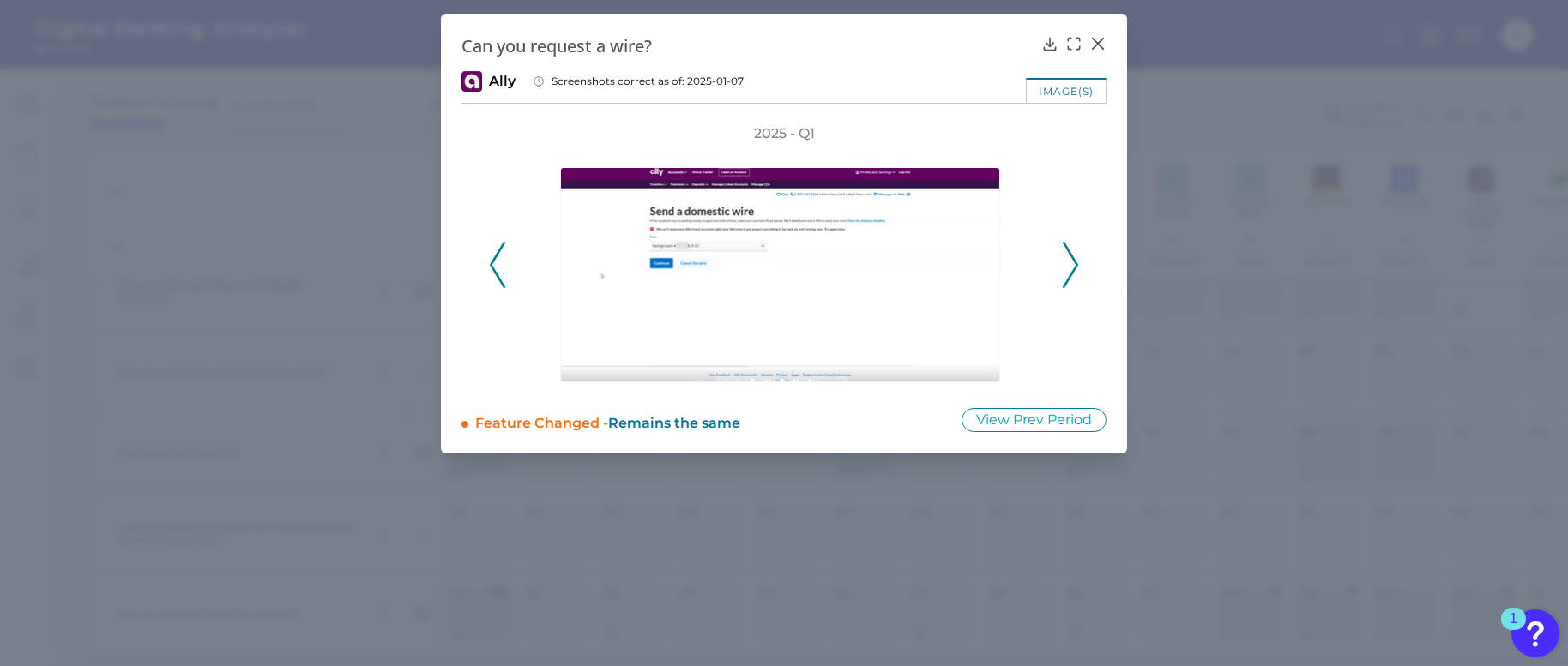 click 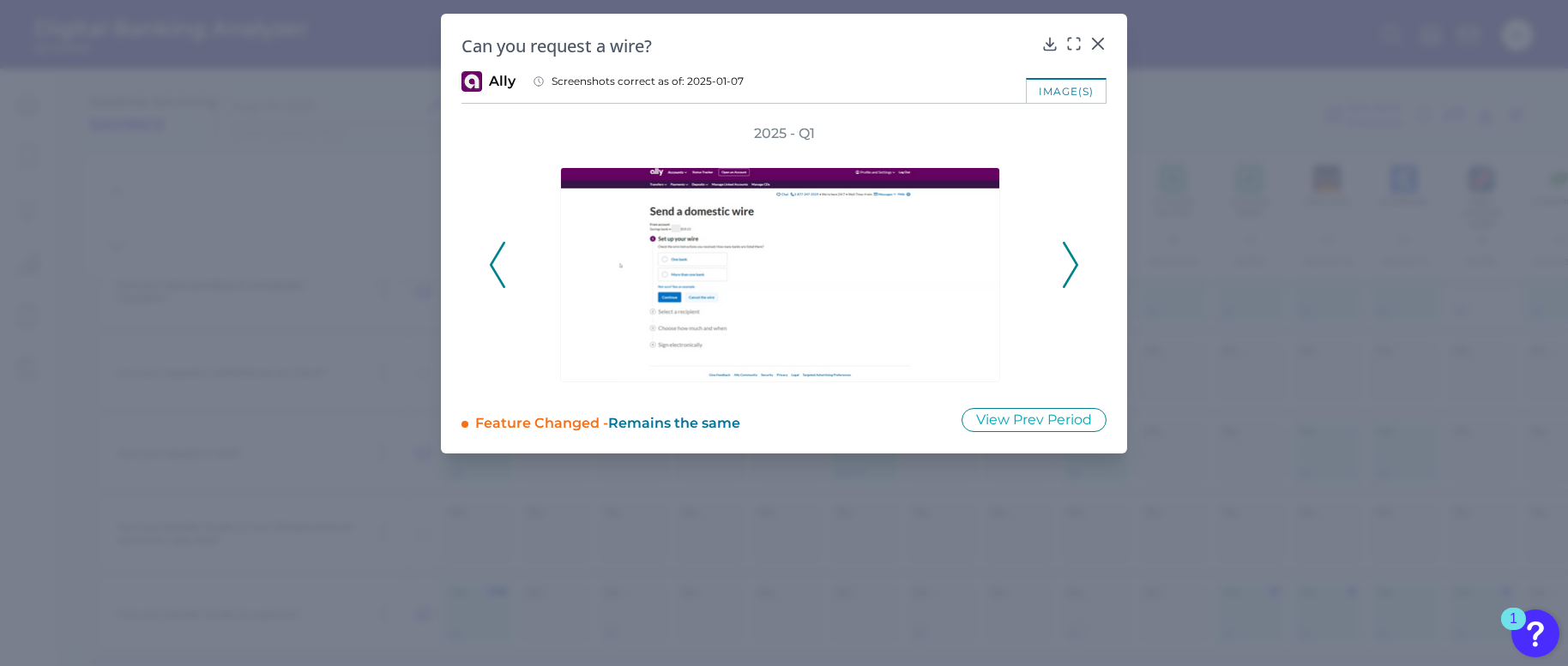 click 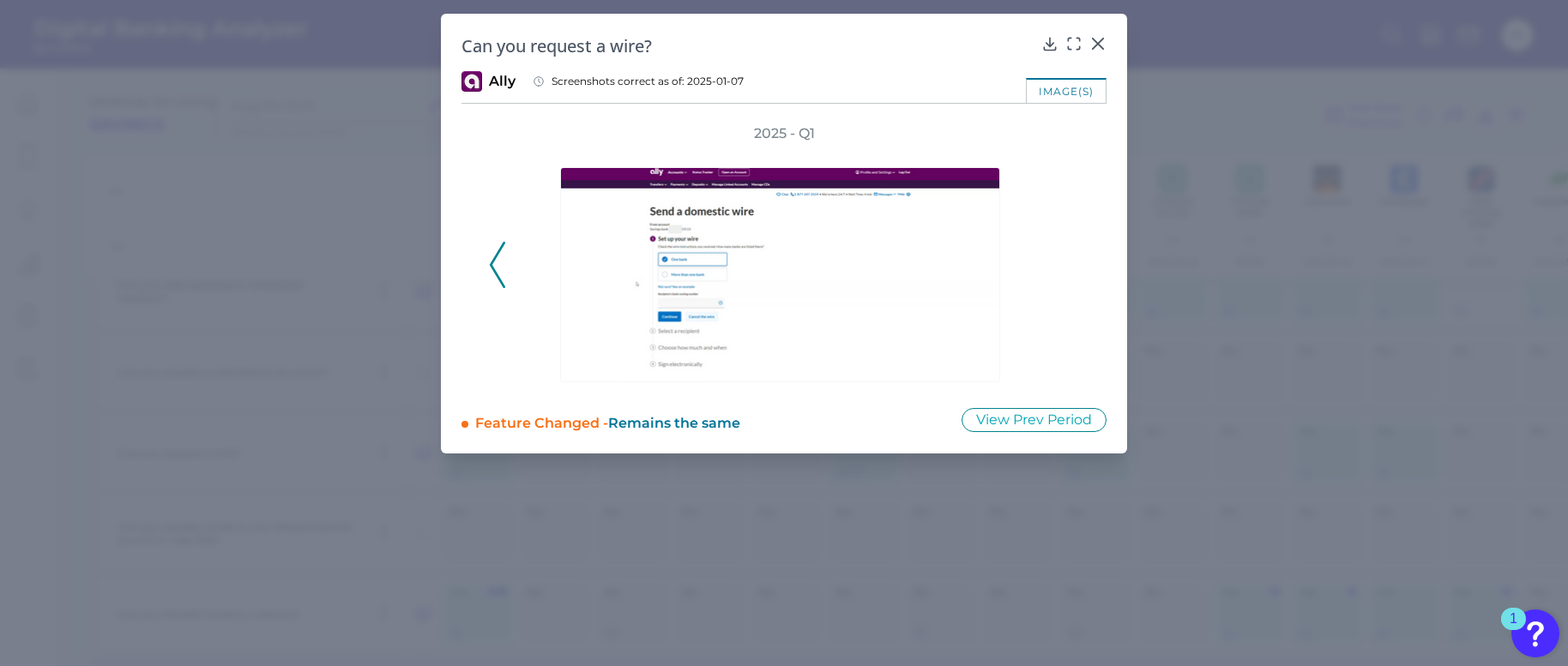 click on "2025 - Q1" at bounding box center (784, 255) 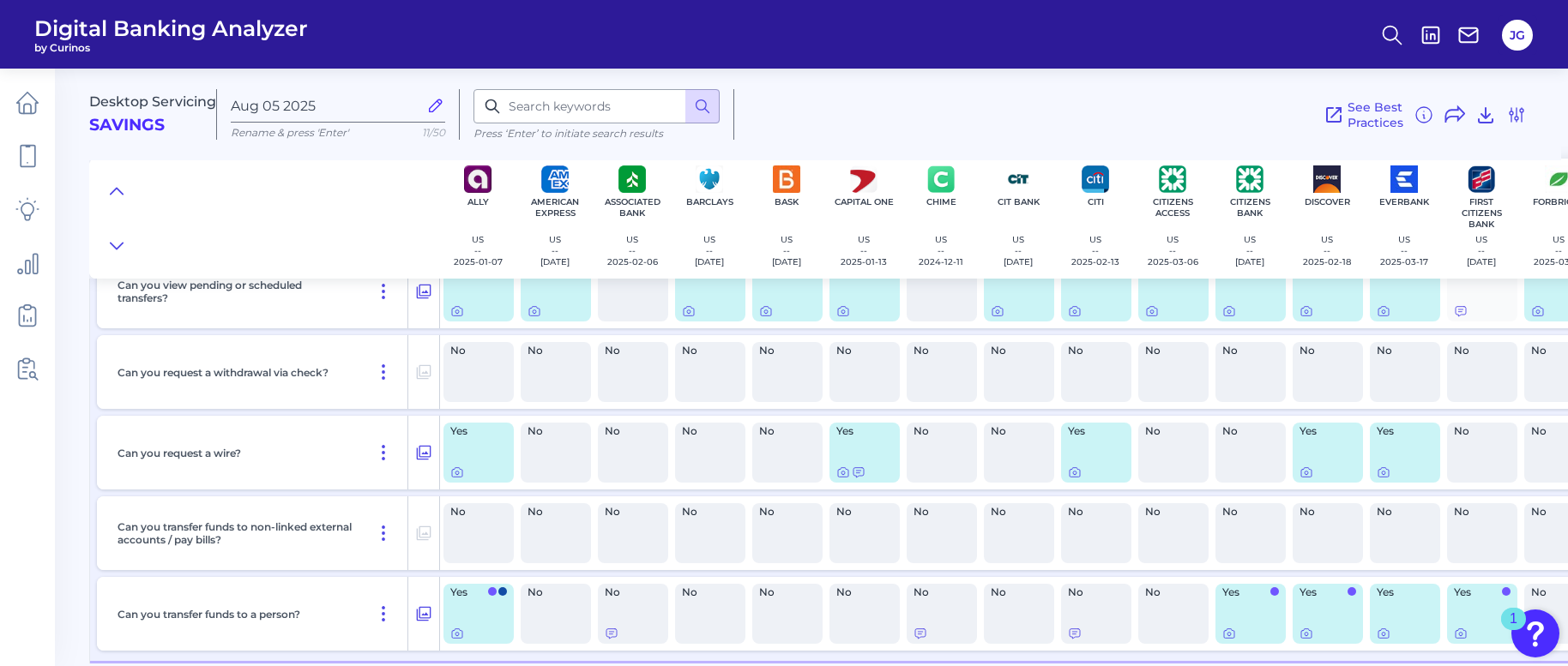 scroll, scrollTop: 628, scrollLeft: 0, axis: vertical 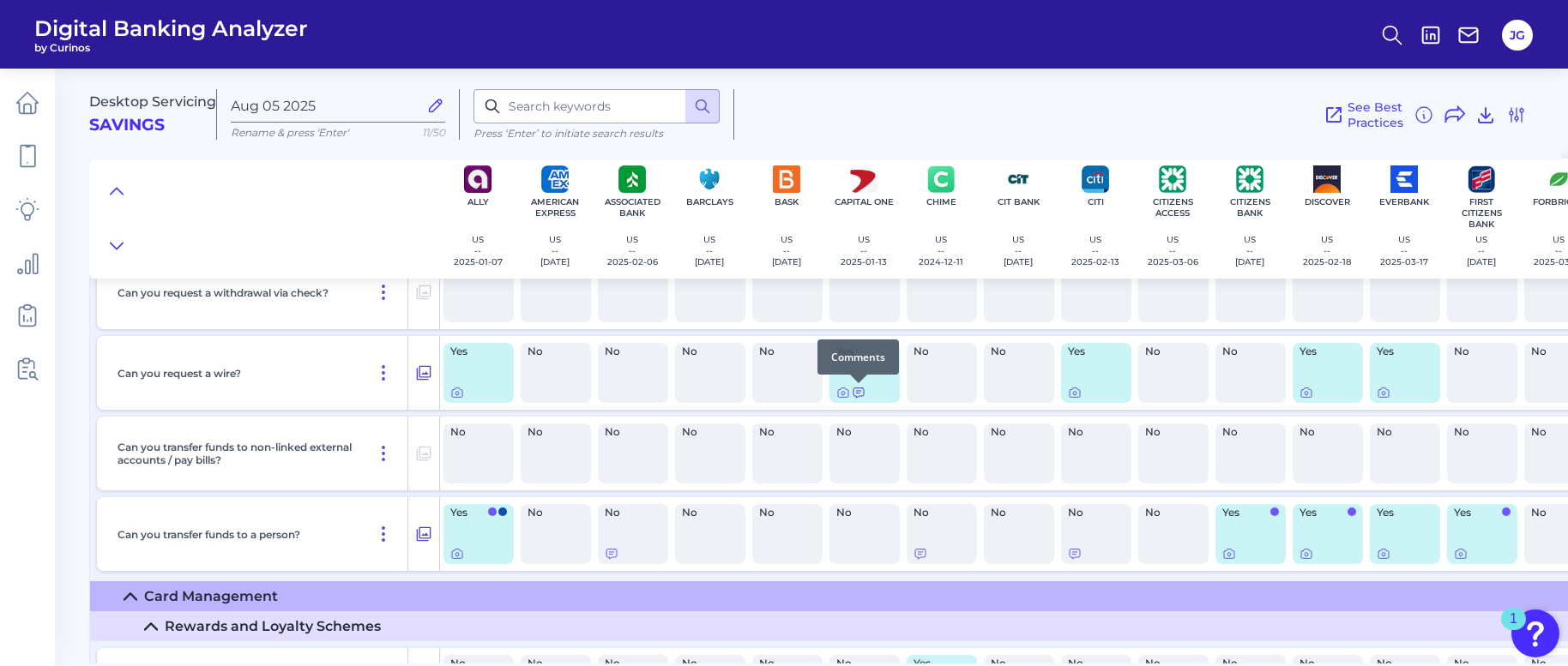 click 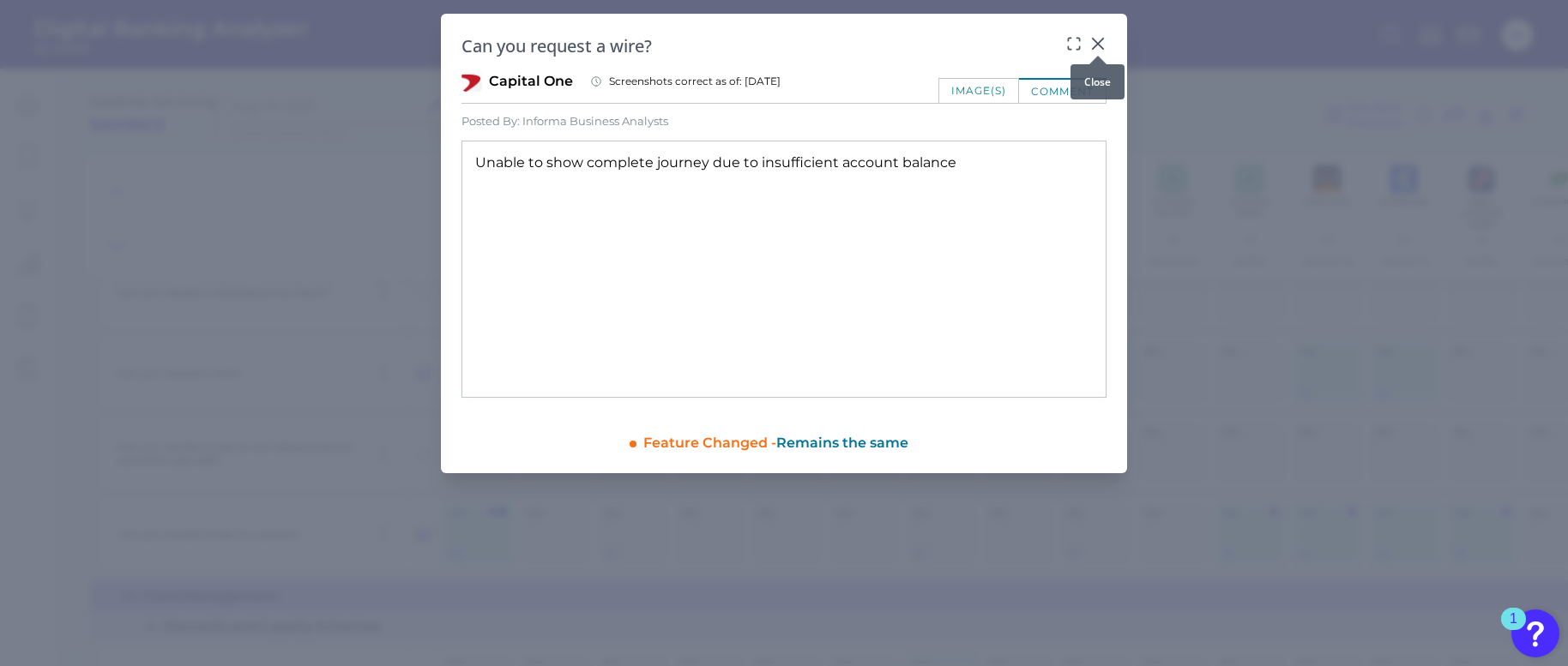 click 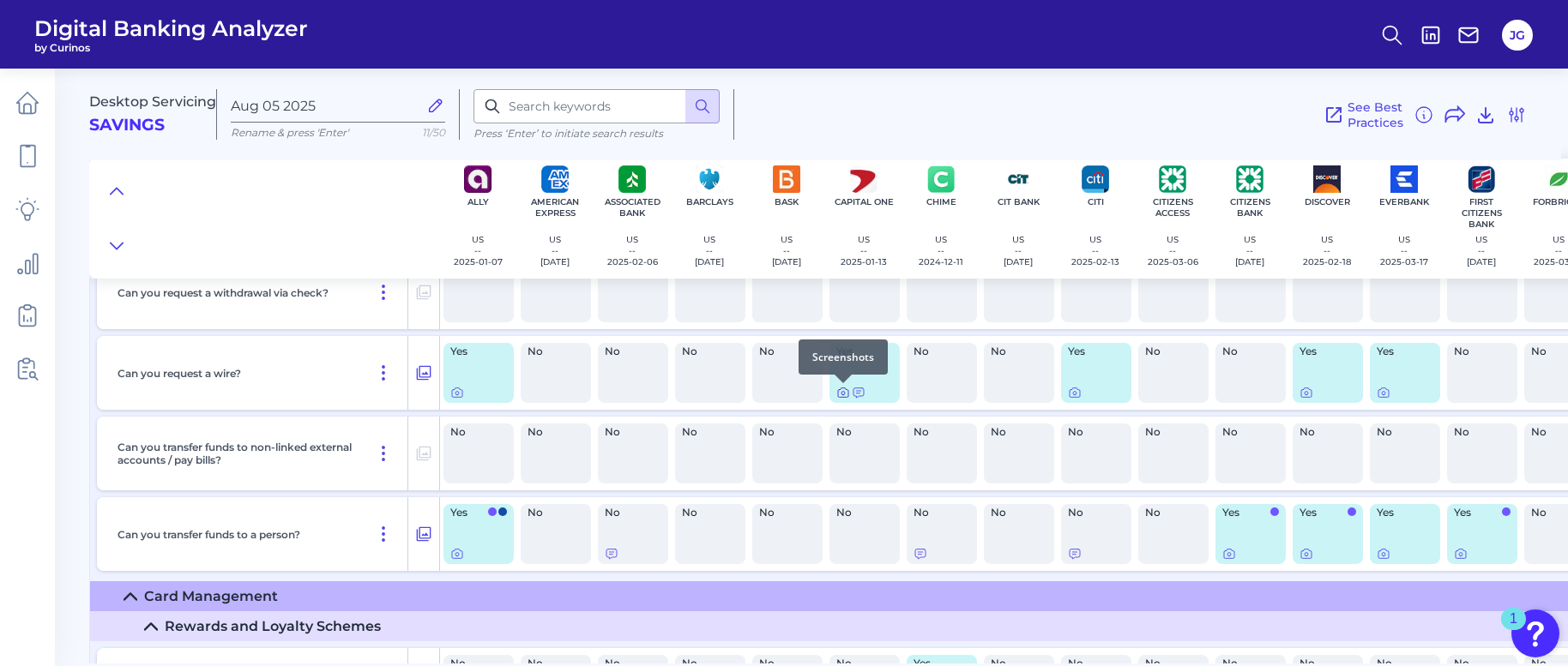 click 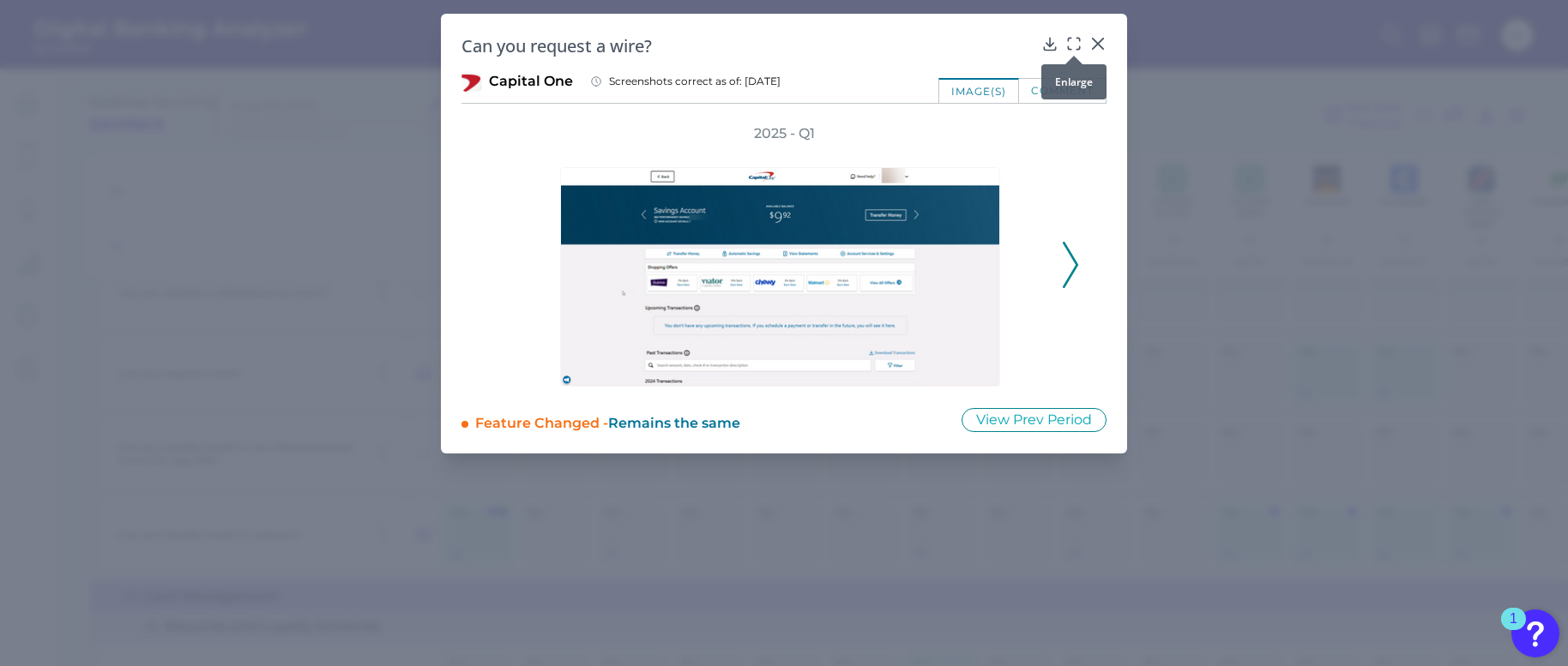 click at bounding box center (1074, 56) 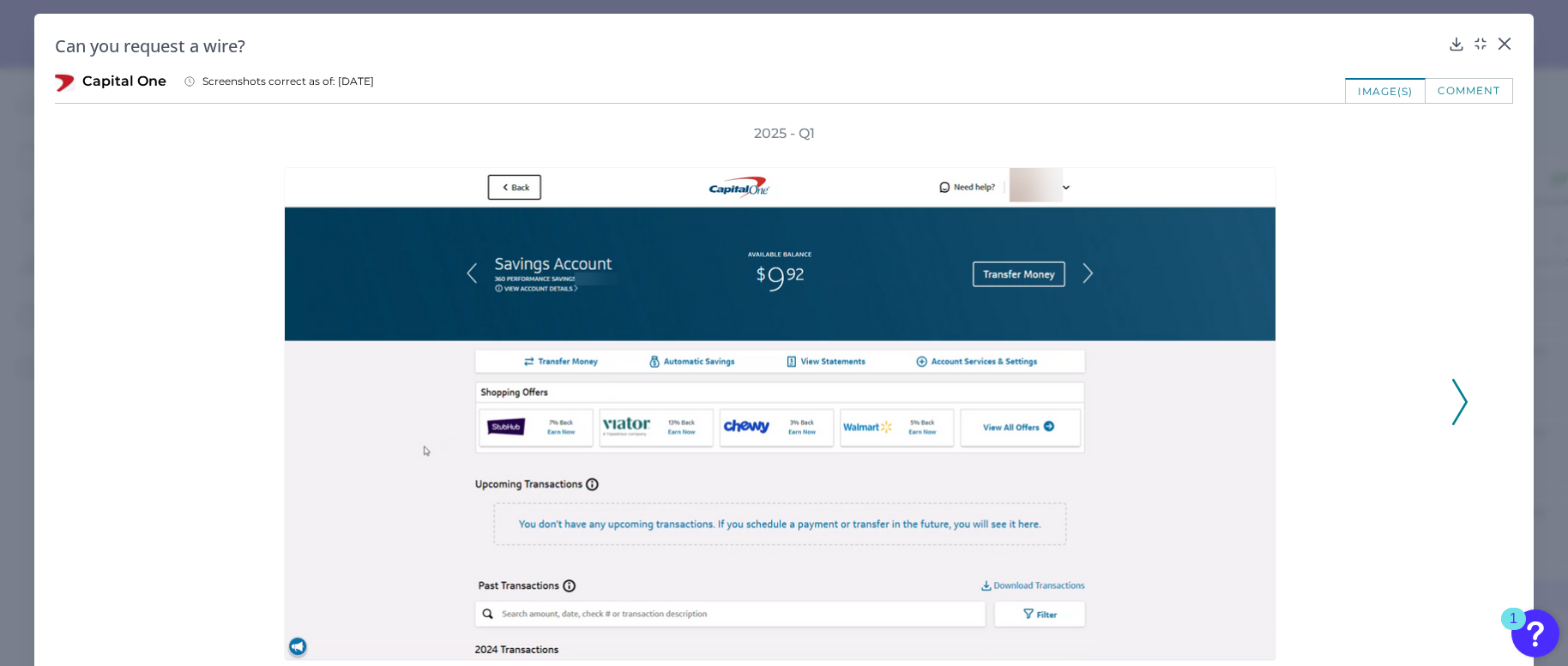 click 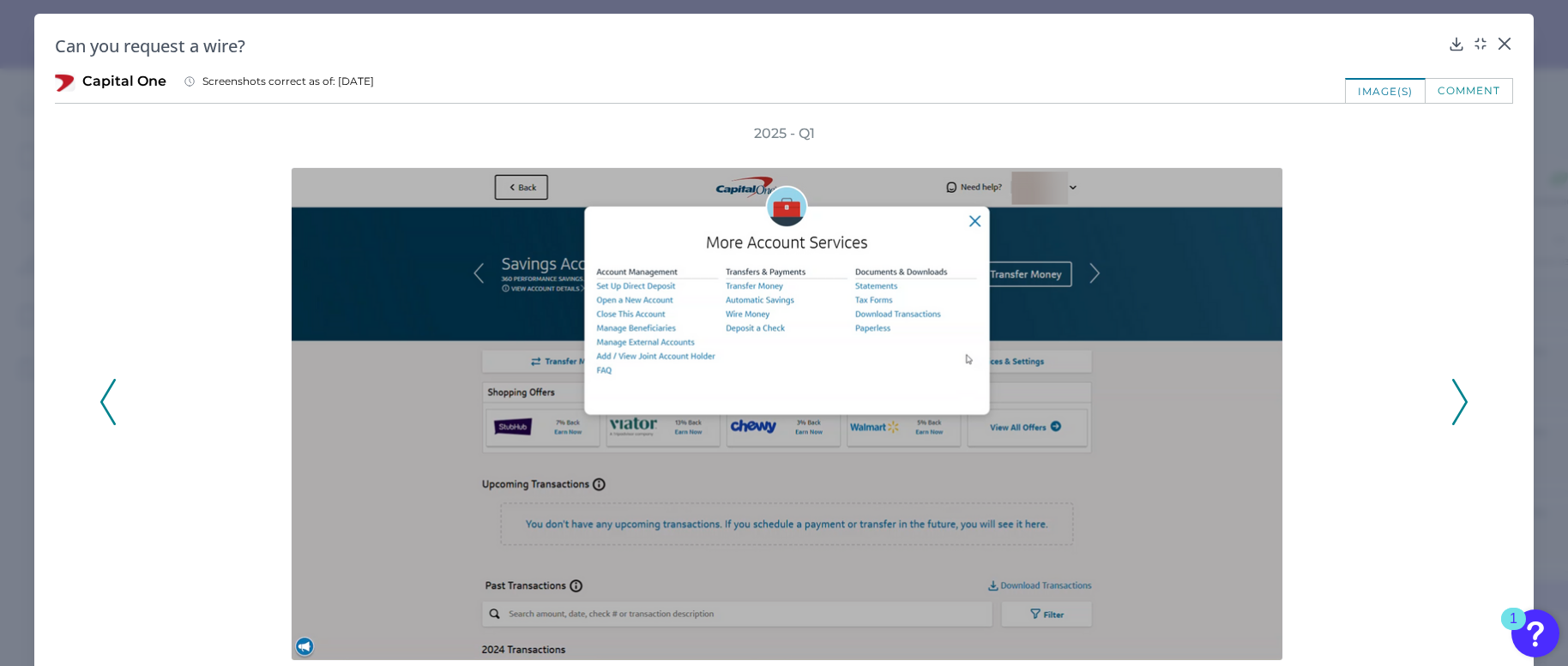 click 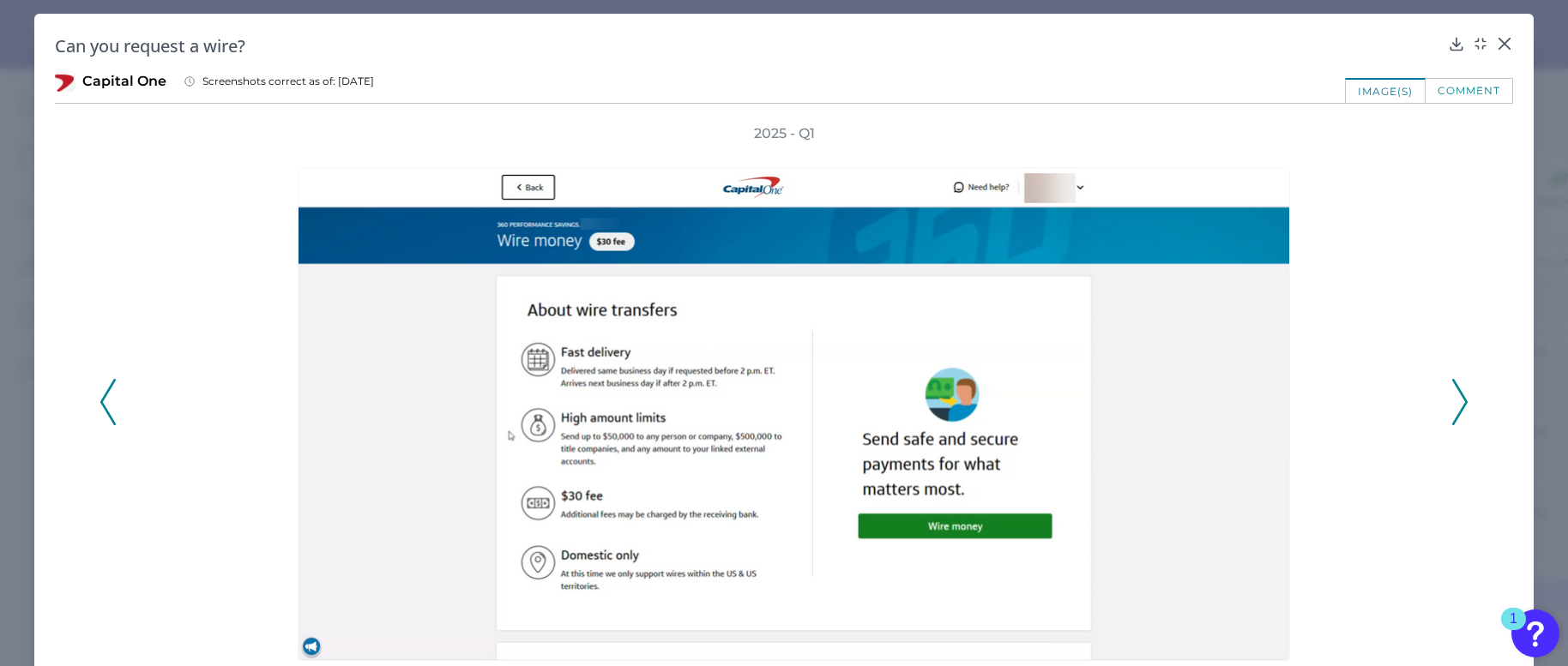click at bounding box center [798, 402] 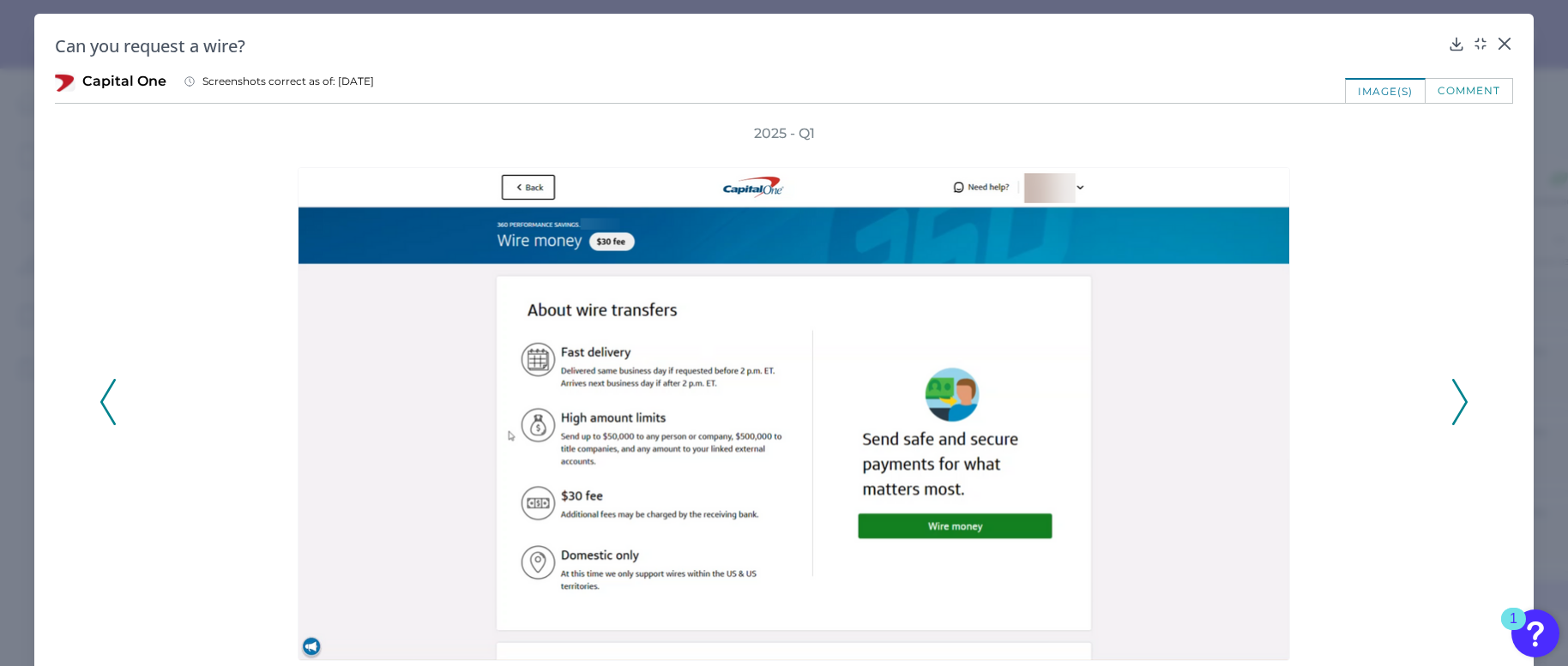 click 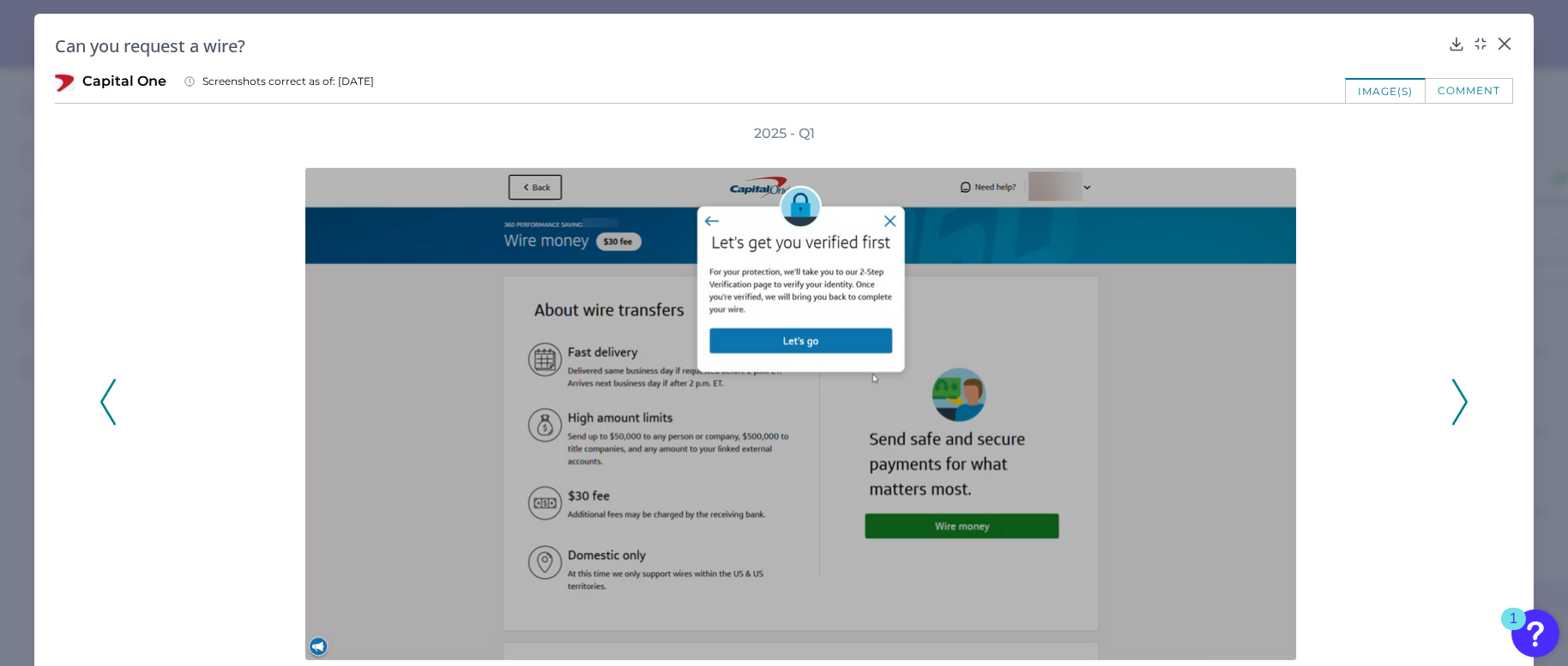 click 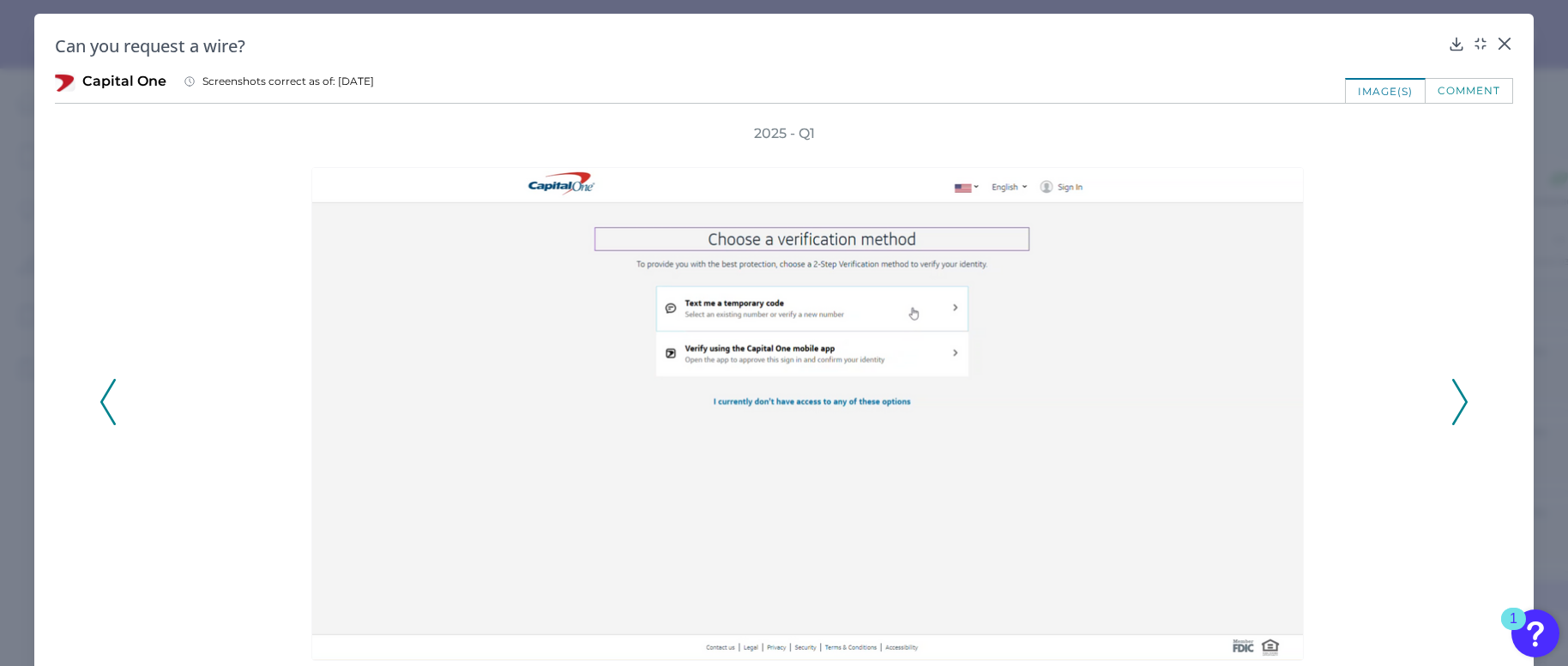 click 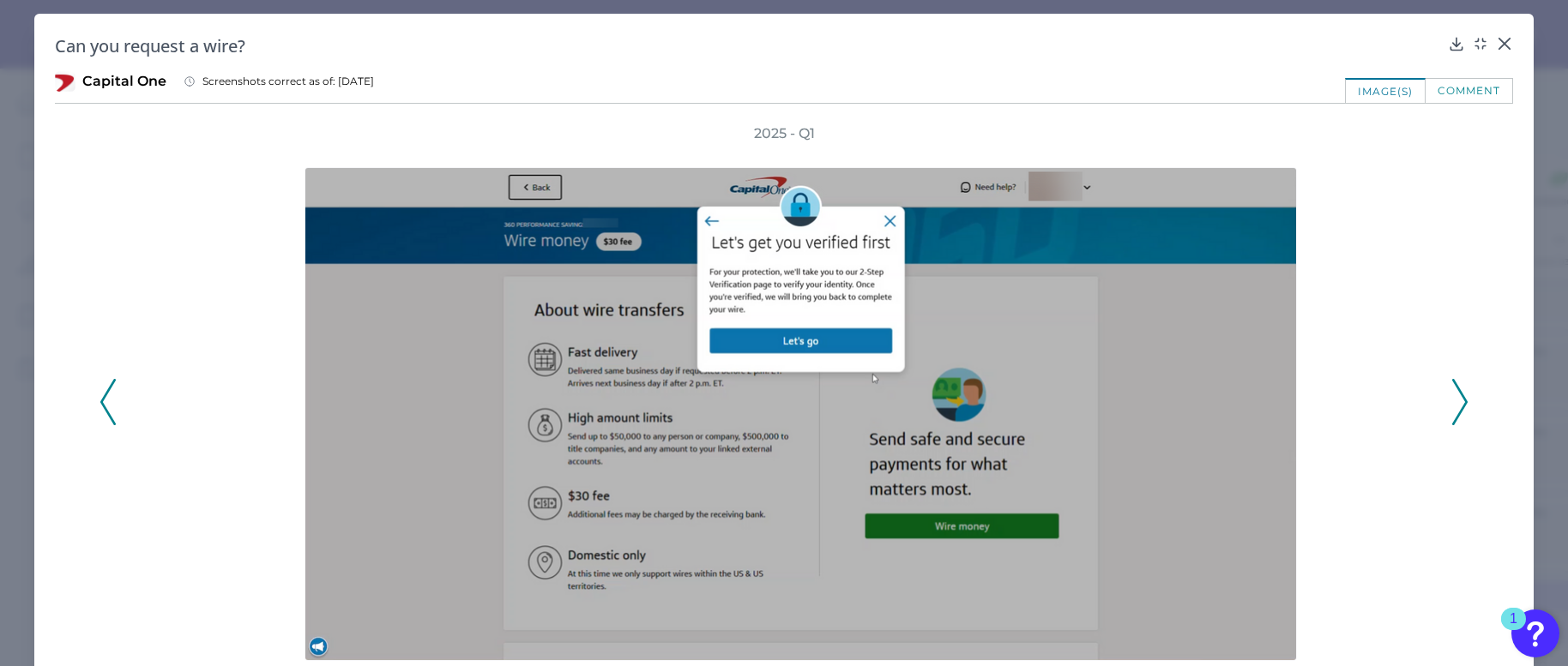 click 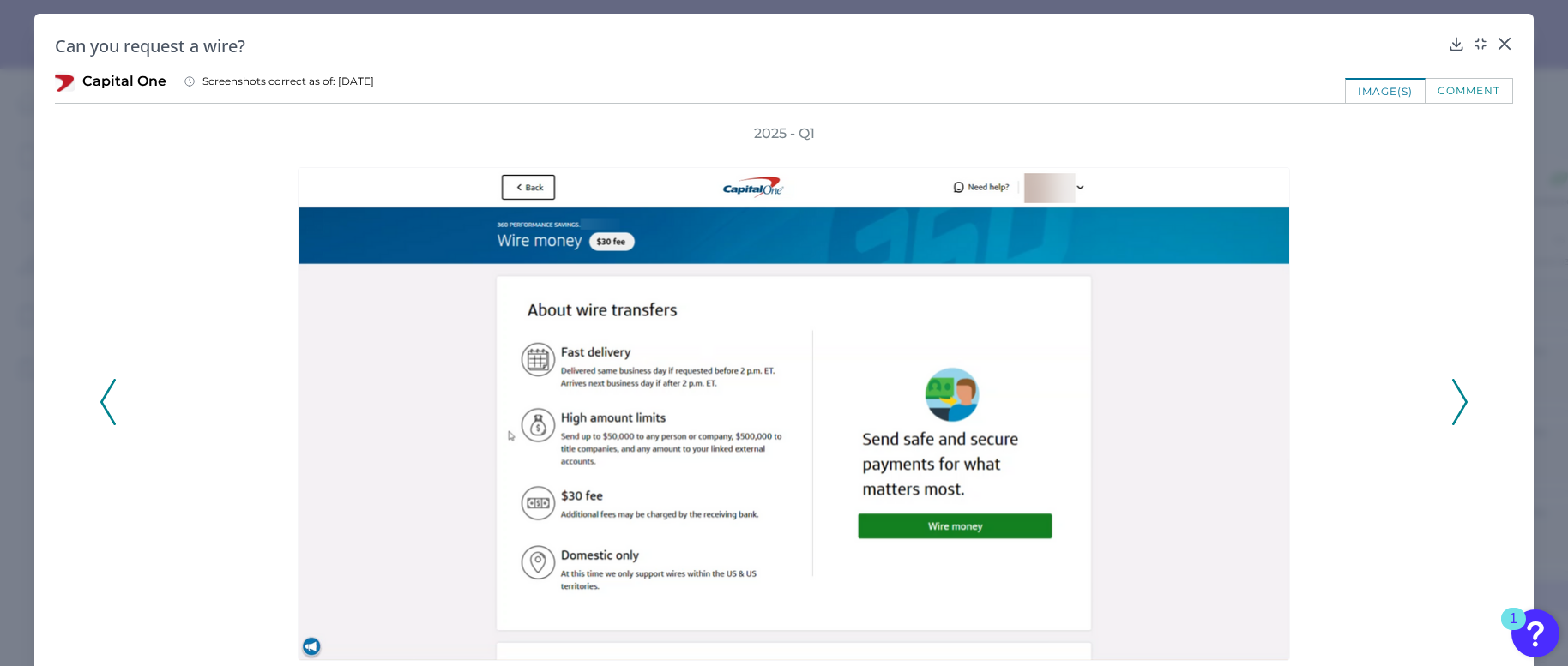 click 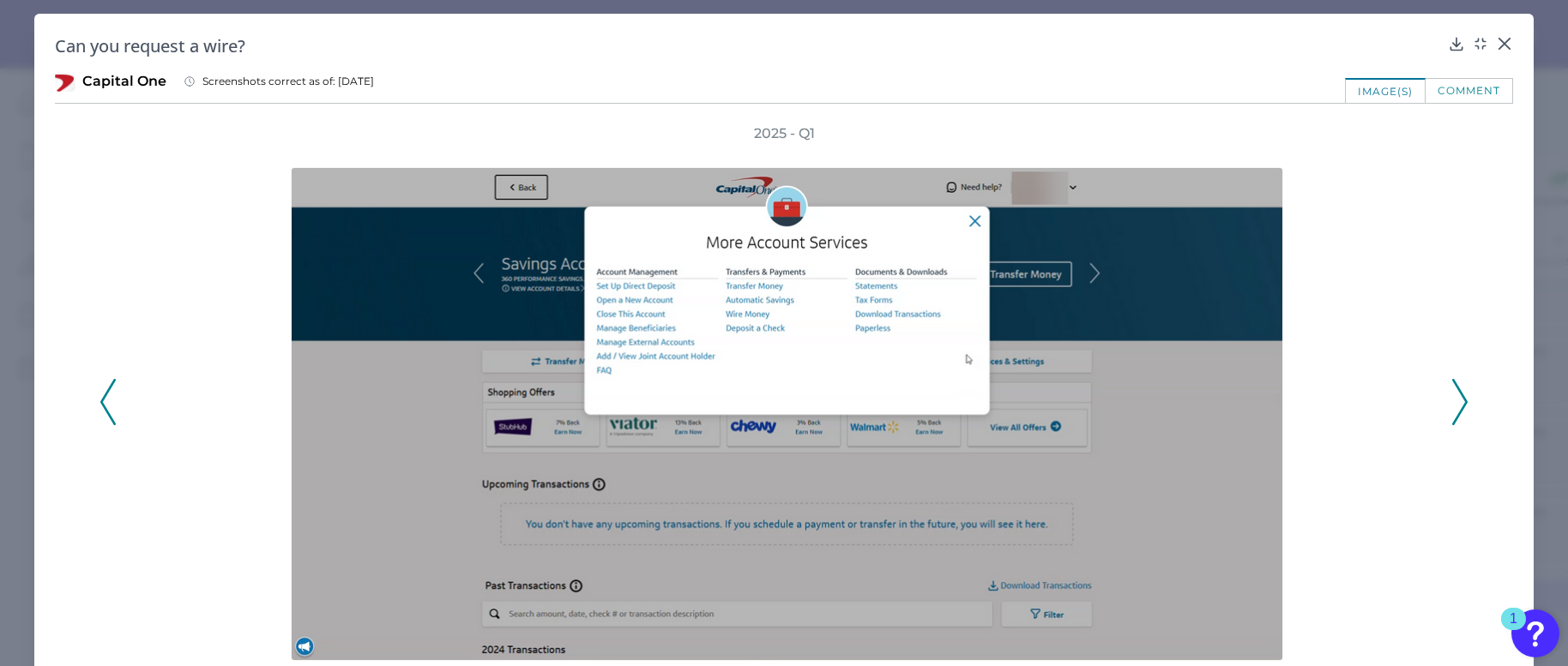 click 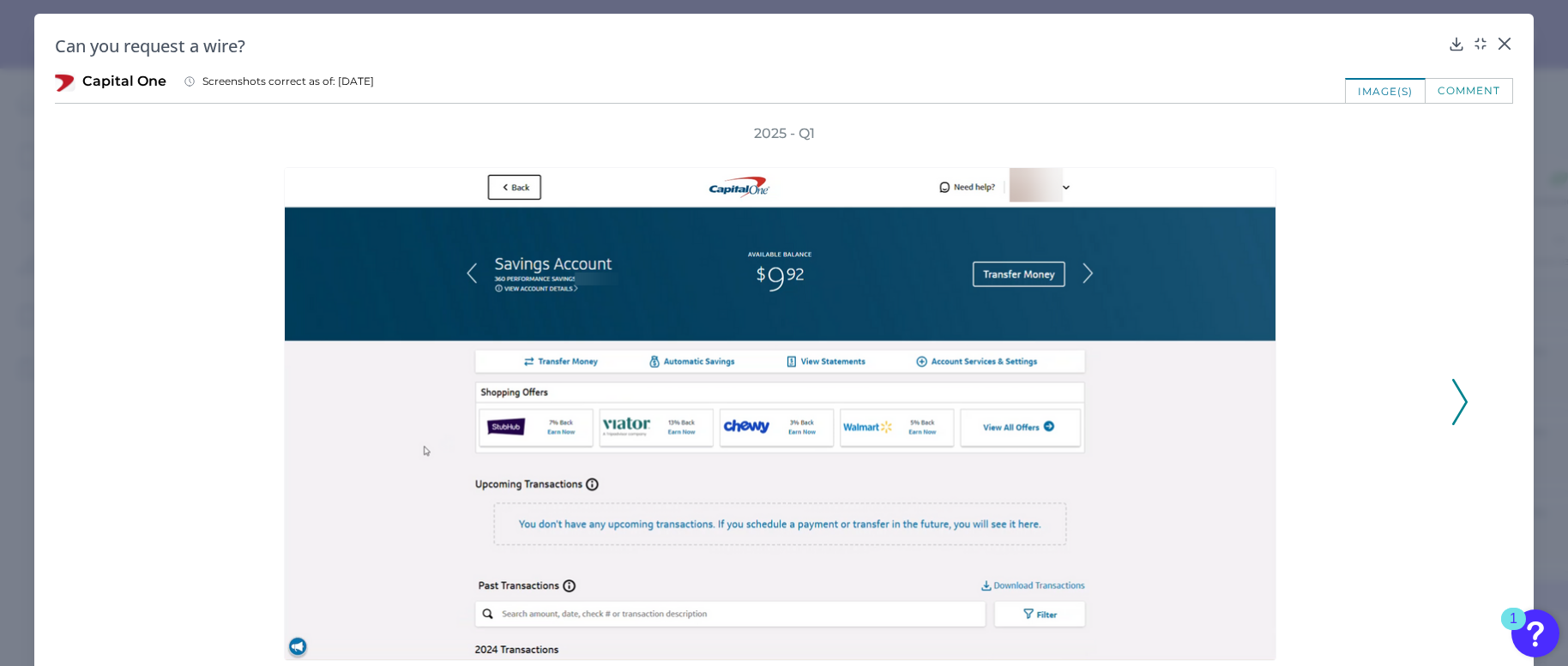 scroll, scrollTop: 73, scrollLeft: 0, axis: vertical 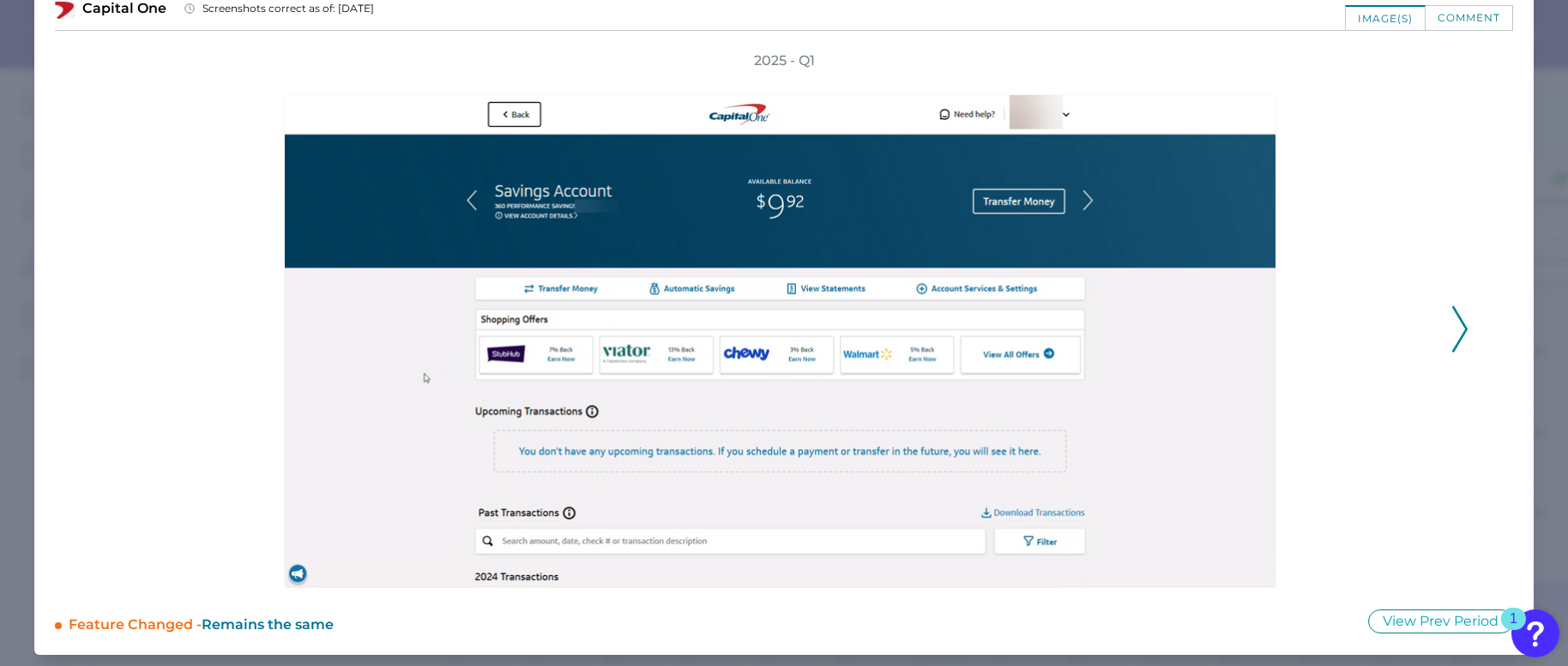 click 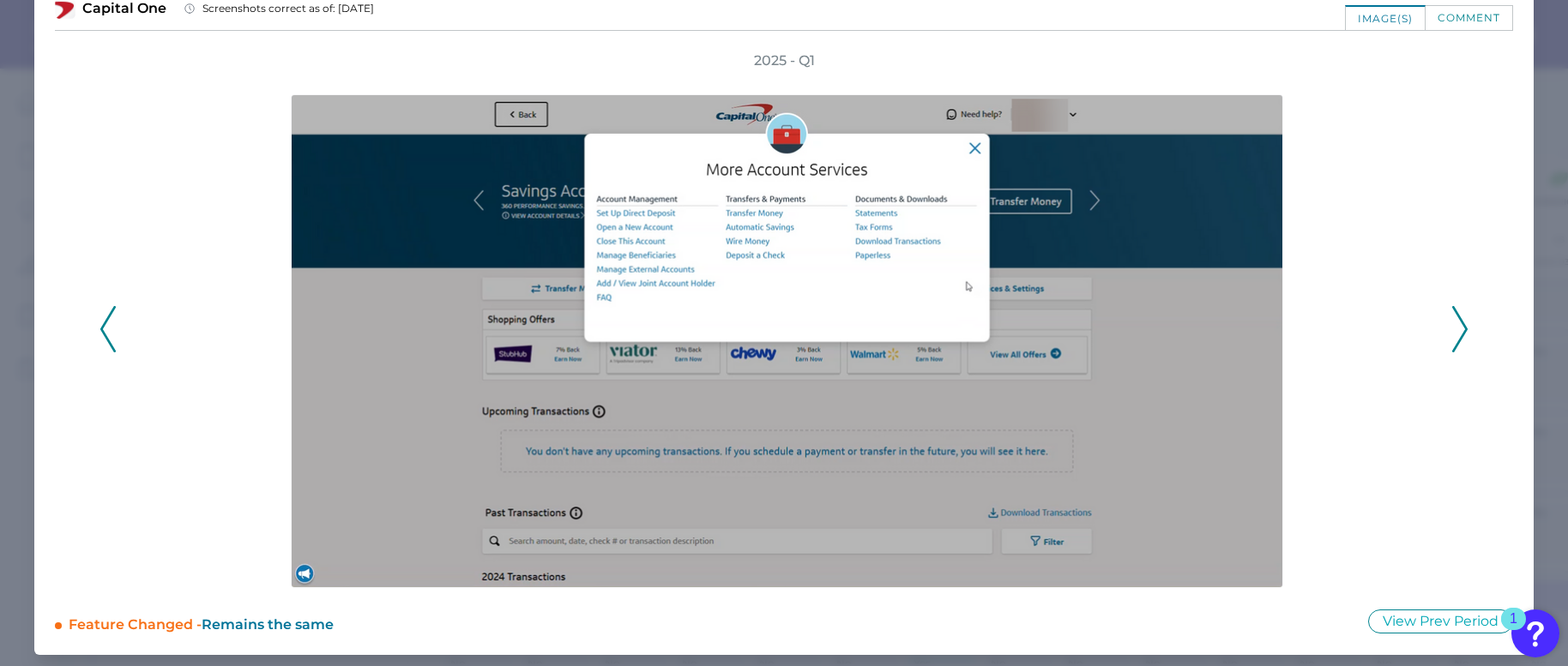 click 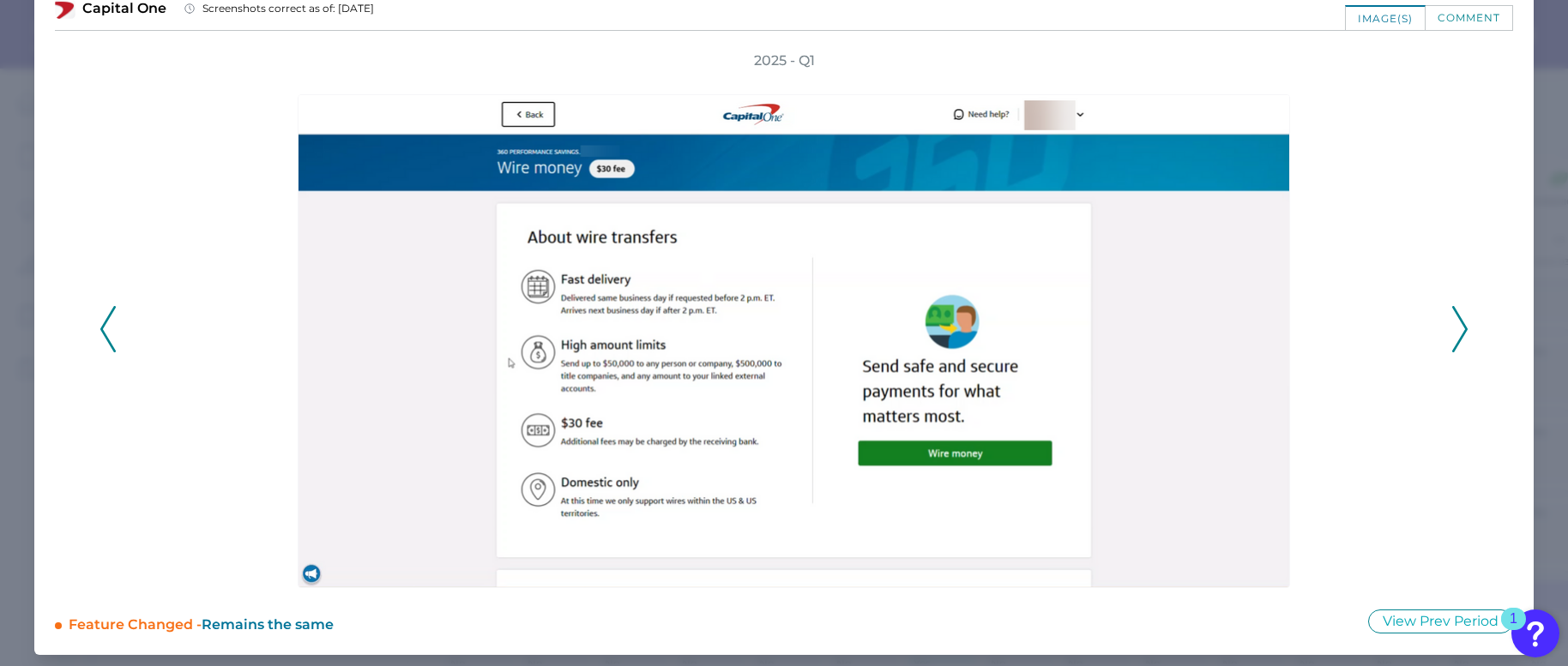 click 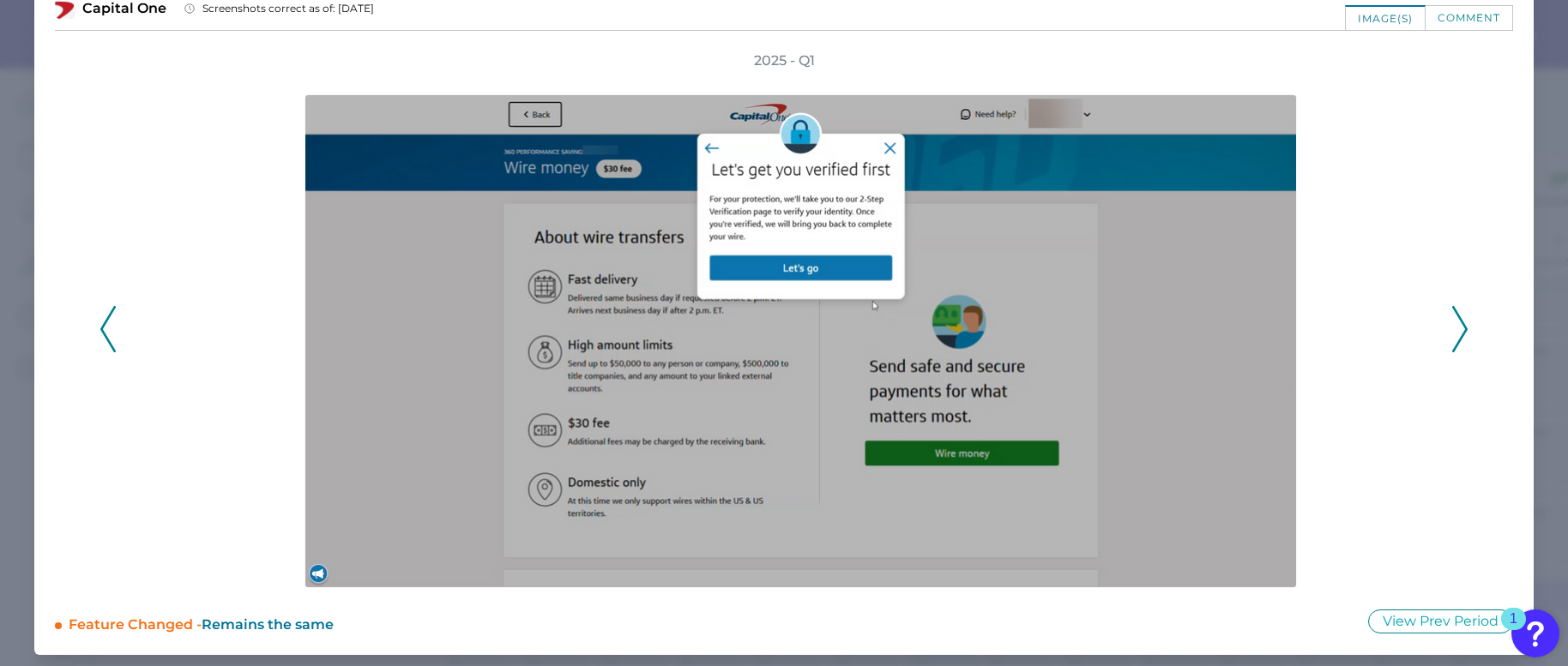 click 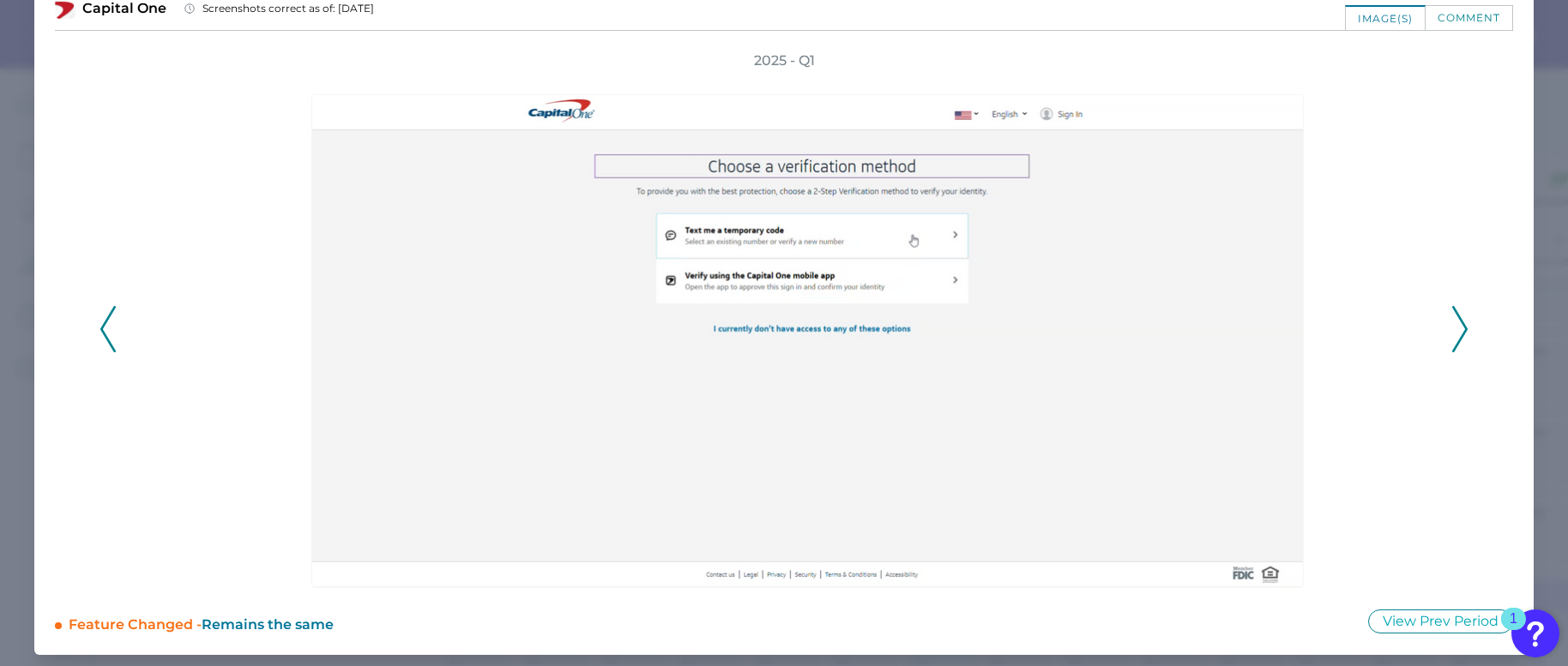 click on "2025 - Q1" at bounding box center [784, 320] 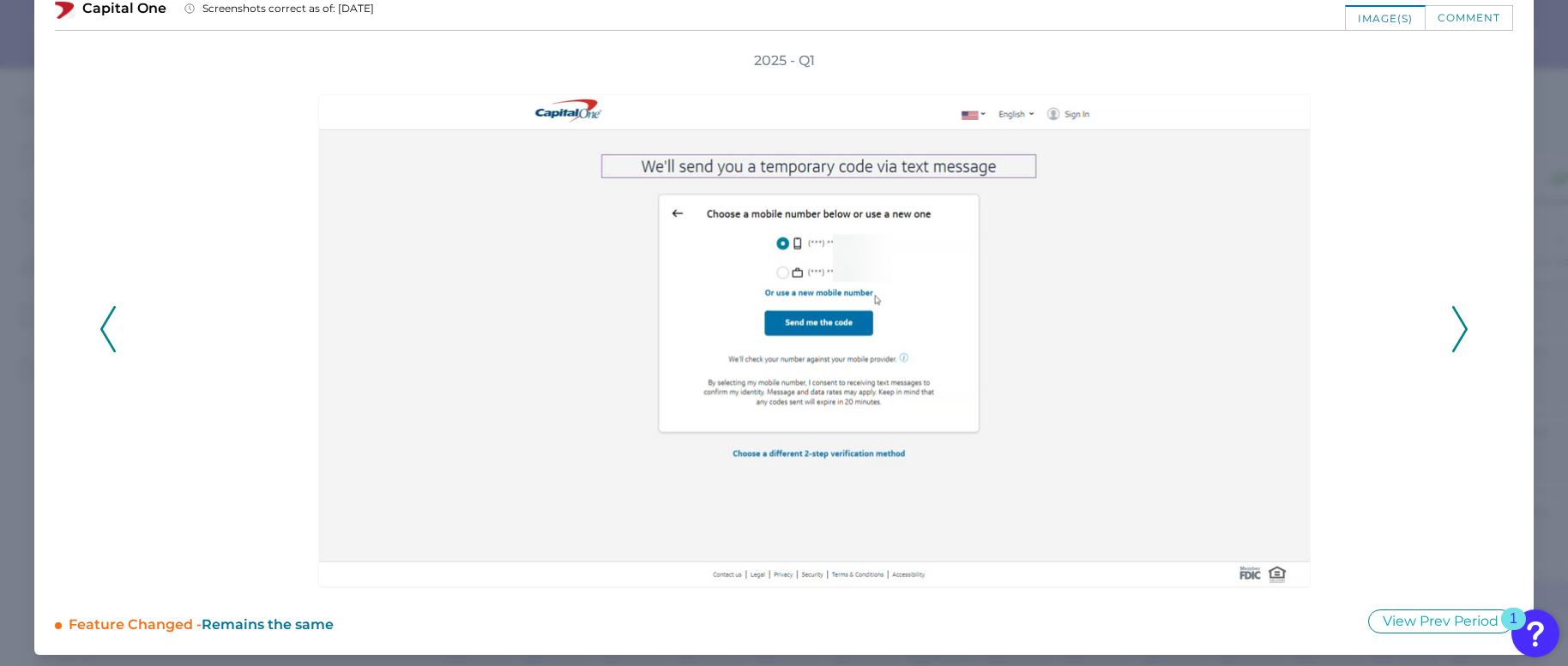 click 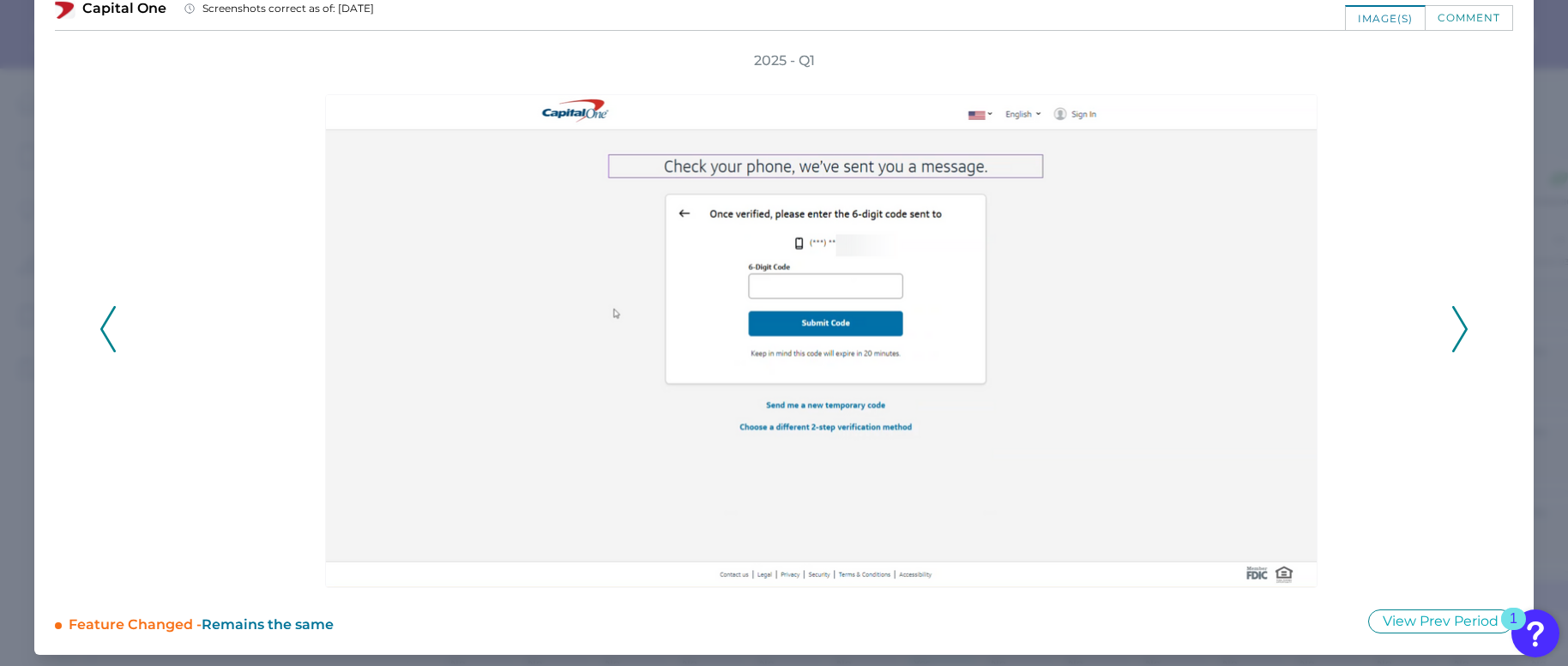 click 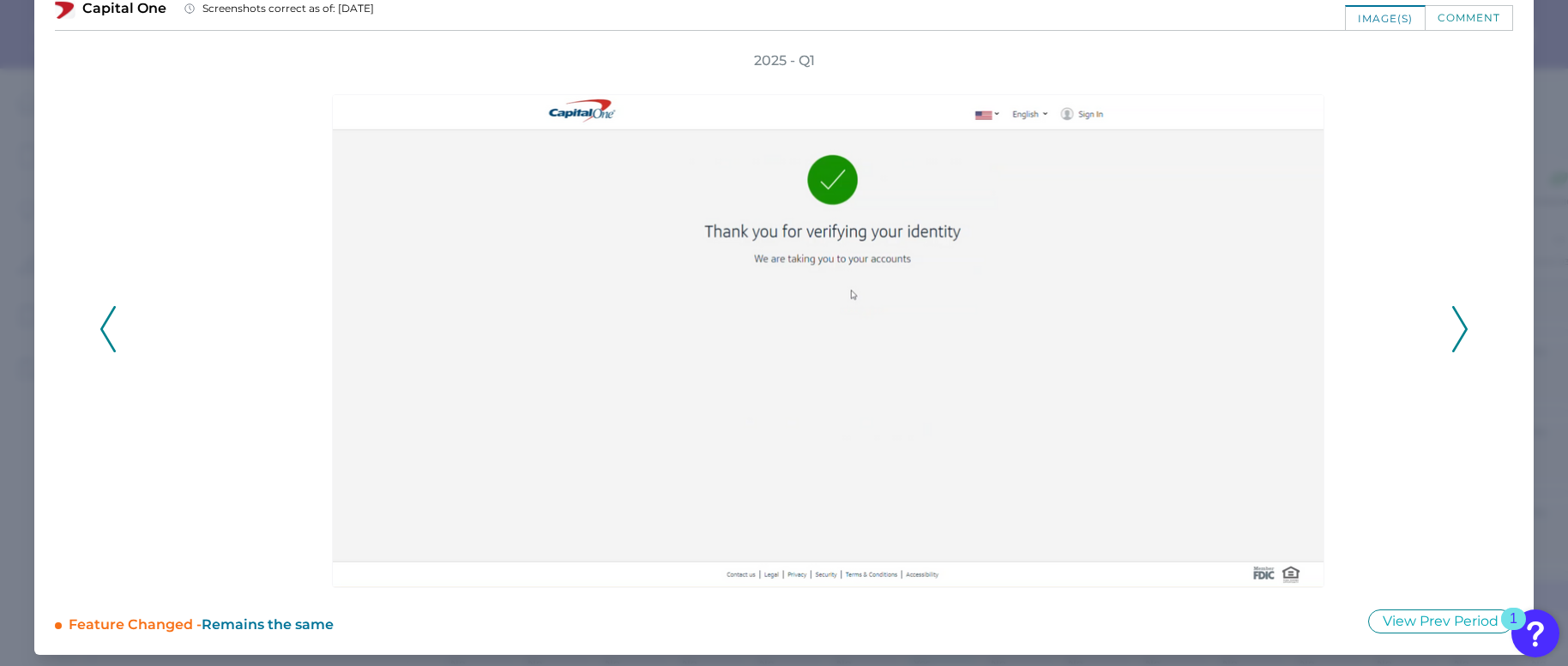 click 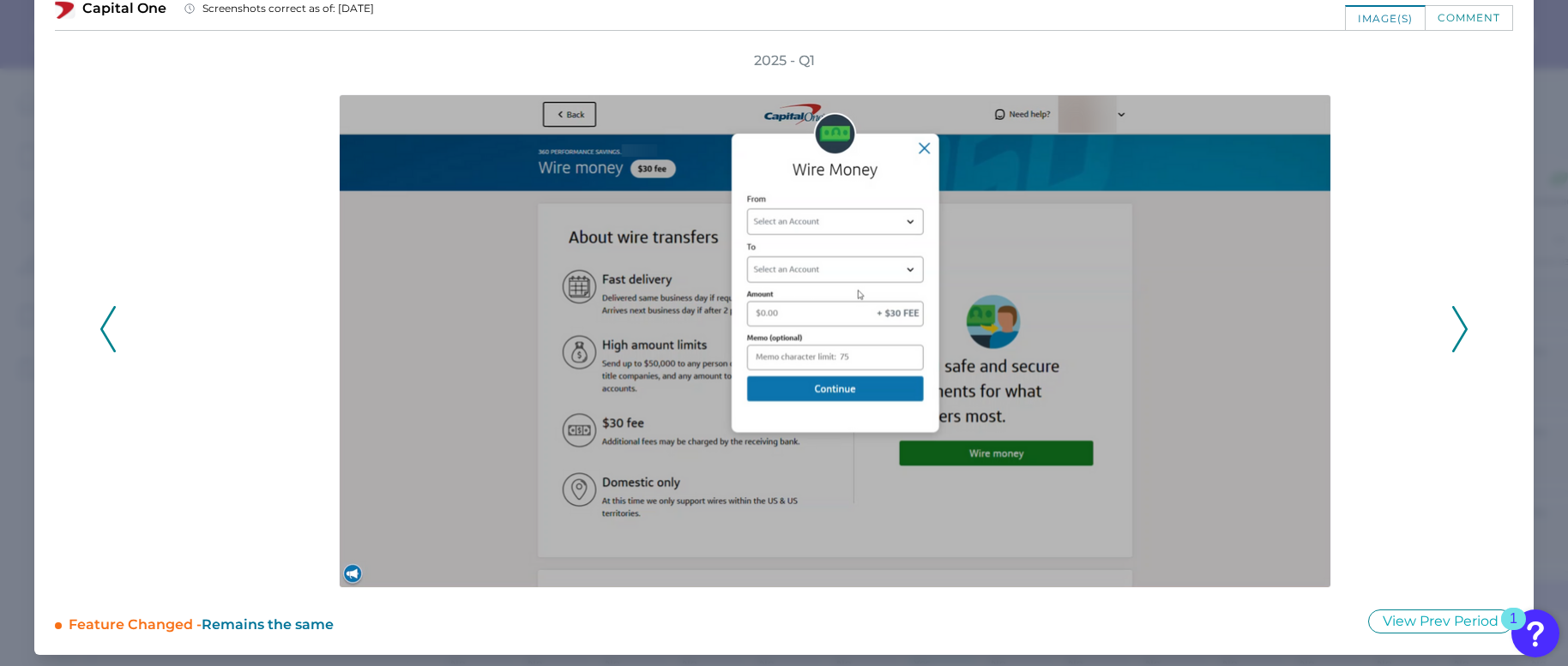 click 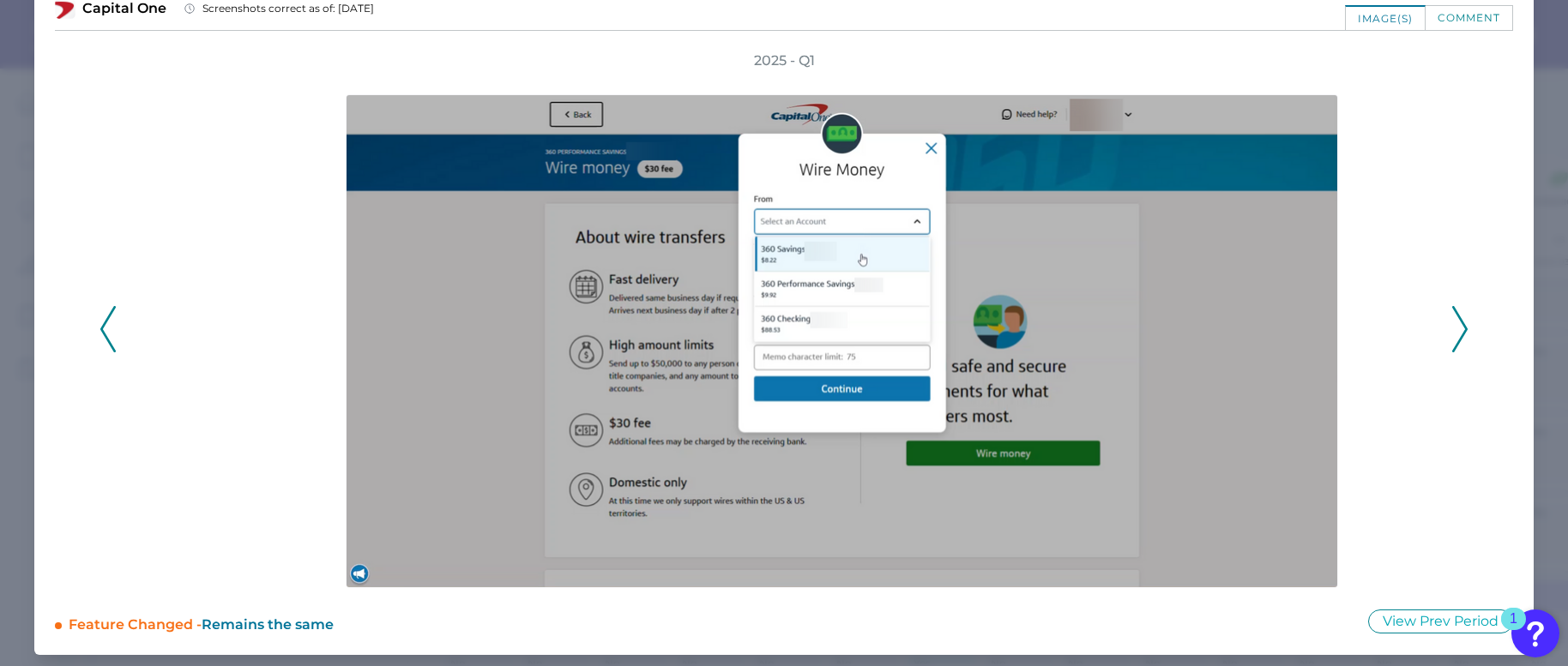 click 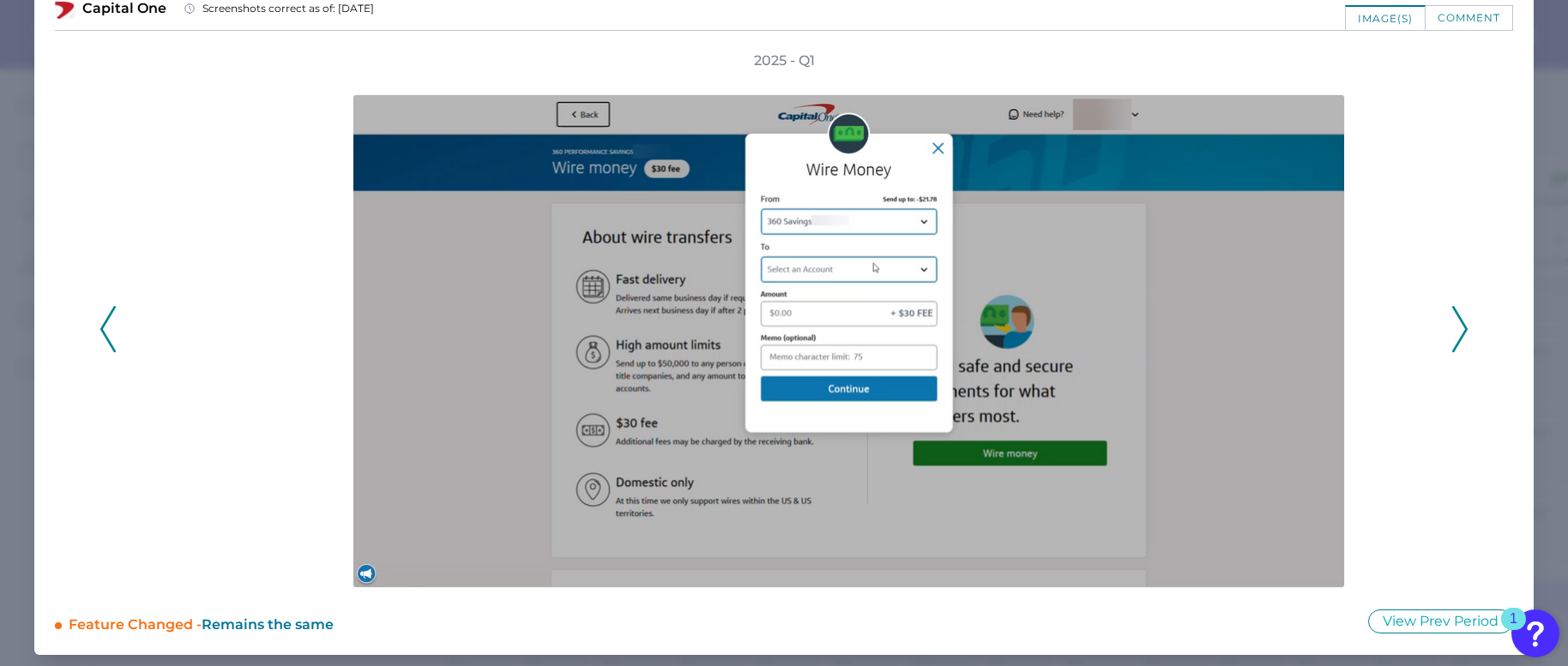 click 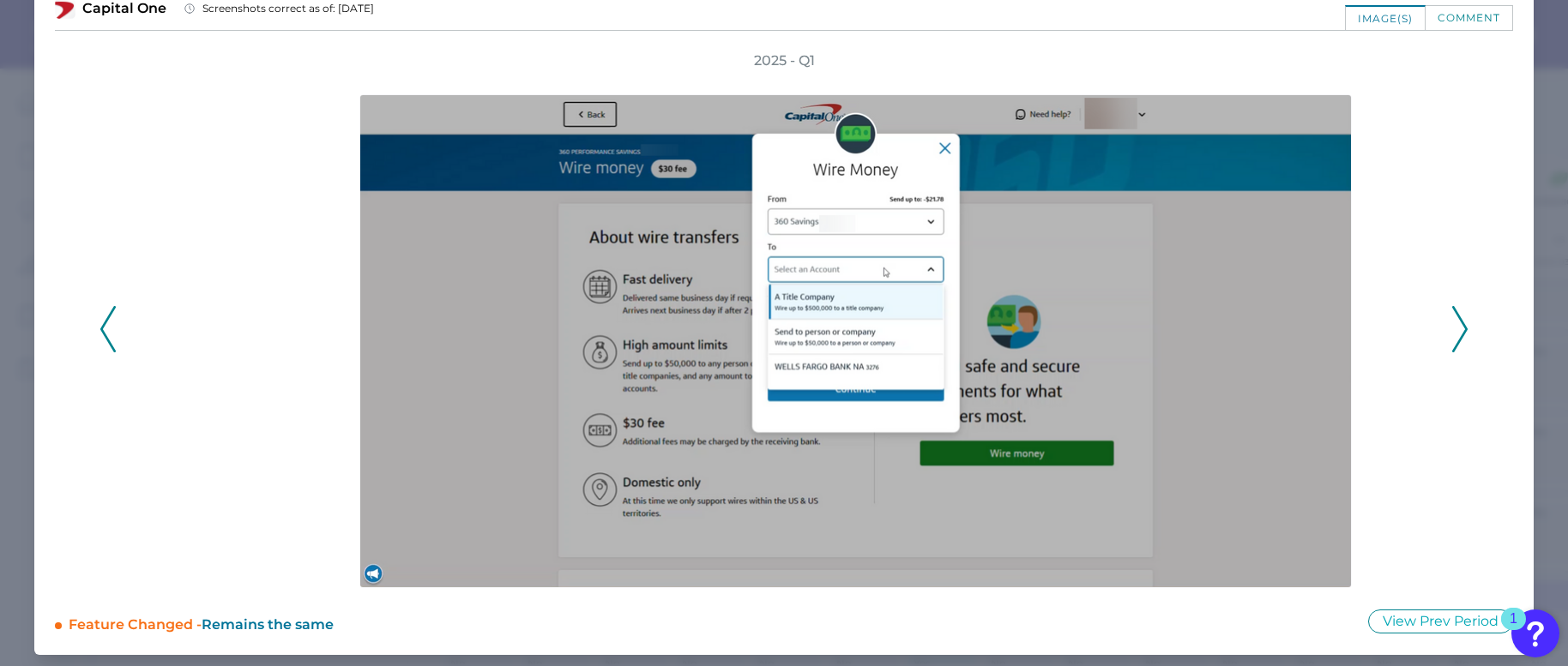 click 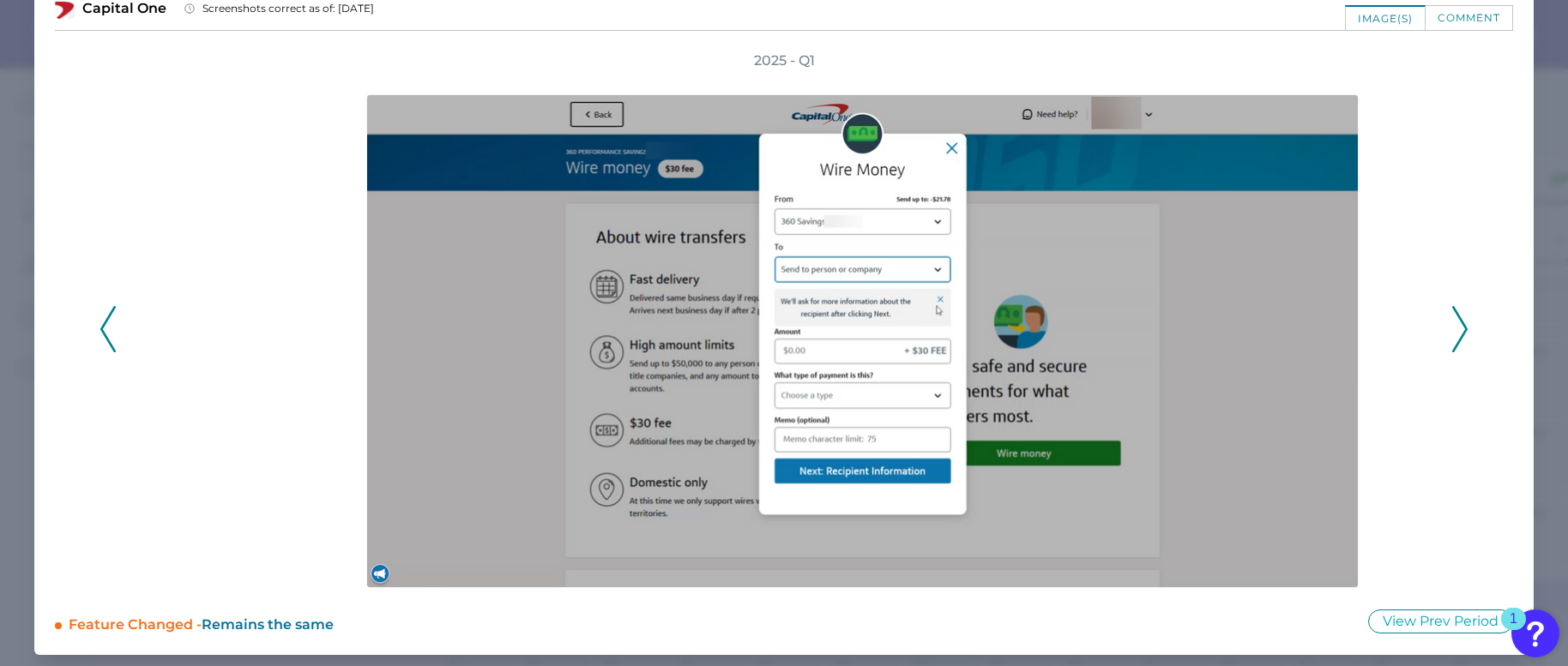 click 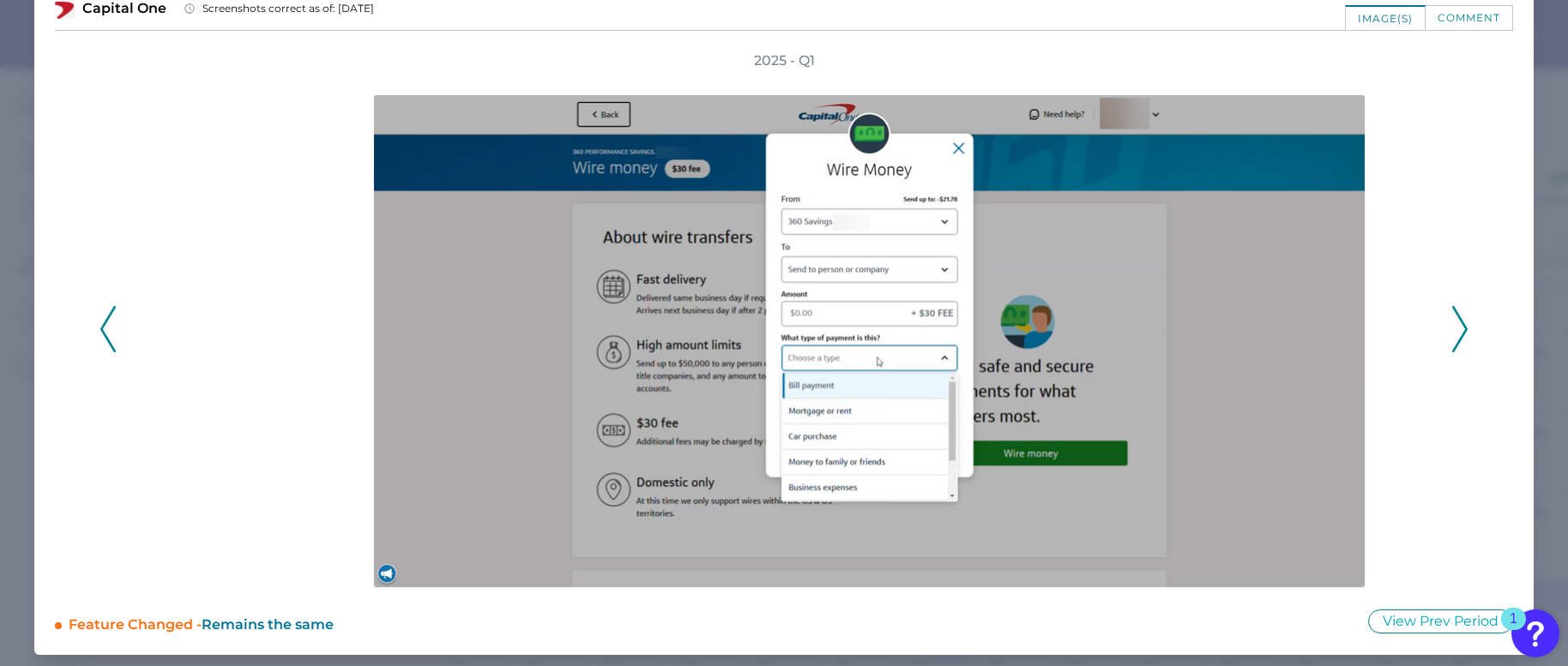 click 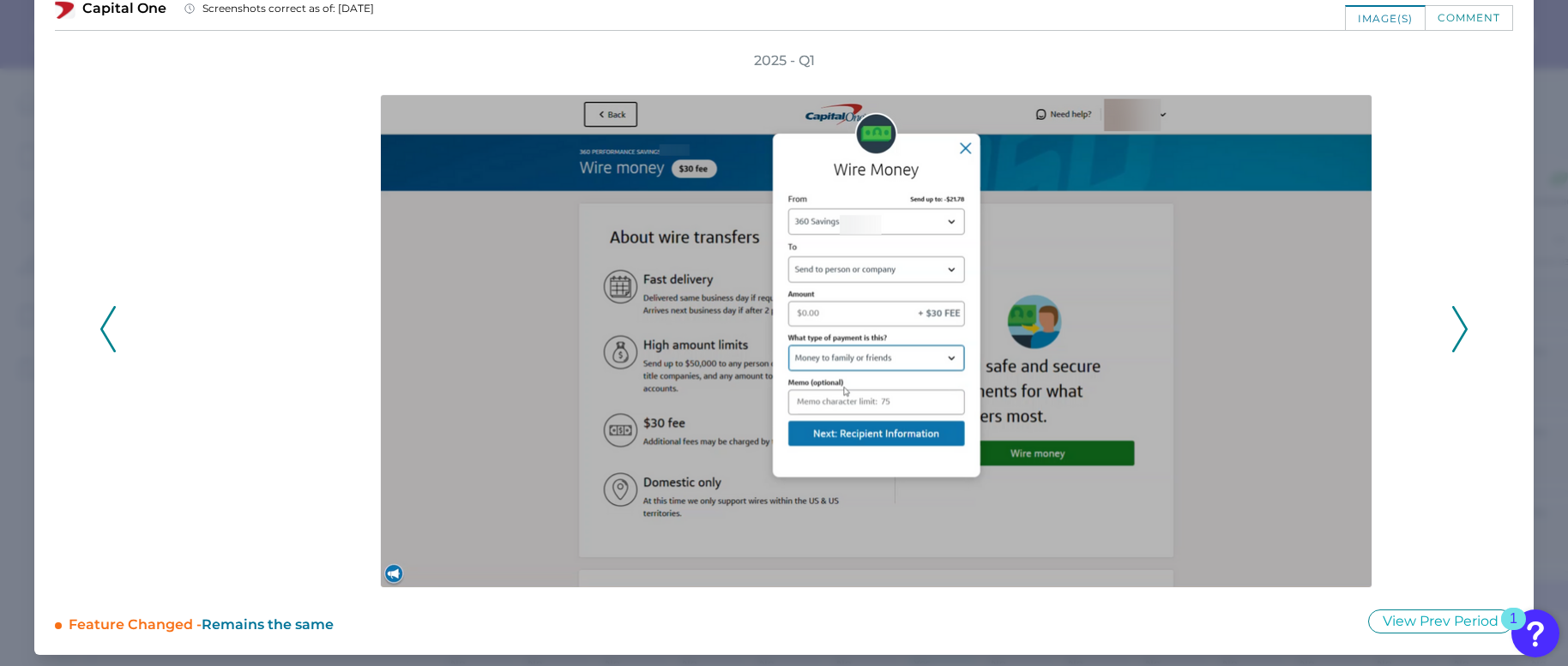 click 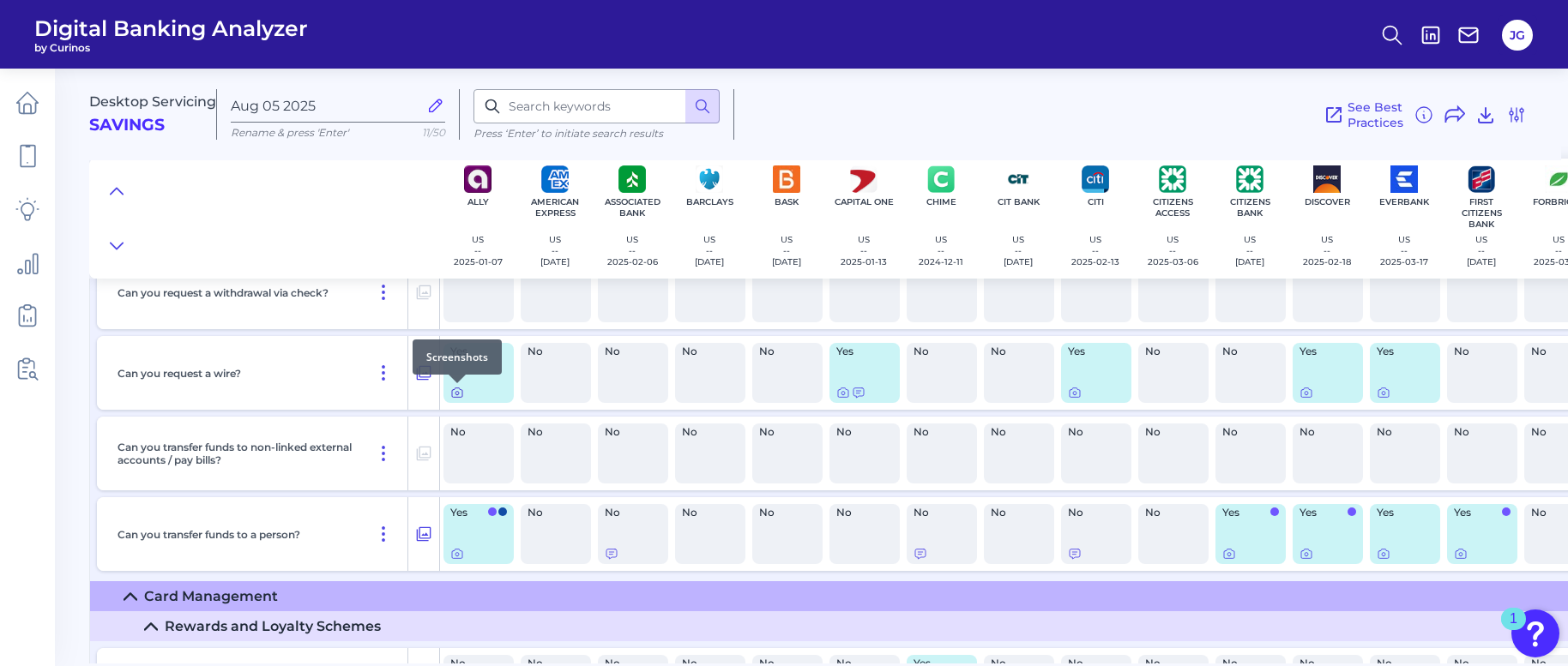 click 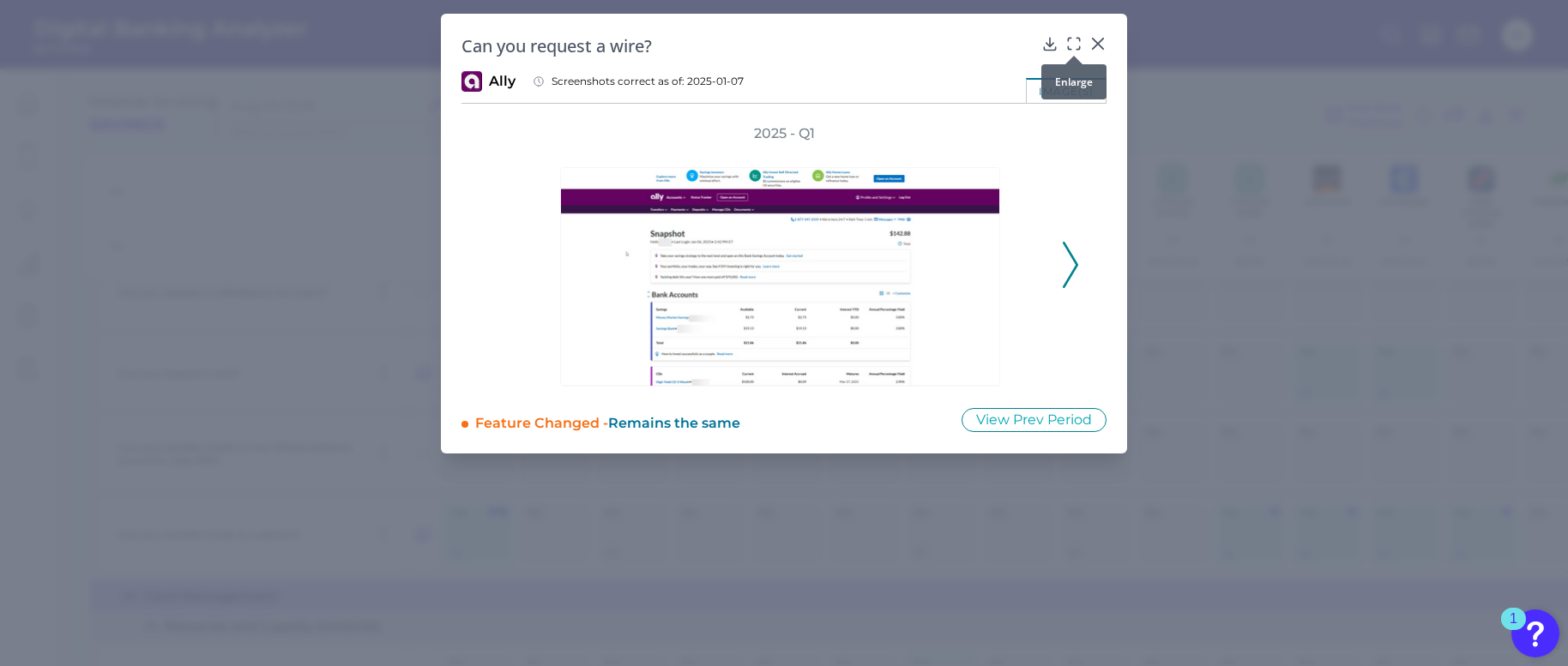click 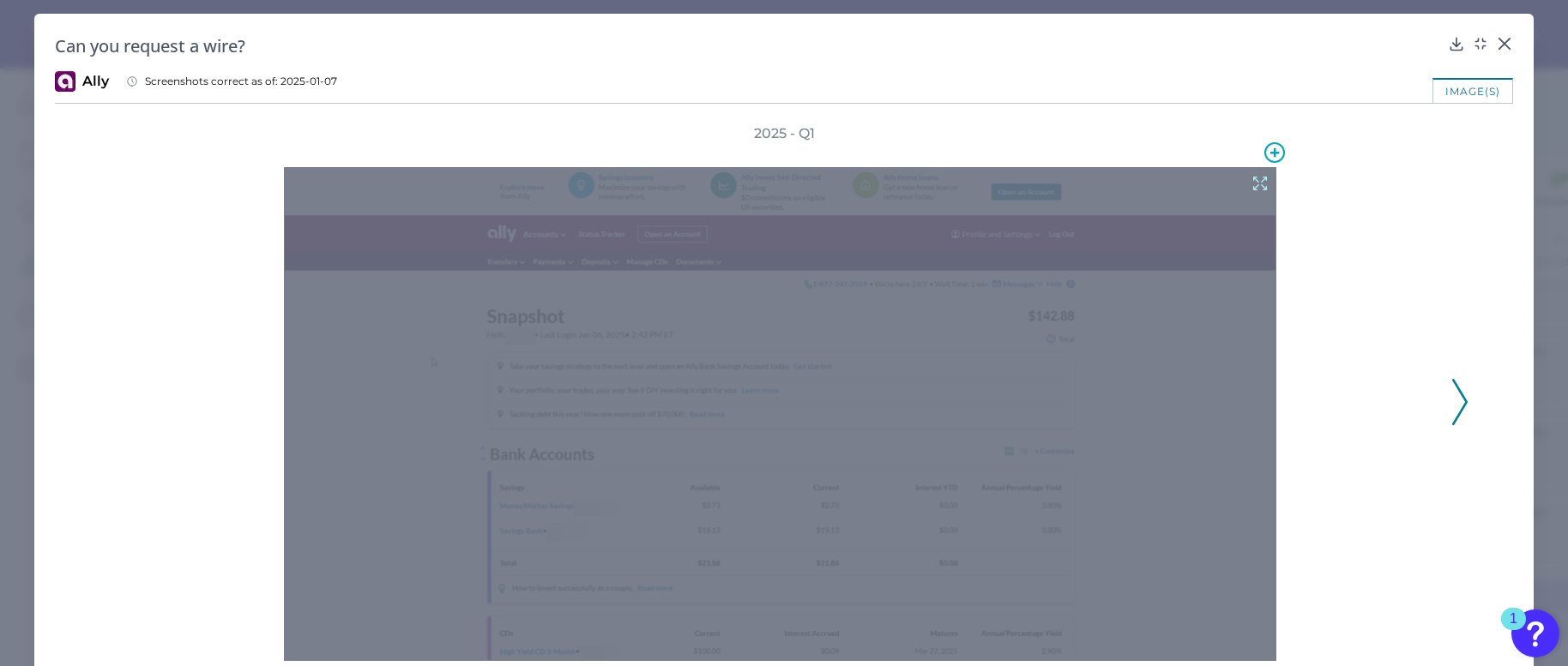 scroll, scrollTop: 73, scrollLeft: 0, axis: vertical 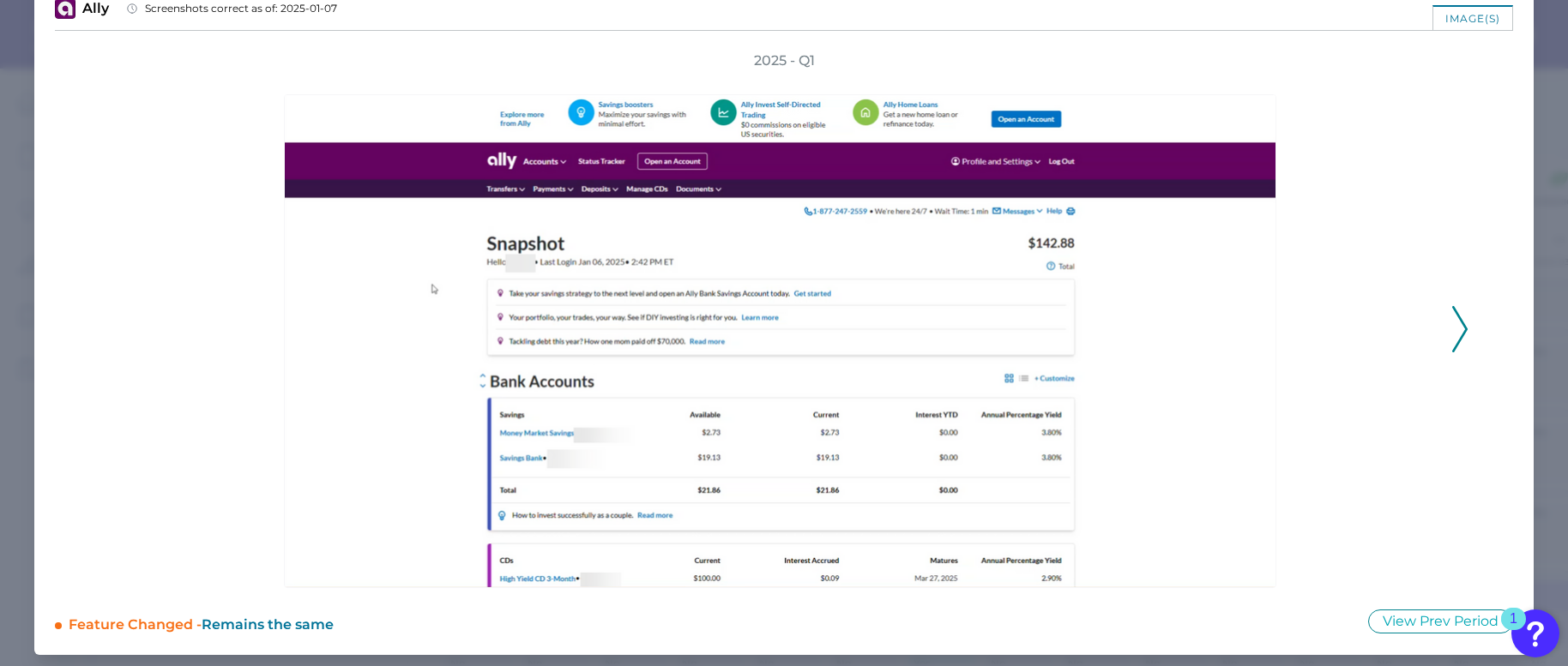 click 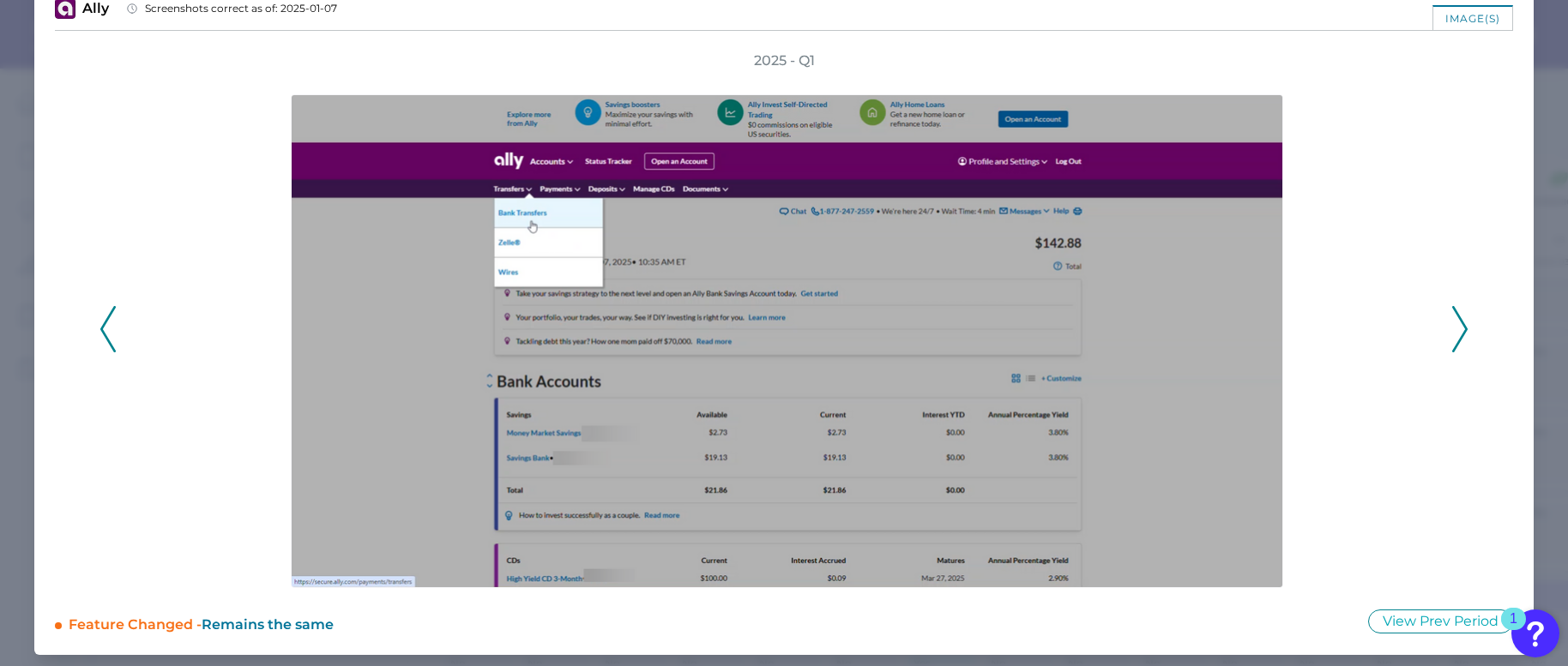 click 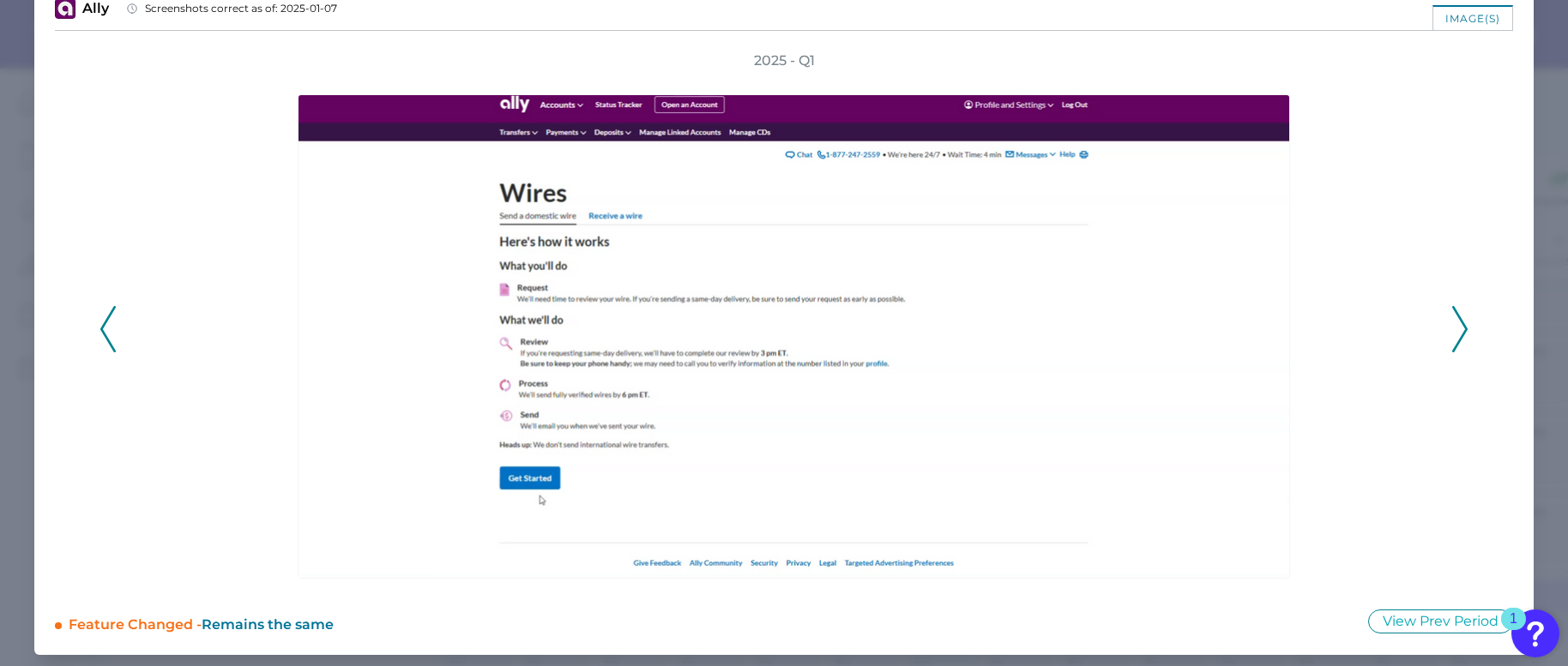click 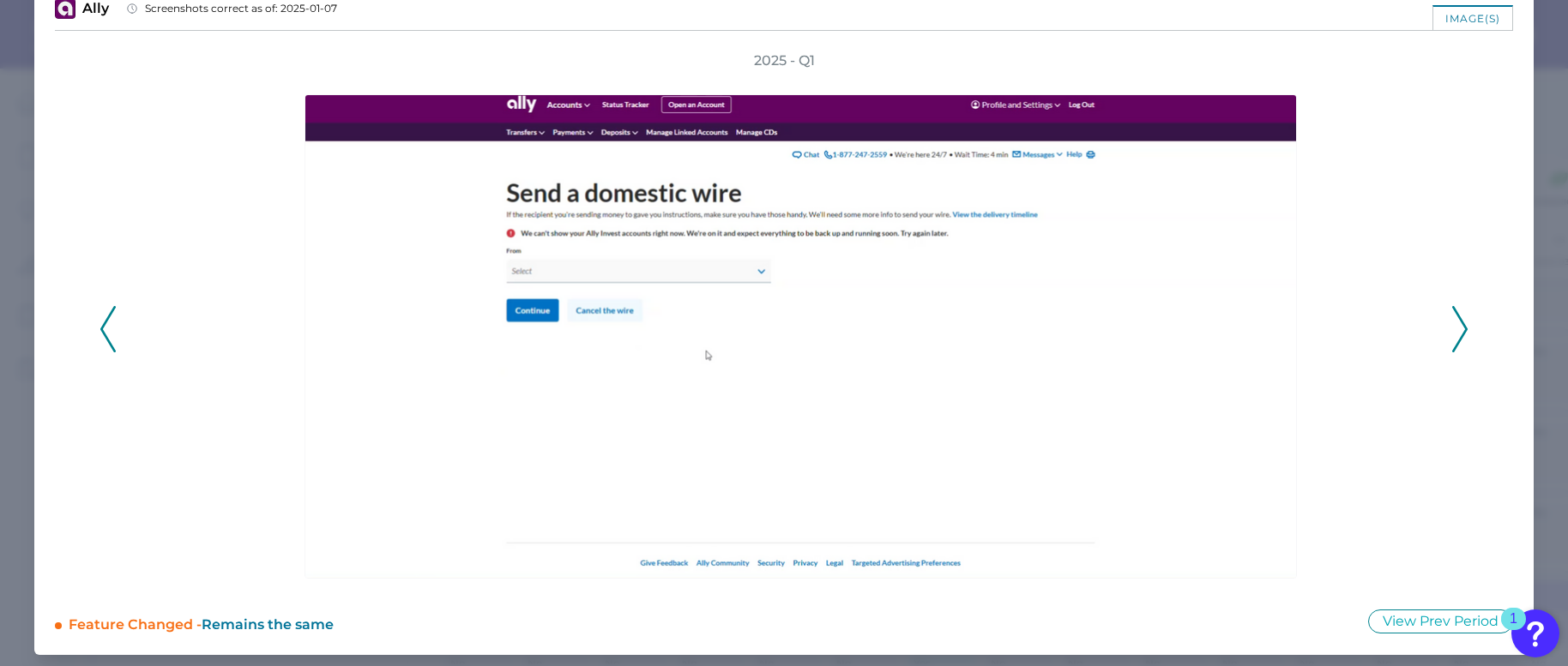 click 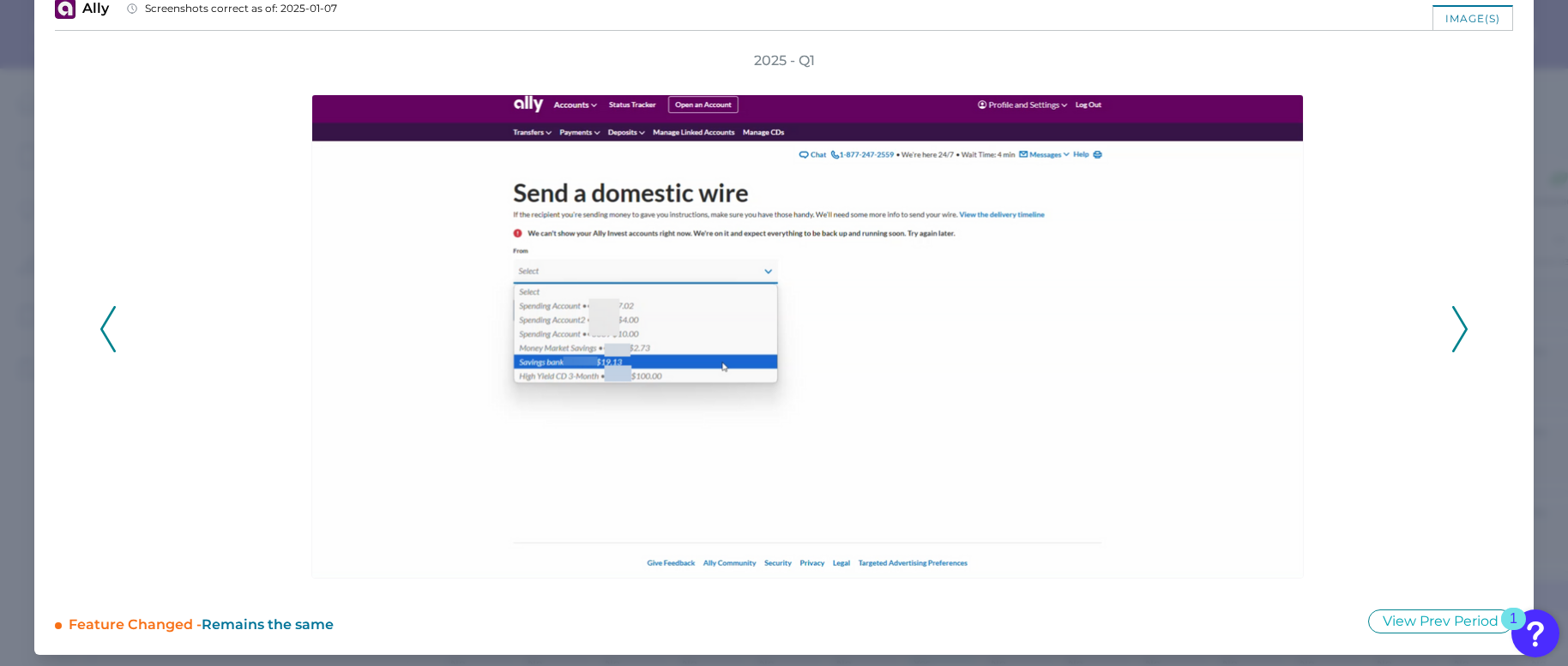 click 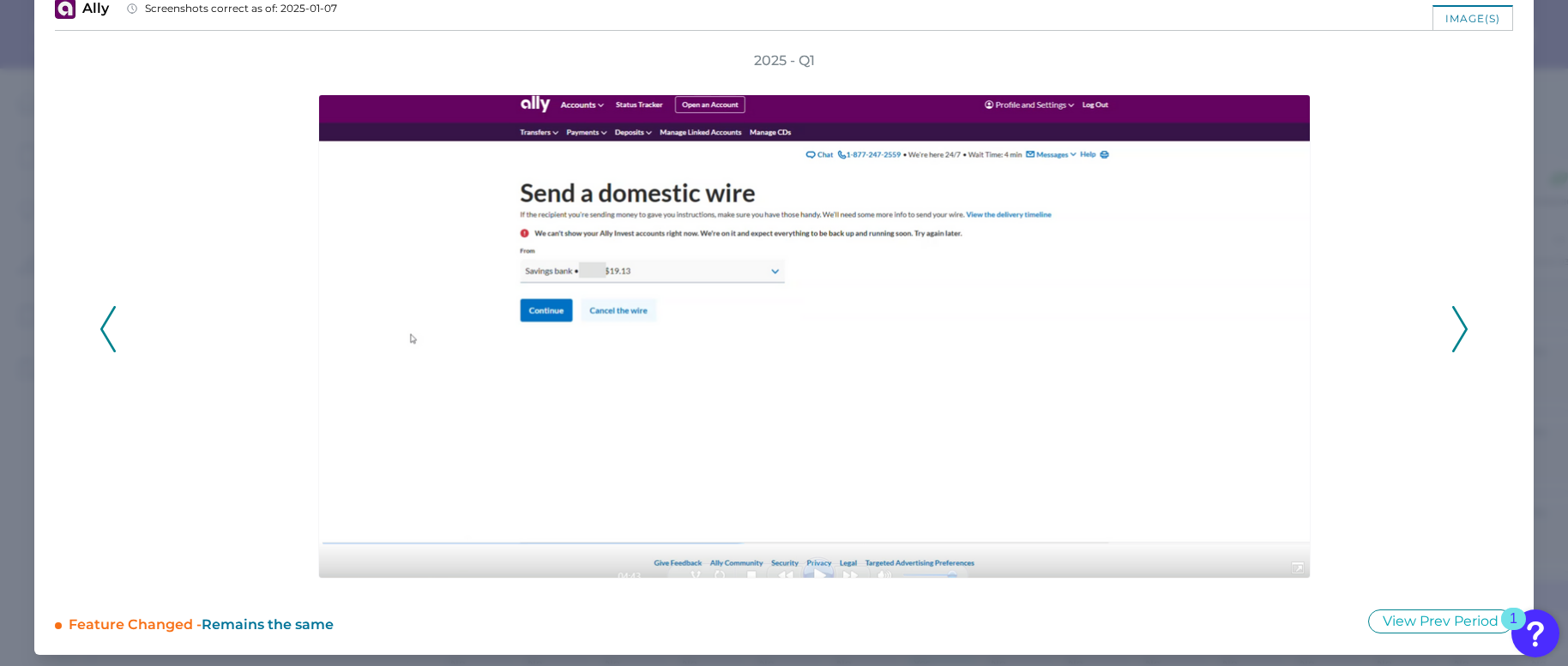 click 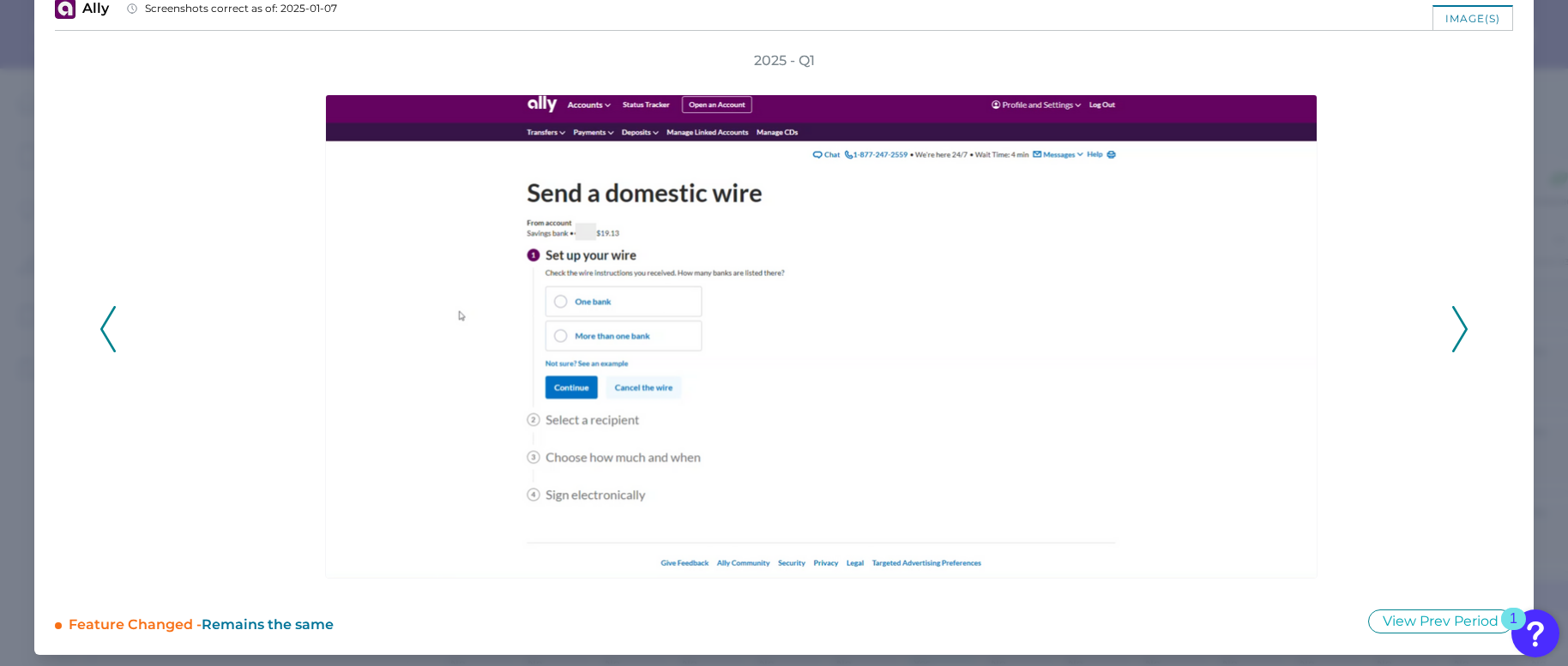 click 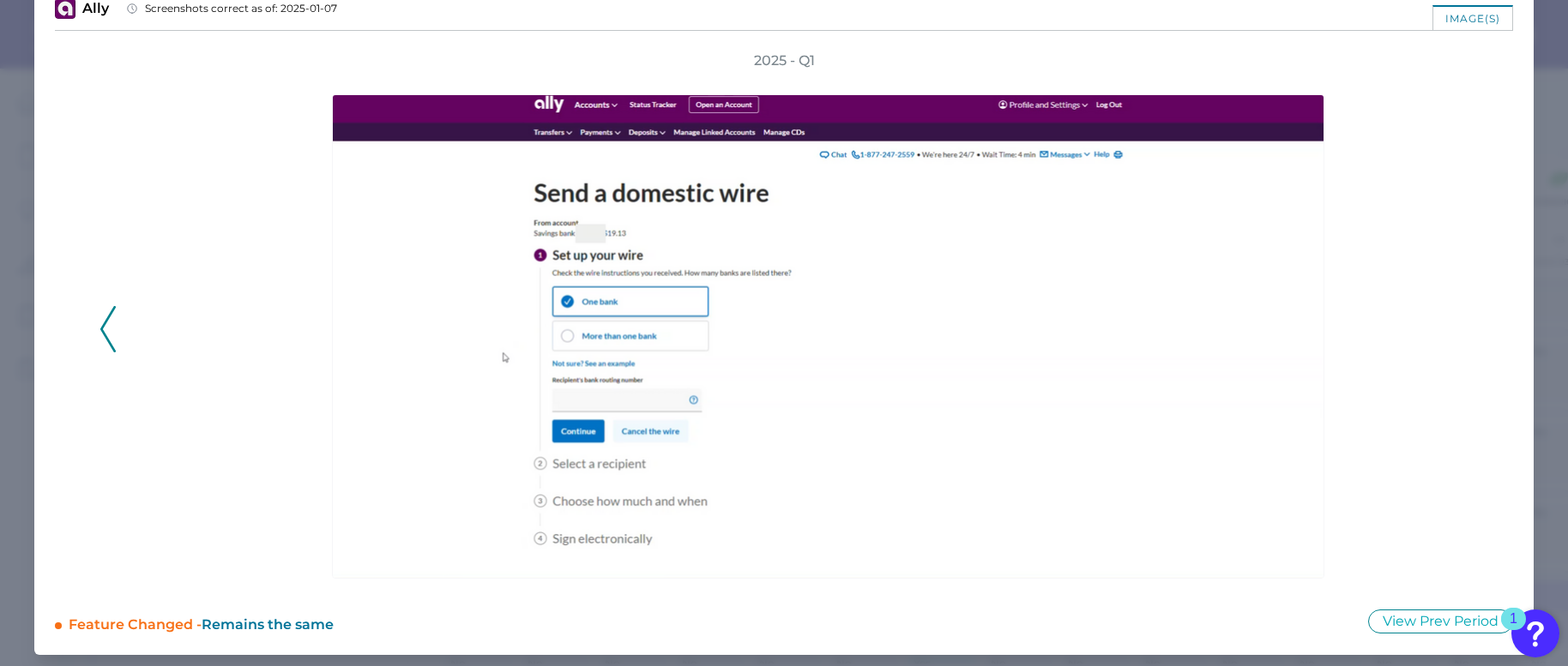click at bounding box center (832, 329) 